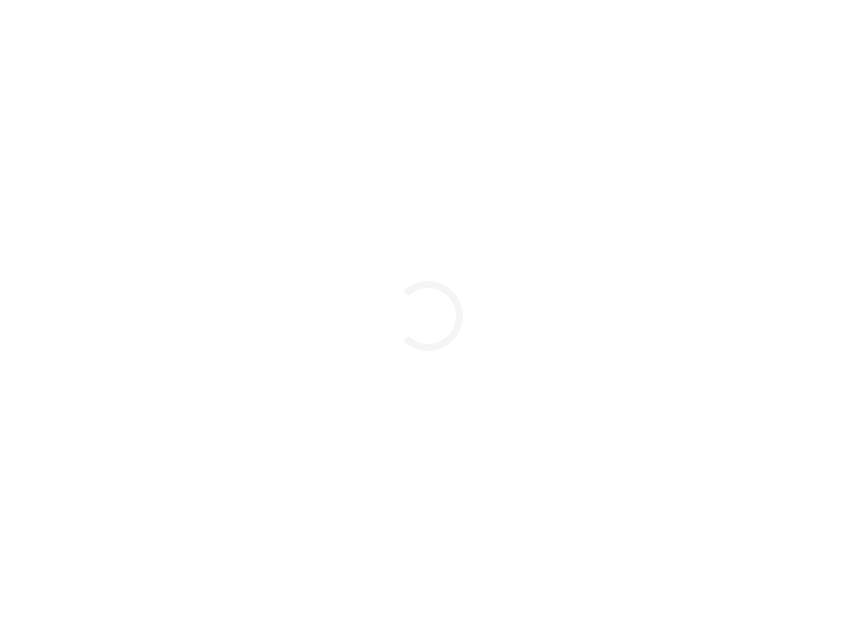 scroll, scrollTop: 0, scrollLeft: 0, axis: both 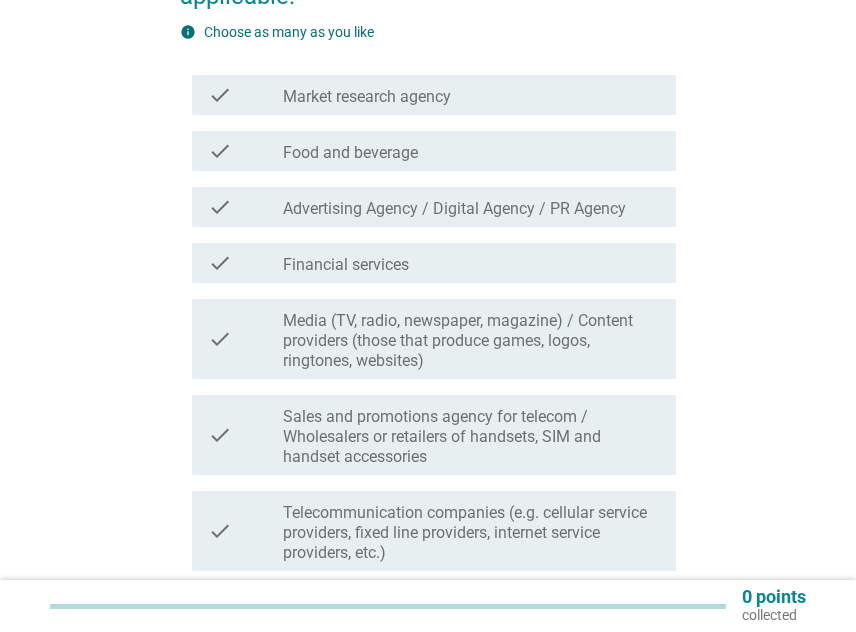 click on "check_box_outline_blank Food and beverage" at bounding box center [471, 151] 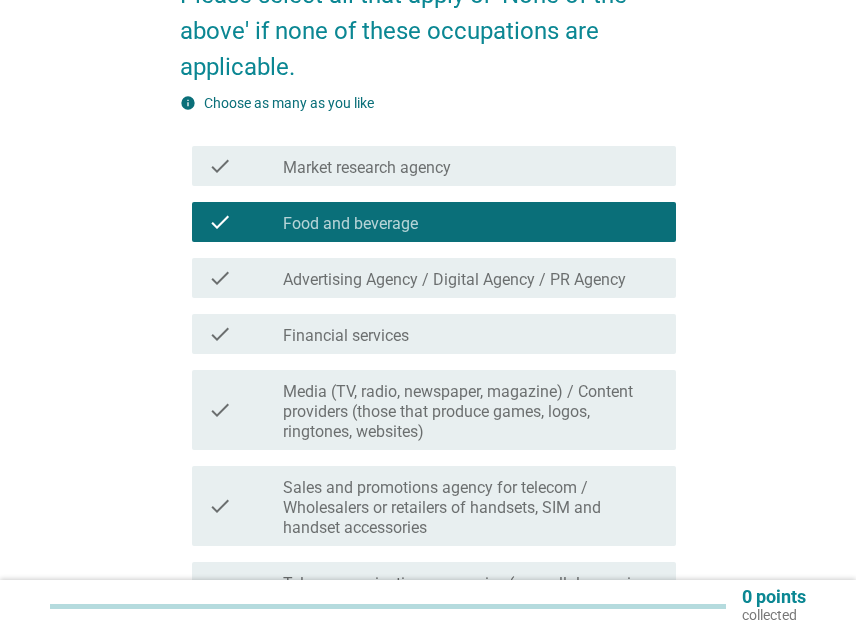 scroll, scrollTop: 300, scrollLeft: 0, axis: vertical 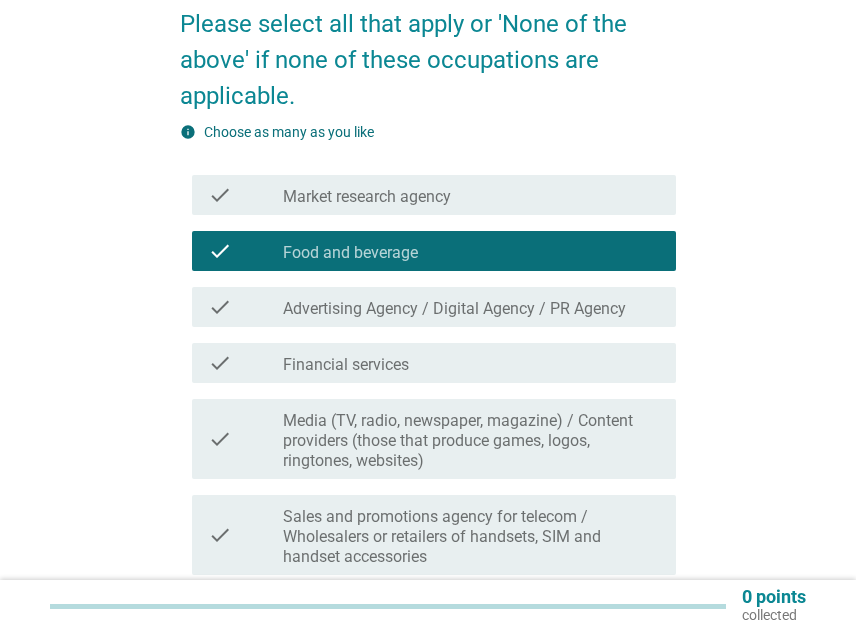 click on "check_box_outline_blank Food and beverage" at bounding box center [471, 251] 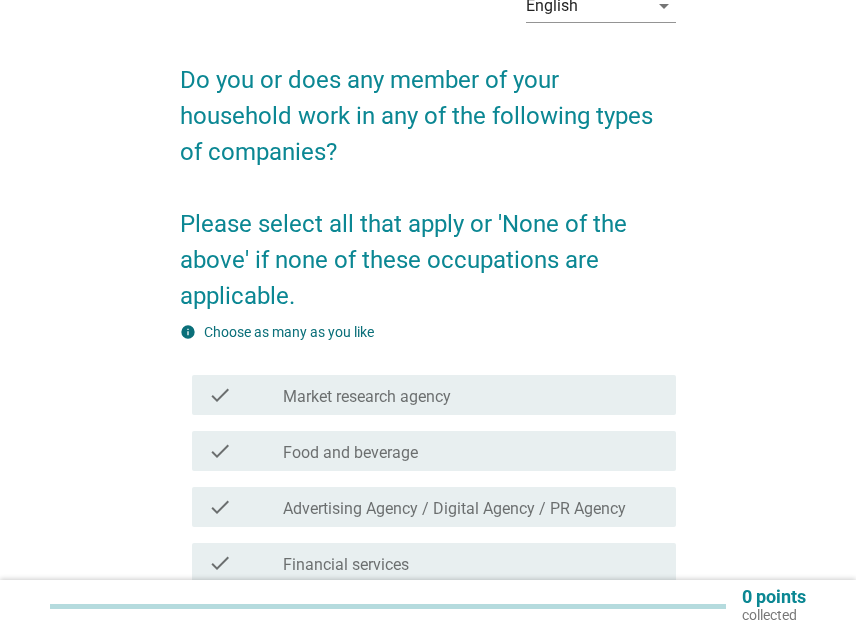 scroll, scrollTop: 617, scrollLeft: 0, axis: vertical 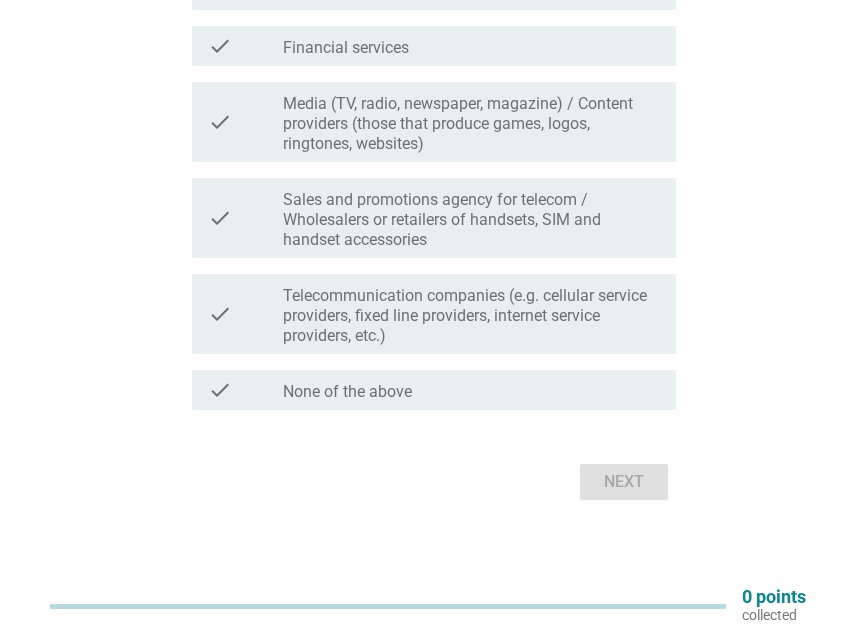 click on "check_box_outline_blank None of the above" at bounding box center [471, 390] 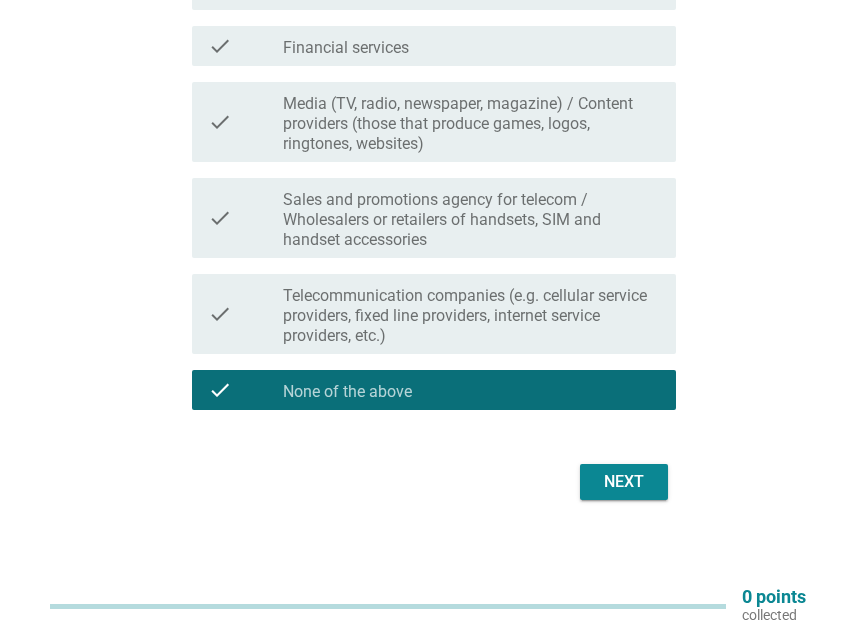 click on "Next" at bounding box center [624, 482] 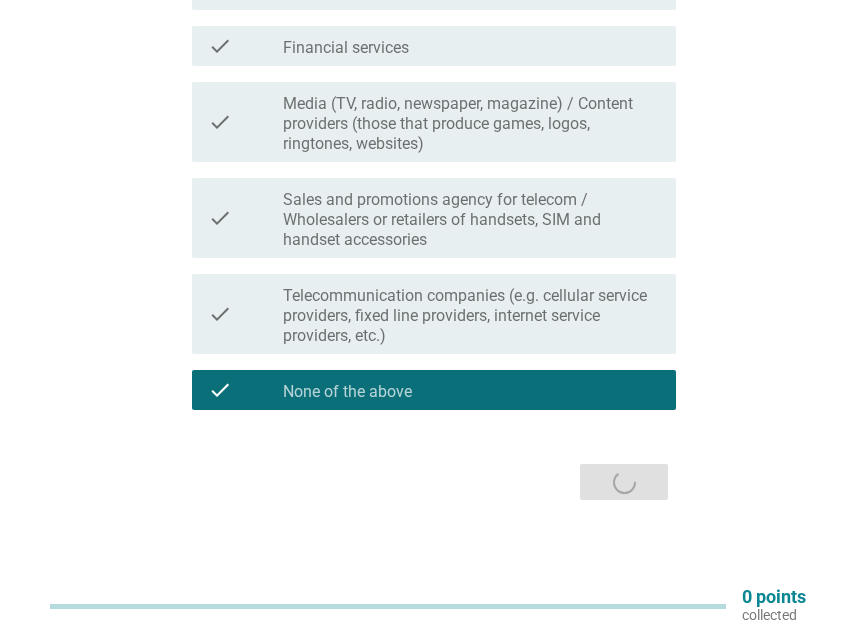 scroll, scrollTop: 0, scrollLeft: 0, axis: both 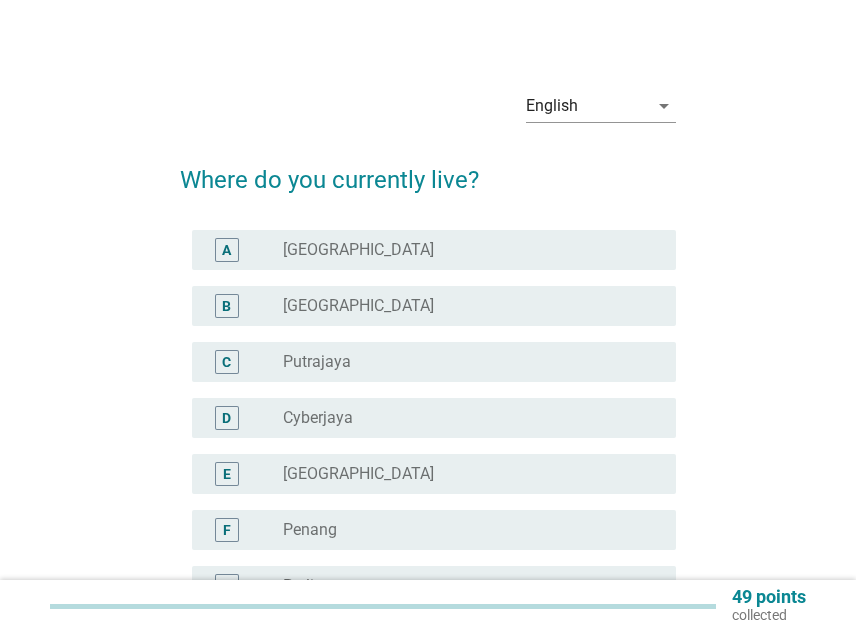 click on "radio_button_unchecked [GEOGRAPHIC_DATA]" at bounding box center (463, 306) 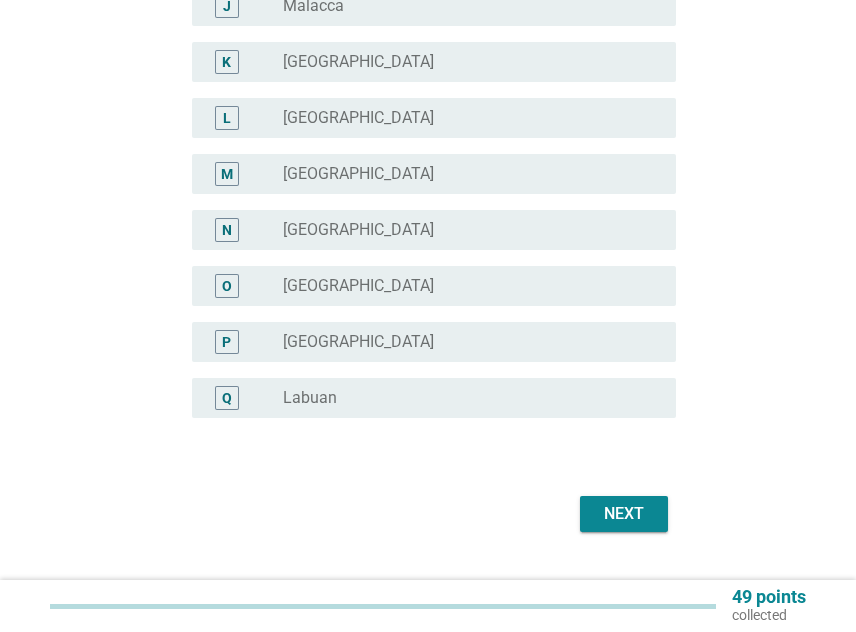 scroll, scrollTop: 780, scrollLeft: 0, axis: vertical 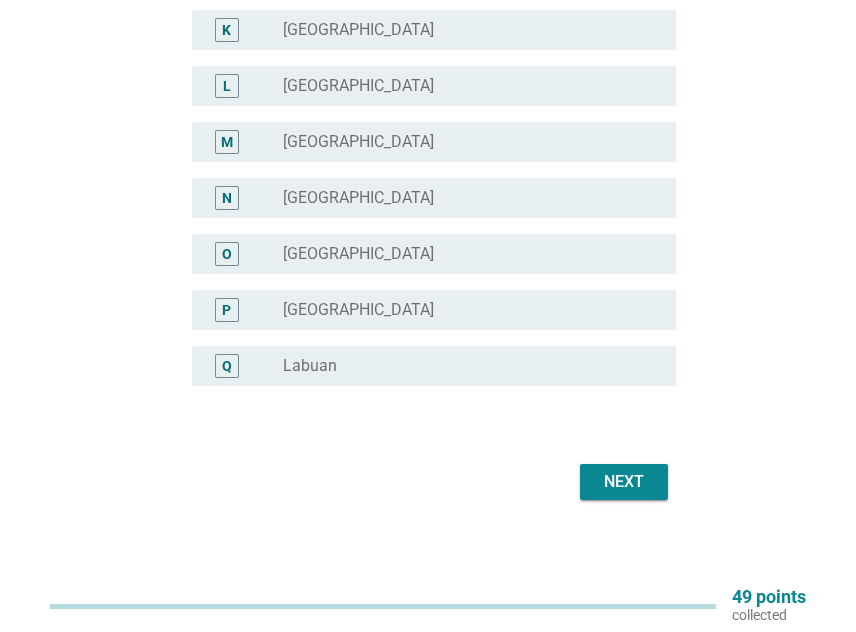 click on "Next" at bounding box center [624, 482] 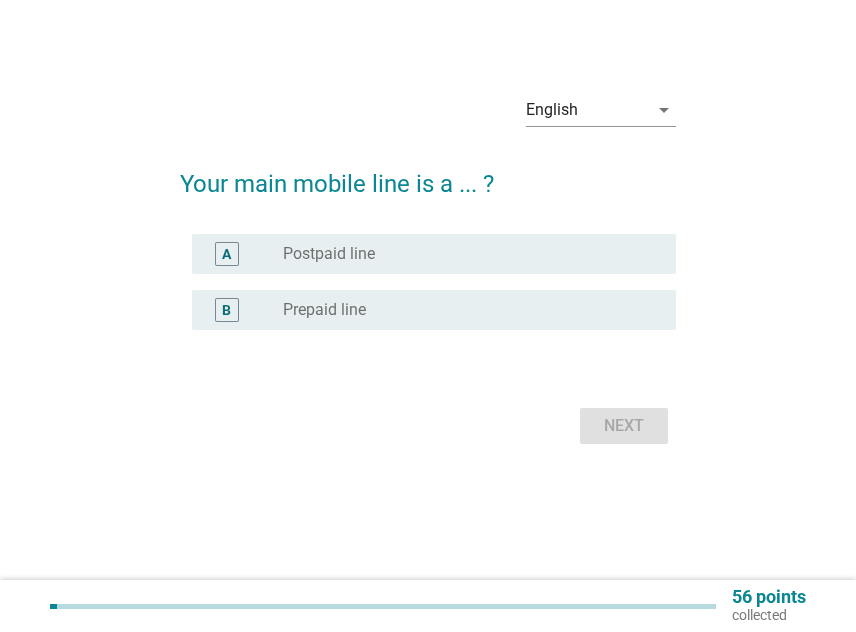 scroll, scrollTop: 0, scrollLeft: 0, axis: both 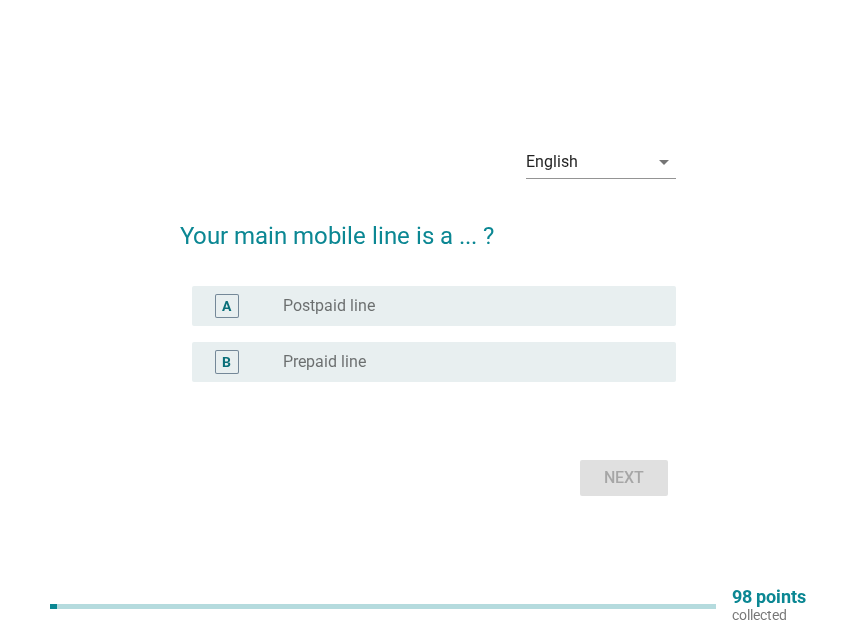 click on "radio_button_unchecked Postpaid line" at bounding box center [463, 306] 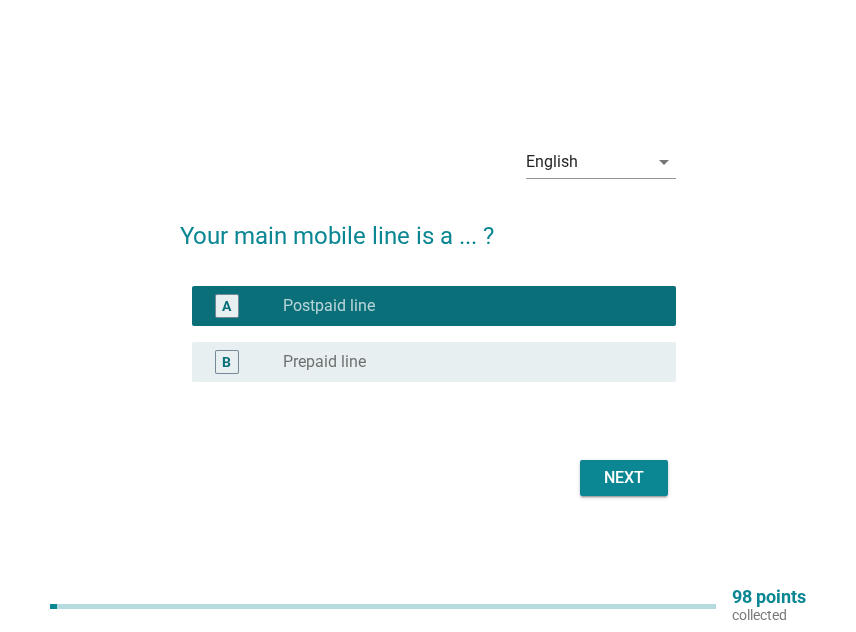 click on "Next" at bounding box center [624, 478] 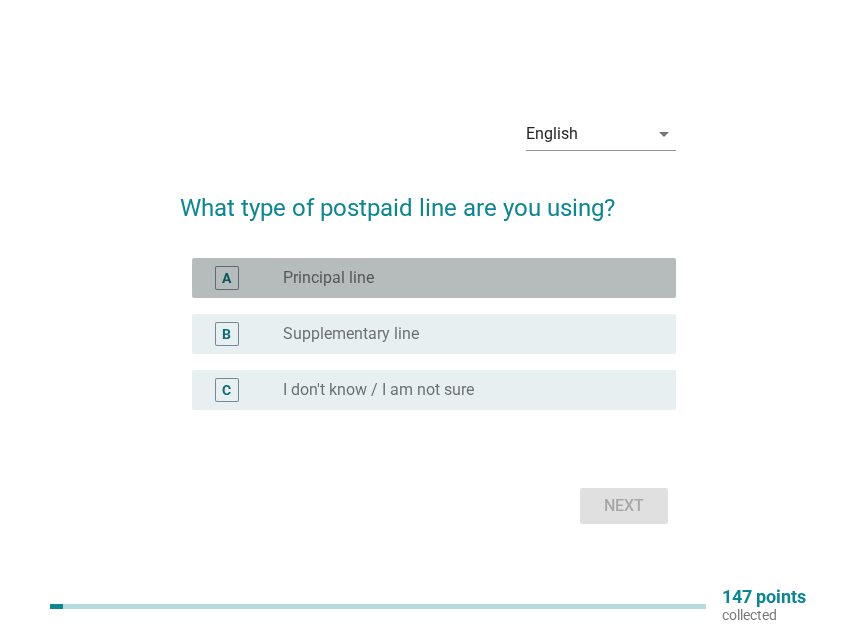 click on "radio_button_unchecked Principal line" at bounding box center [463, 278] 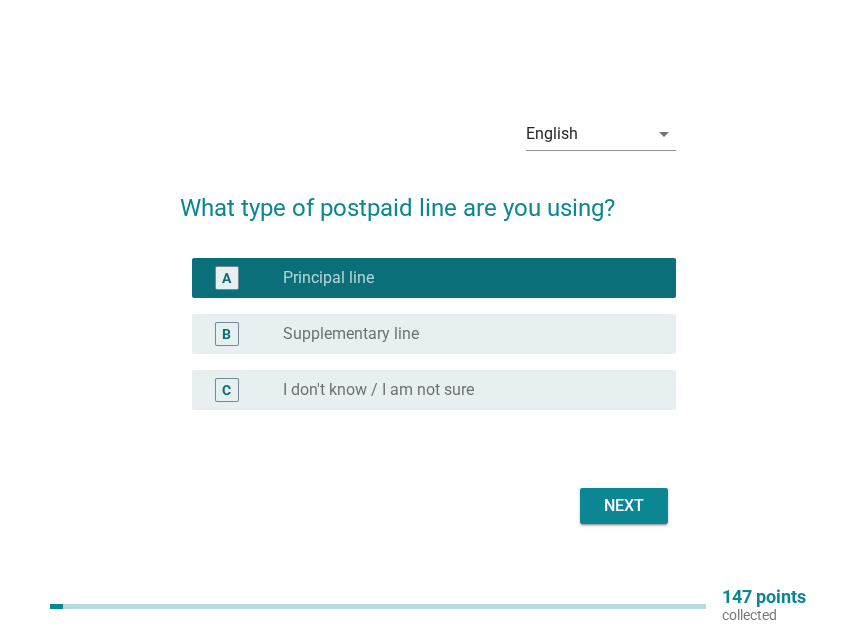 click on "Next" at bounding box center (624, 506) 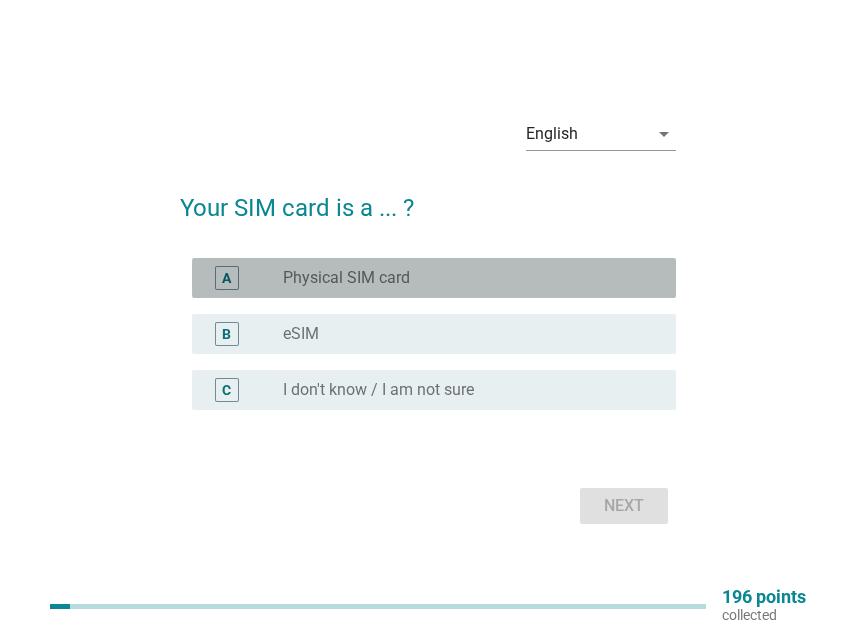 click on "radio_button_unchecked Physical SIM card" at bounding box center (463, 278) 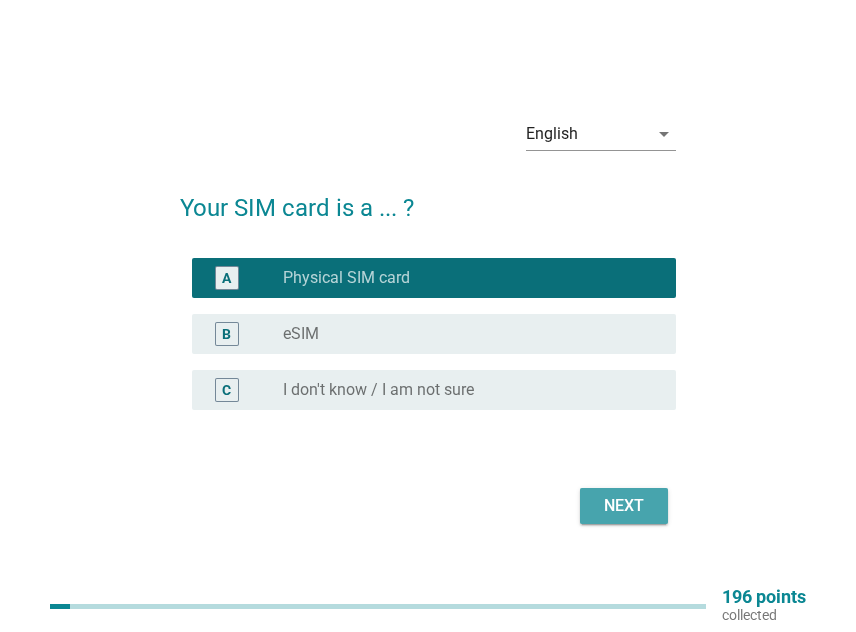 click on "Next" at bounding box center (624, 506) 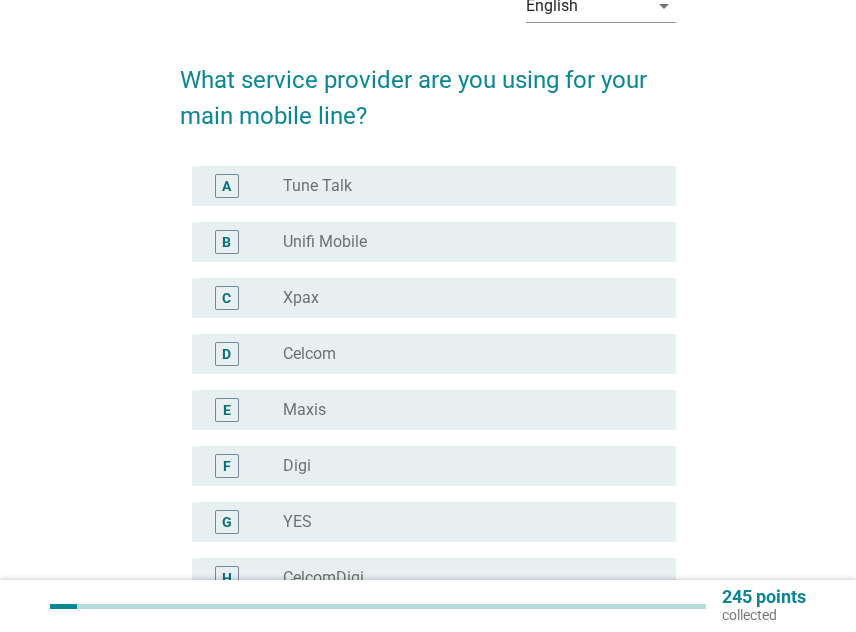 scroll, scrollTop: 200, scrollLeft: 0, axis: vertical 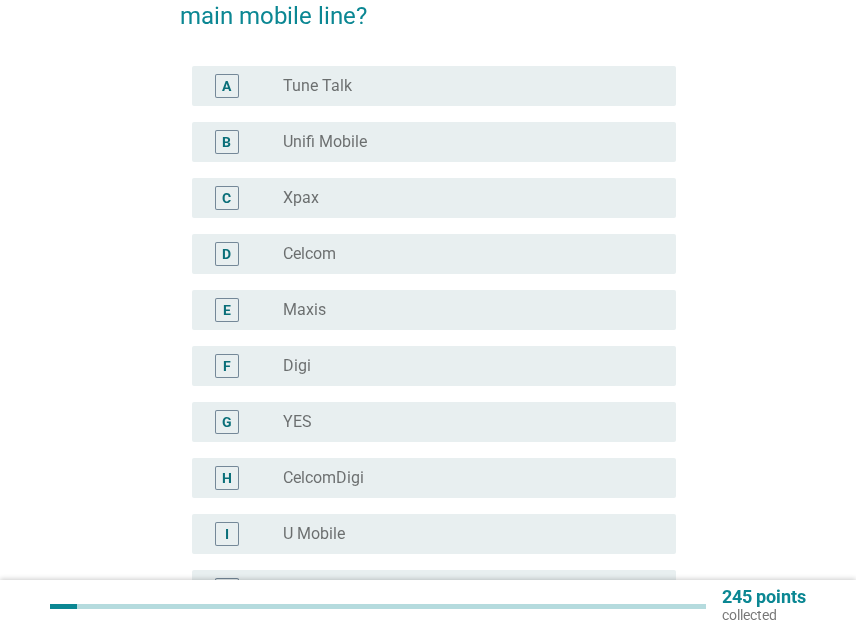 click on "radio_button_unchecked Maxis" at bounding box center (463, 310) 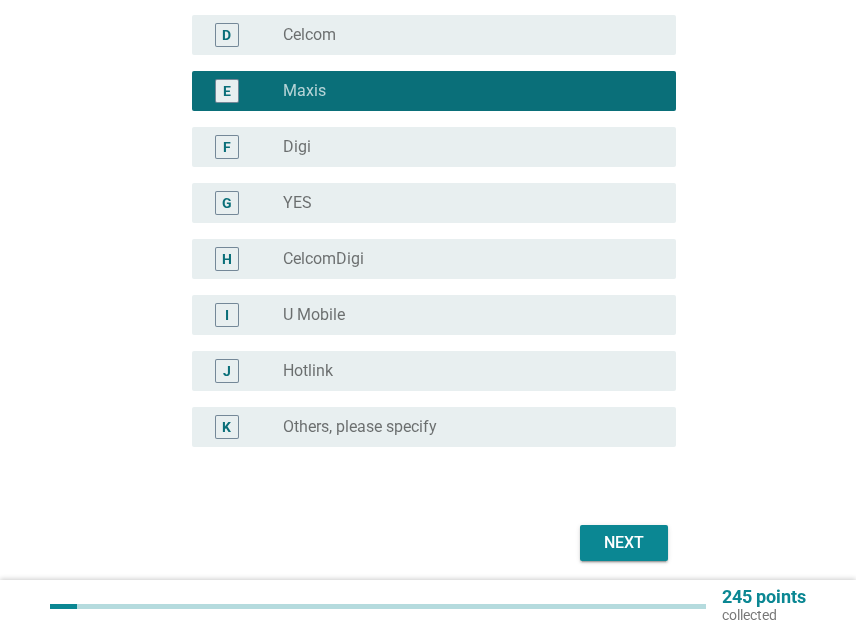 scroll, scrollTop: 480, scrollLeft: 0, axis: vertical 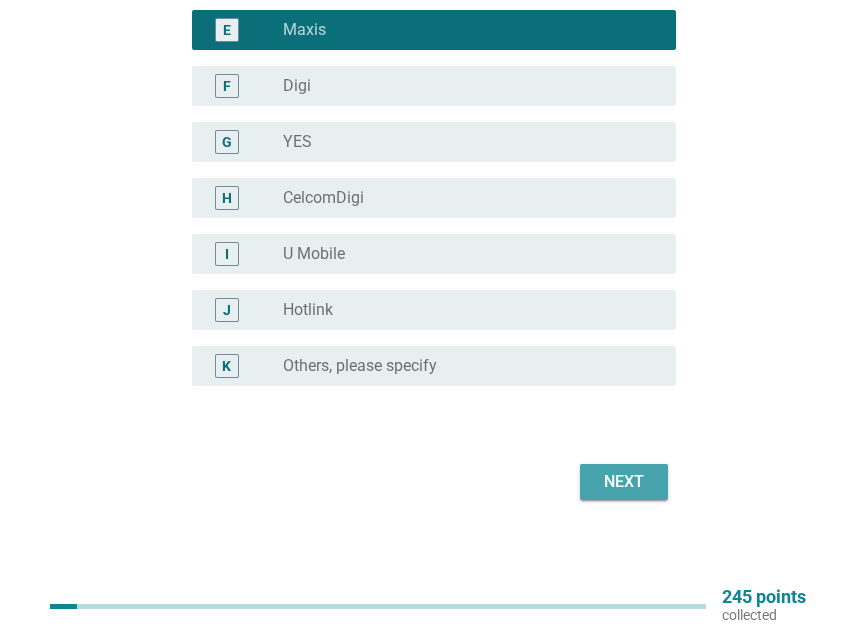 click on "Next" at bounding box center (624, 482) 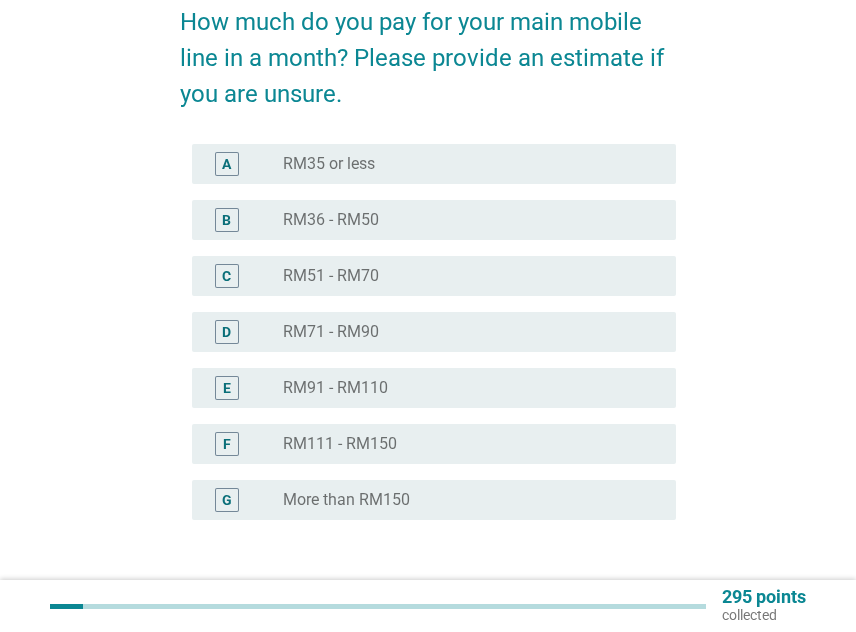 scroll, scrollTop: 200, scrollLeft: 0, axis: vertical 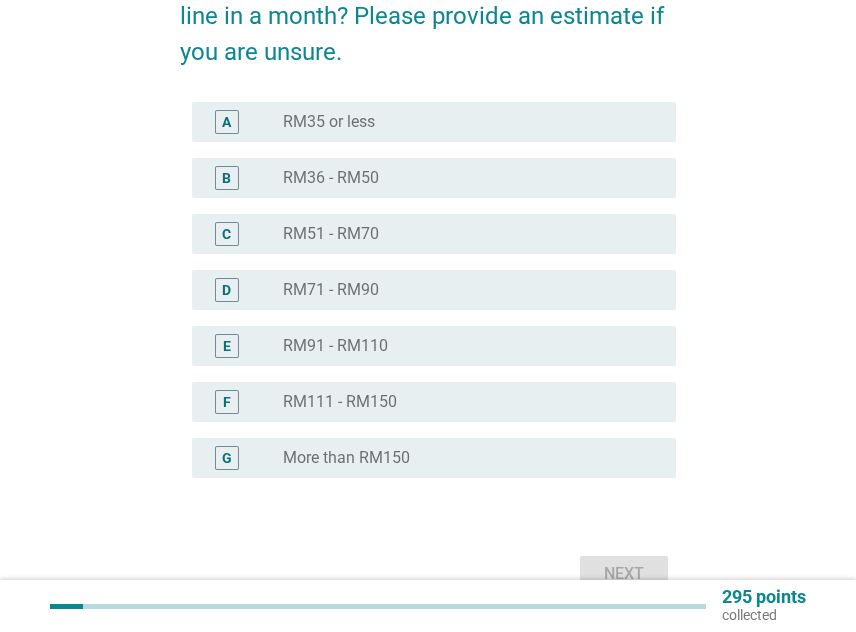 click on "radio_button_unchecked RM91 - RM110" at bounding box center [471, 346] 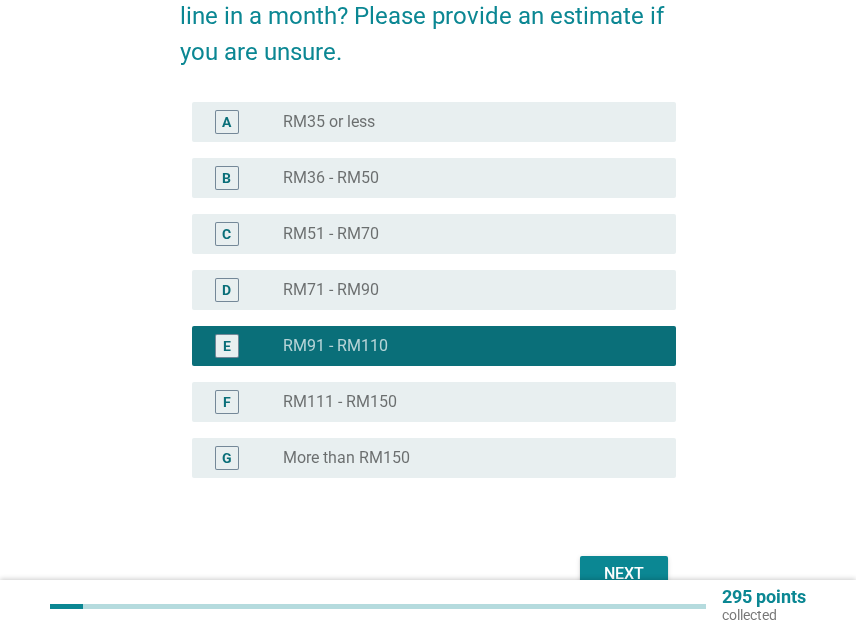 click on "Next" at bounding box center [624, 574] 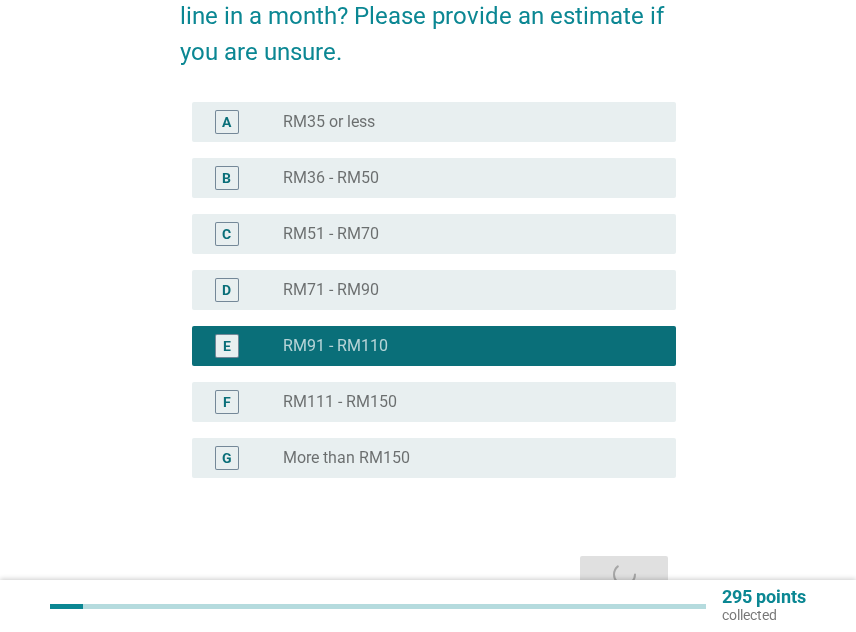 scroll, scrollTop: 0, scrollLeft: 0, axis: both 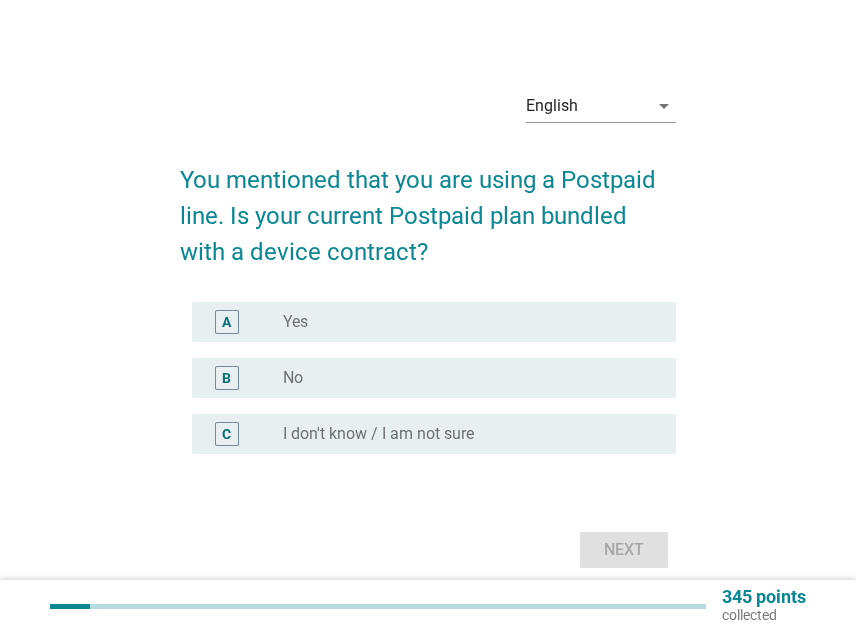 click on "radio_button_unchecked Yes" at bounding box center (463, 322) 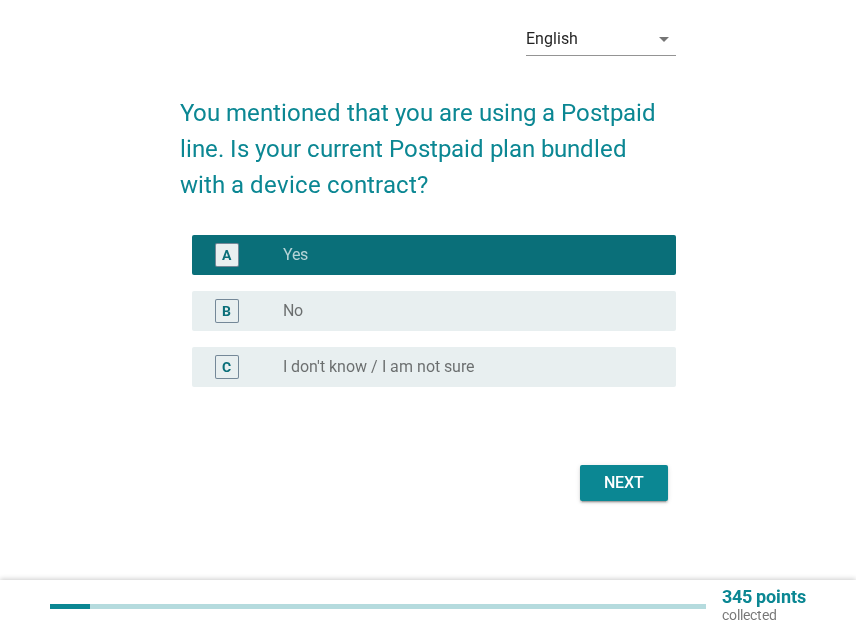 scroll, scrollTop: 68, scrollLeft: 0, axis: vertical 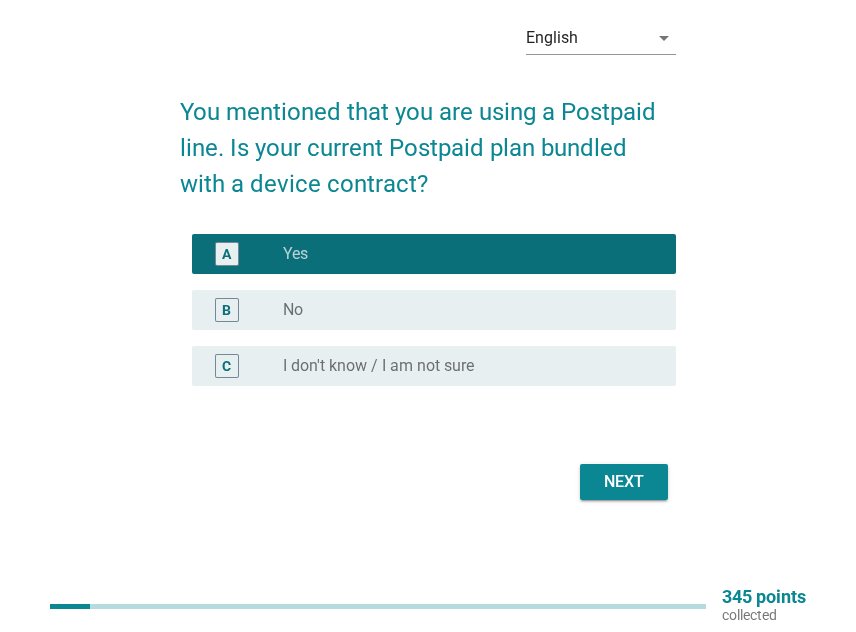 click on "Next" at bounding box center [624, 482] 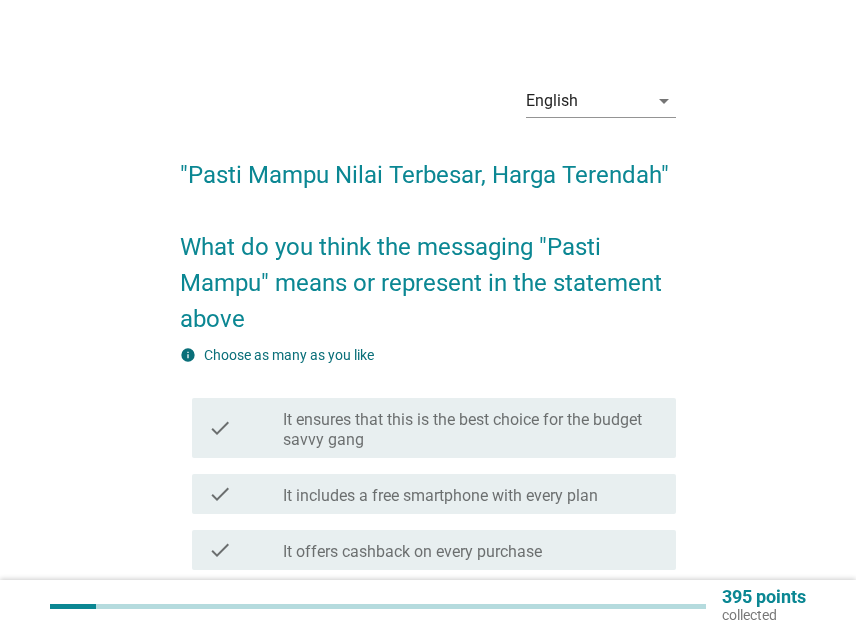 scroll, scrollTop: 0, scrollLeft: 0, axis: both 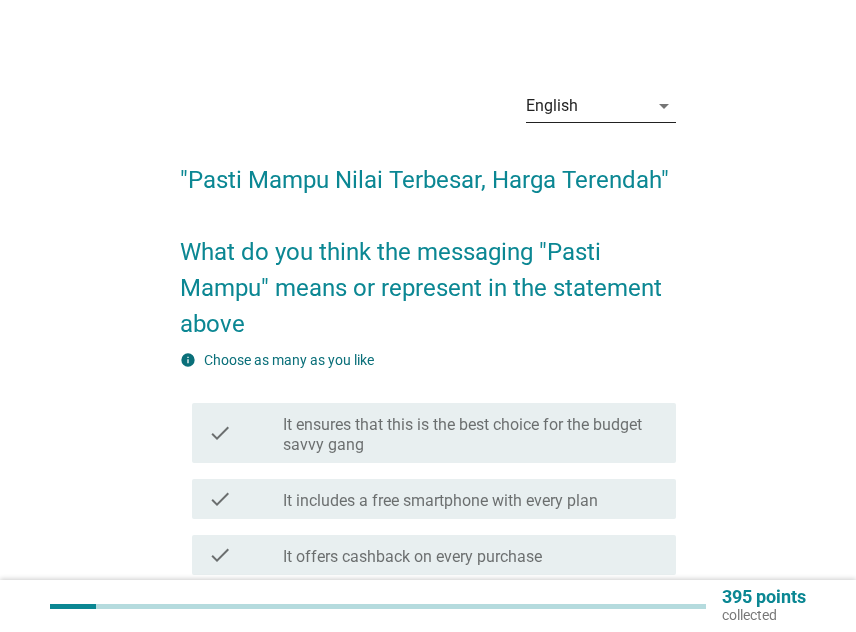 click on "English arrow_drop_down" at bounding box center (601, 106) 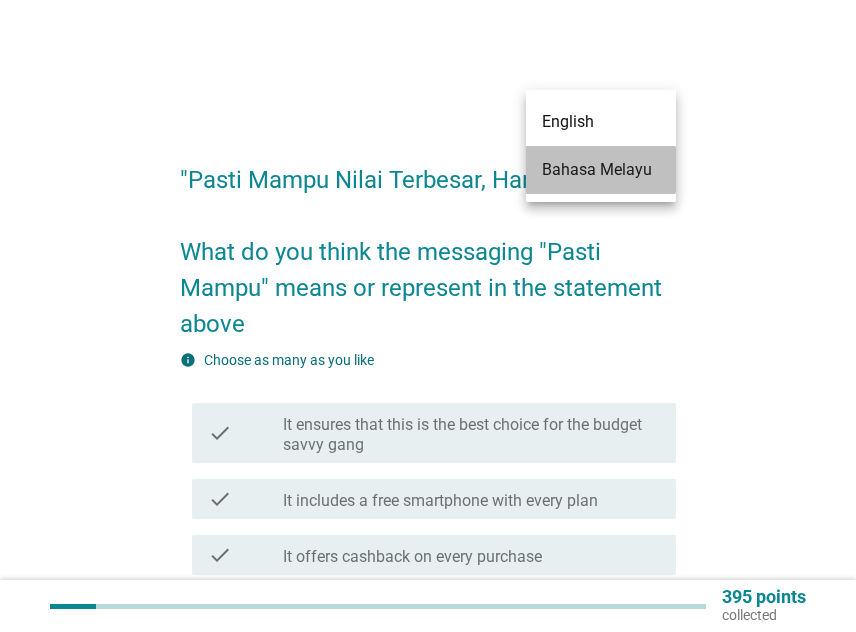 click on "Bahasa Melayu" at bounding box center (601, 170) 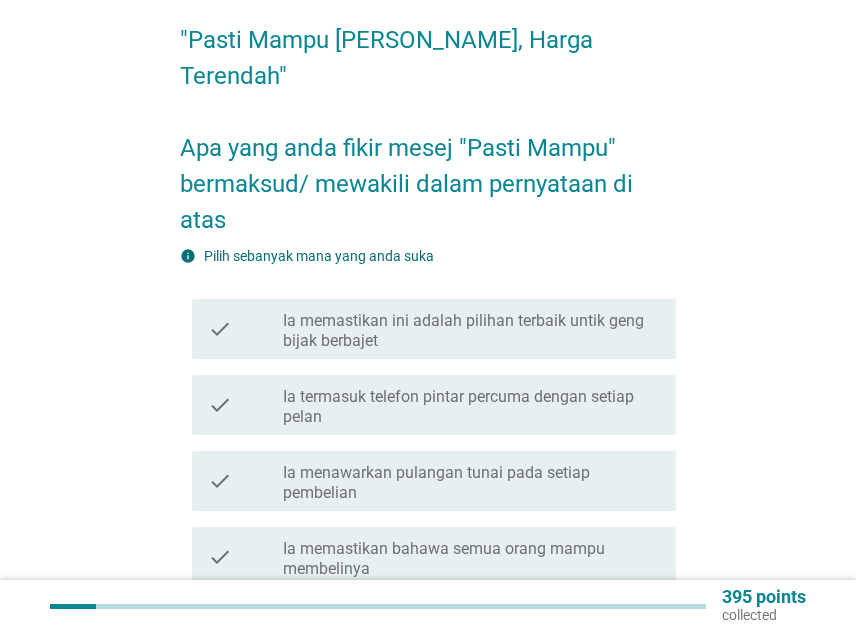 scroll, scrollTop: 200, scrollLeft: 0, axis: vertical 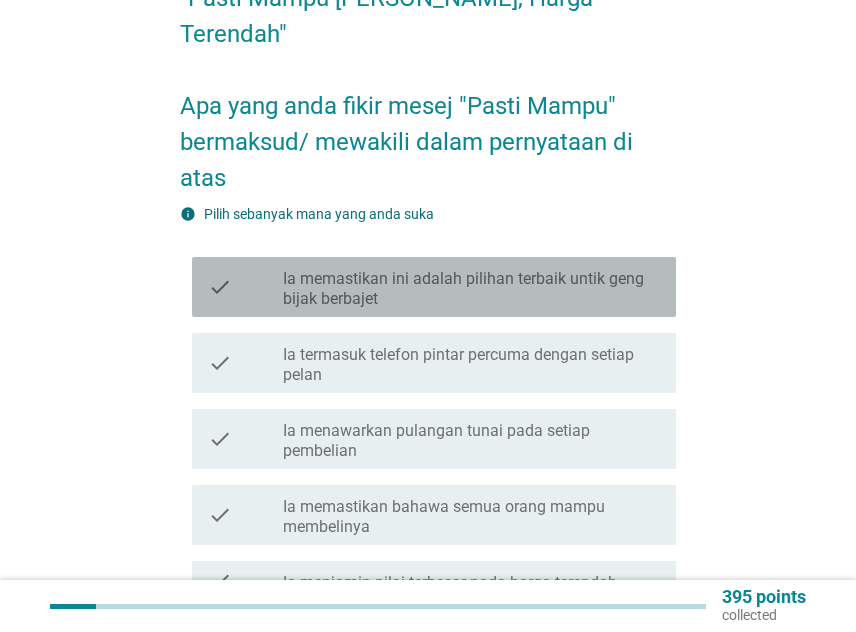 click on "Ia memastikan ini adalah pilihan terbaik untik geng bijak berbajet" at bounding box center (471, 289) 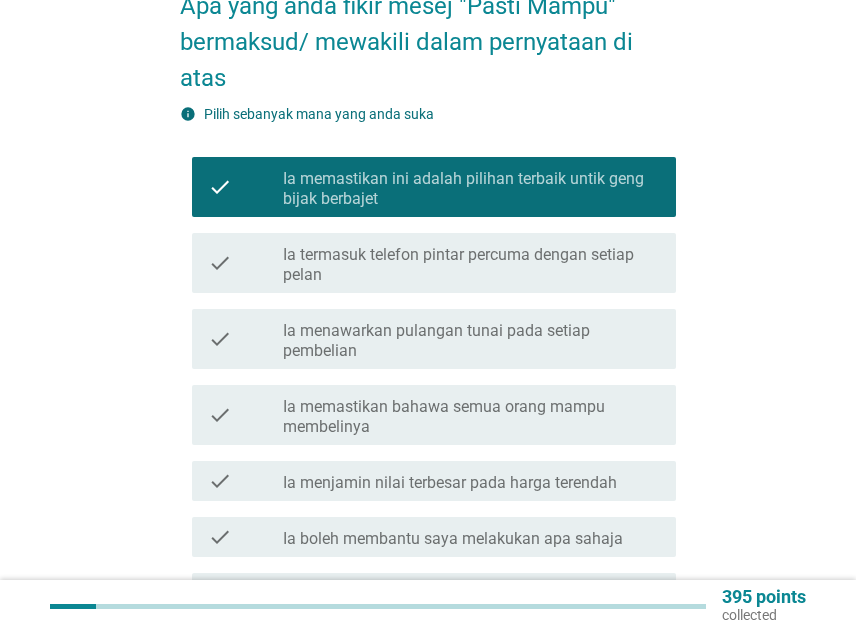 scroll, scrollTop: 400, scrollLeft: 0, axis: vertical 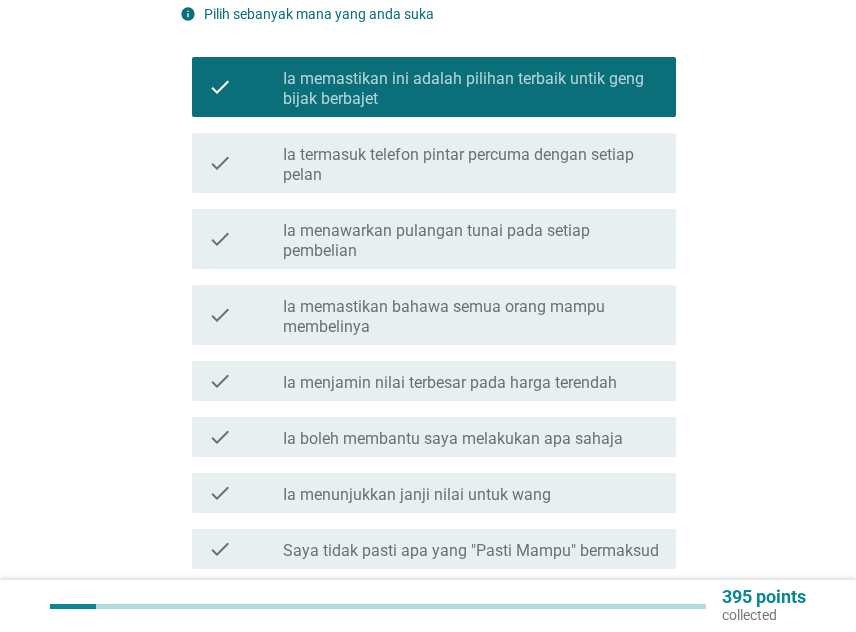 click on "Ia memastikan bahawa semua orang mampu membelinya" at bounding box center (471, 317) 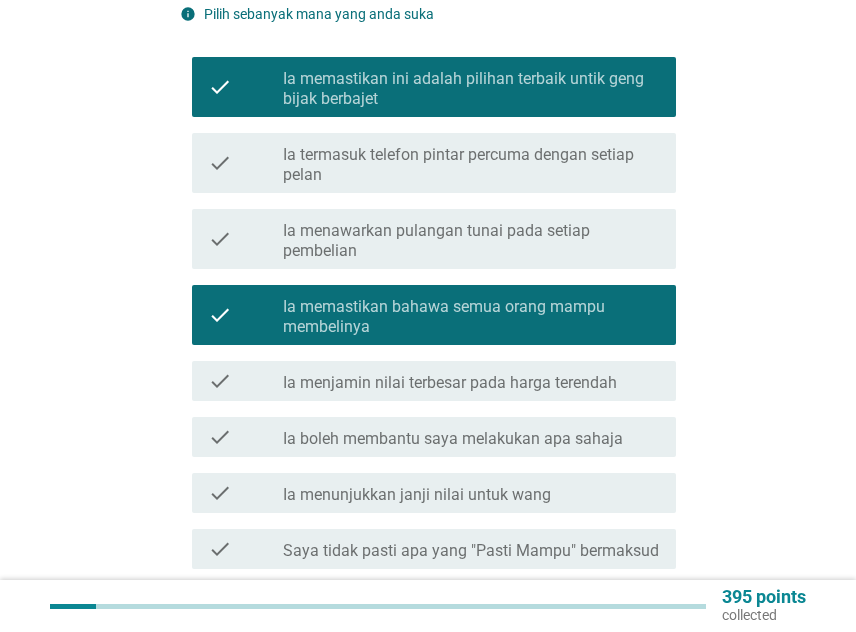 scroll, scrollTop: 500, scrollLeft: 0, axis: vertical 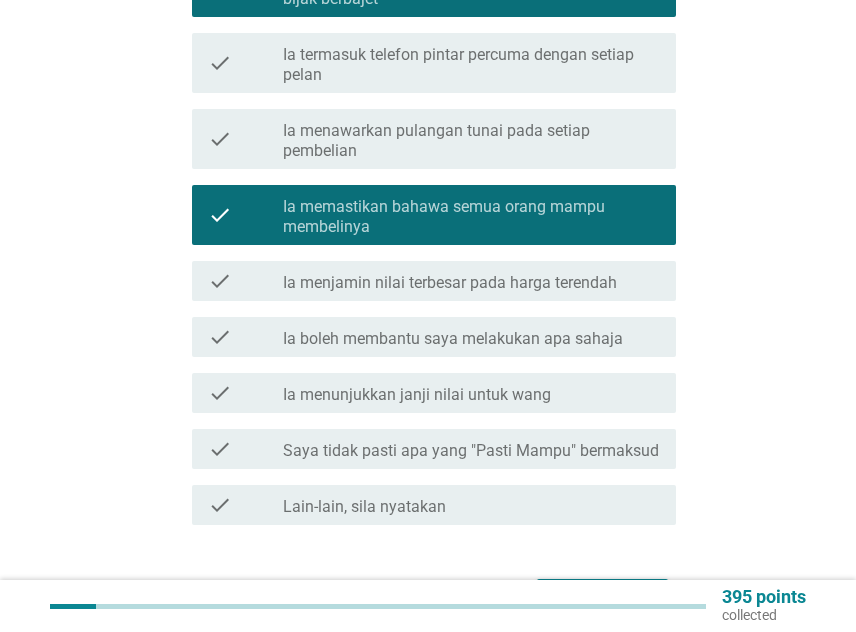 click on "Seterusnya" at bounding box center (602, 597) 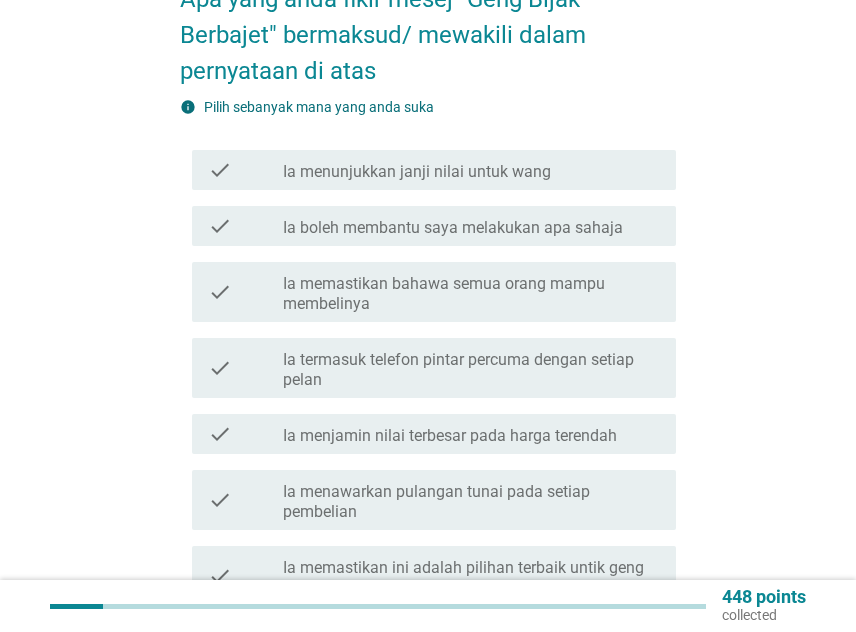 scroll, scrollTop: 300, scrollLeft: 0, axis: vertical 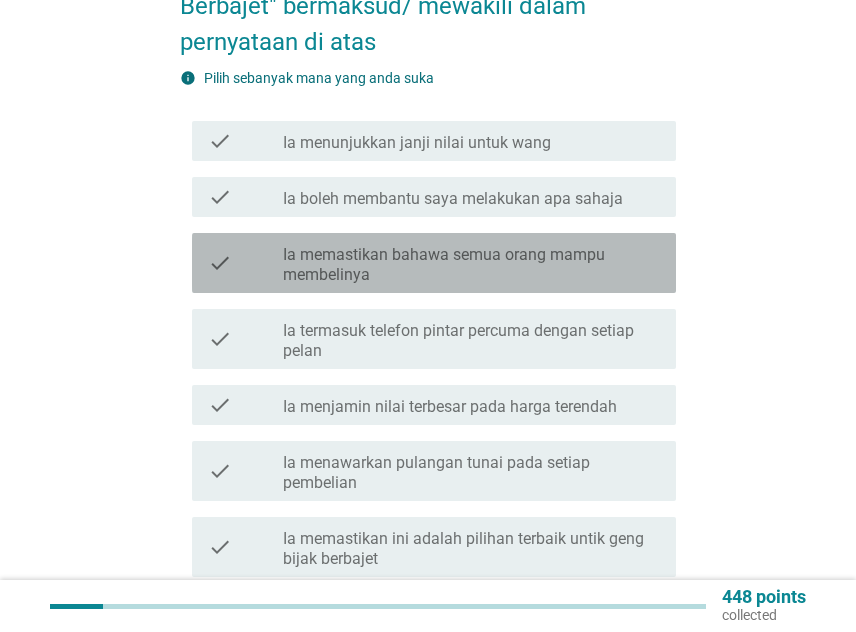 click on "Ia memastikan bahawa semua orang mampu membelinya" at bounding box center (471, 265) 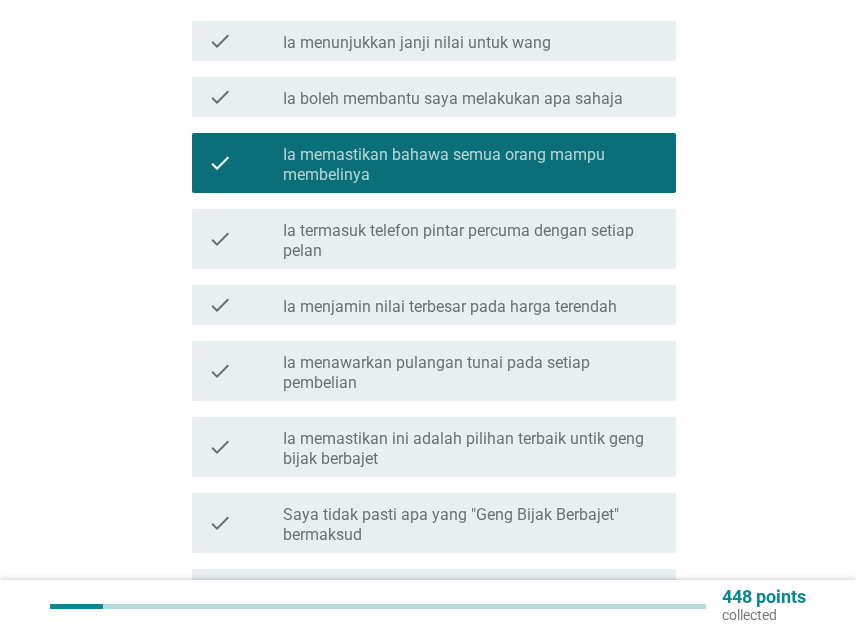 scroll, scrollTop: 500, scrollLeft: 0, axis: vertical 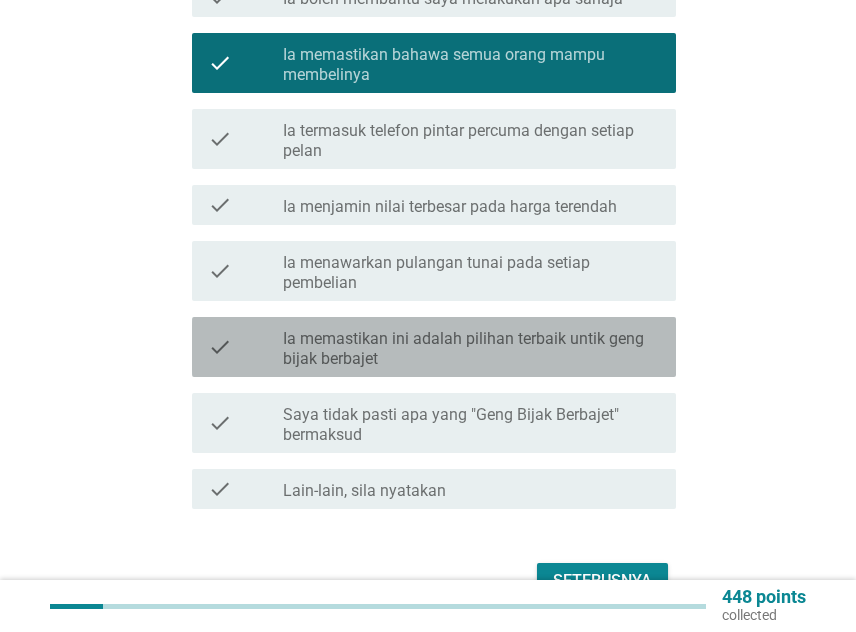 click on "Ia memastikan ini adalah pilihan terbaik untik geng bijak berbajet" at bounding box center [471, 349] 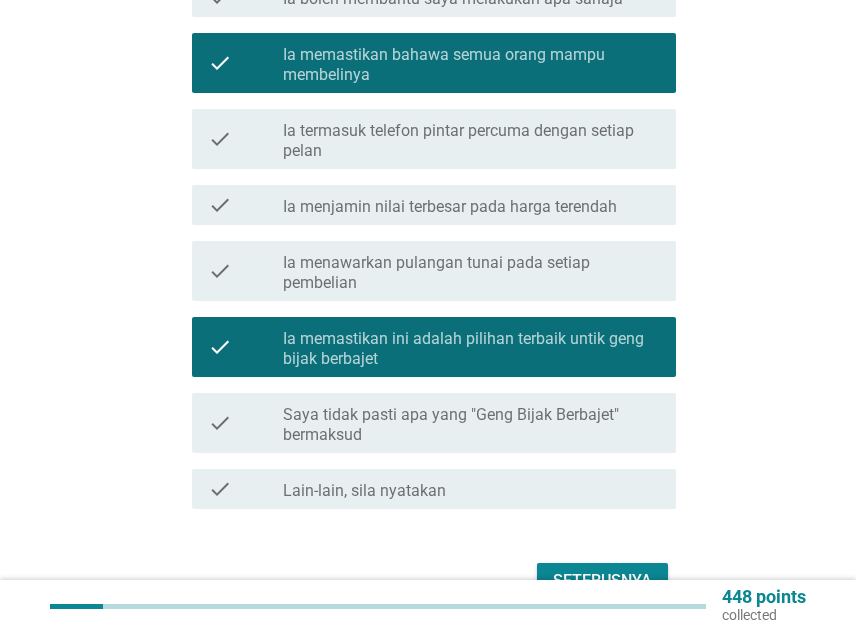 click on "Seterusnya" at bounding box center [602, 581] 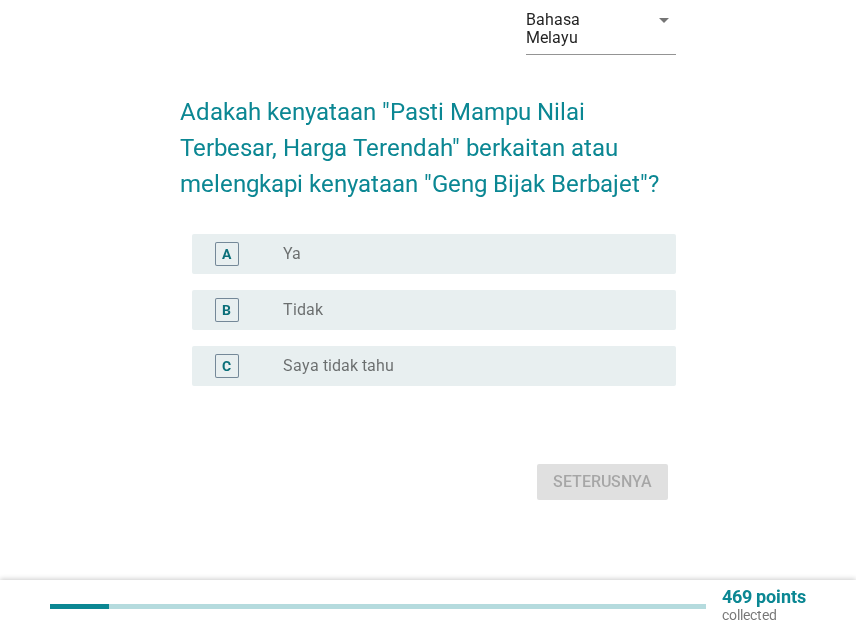 scroll, scrollTop: 0, scrollLeft: 0, axis: both 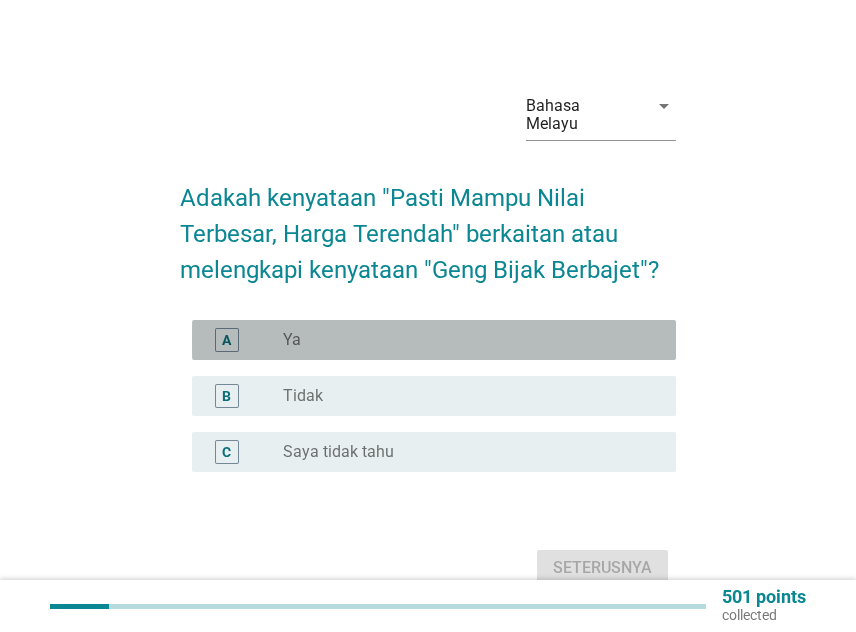 click on "radio_button_unchecked Ya" at bounding box center (463, 340) 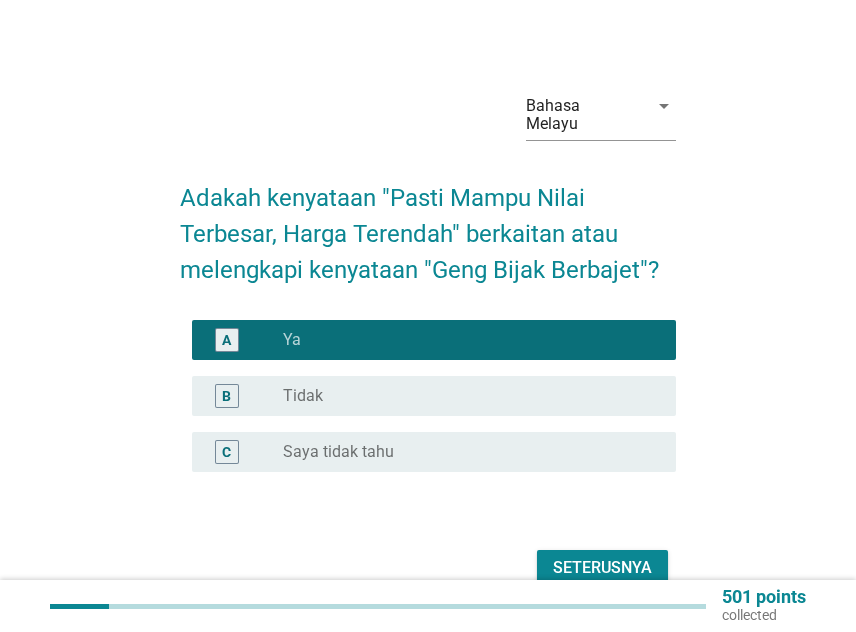 click on "Seterusnya" at bounding box center (602, 568) 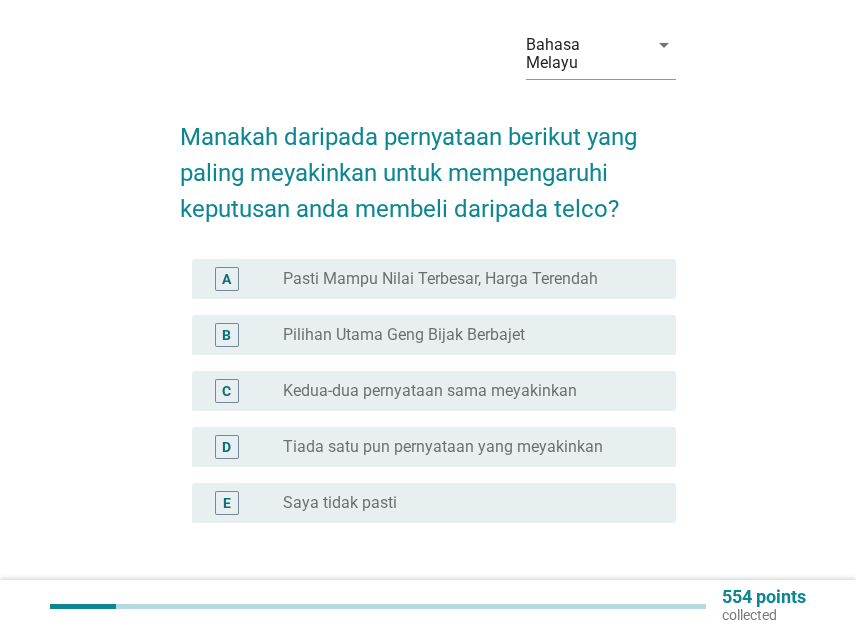 scroll, scrollTop: 100, scrollLeft: 0, axis: vertical 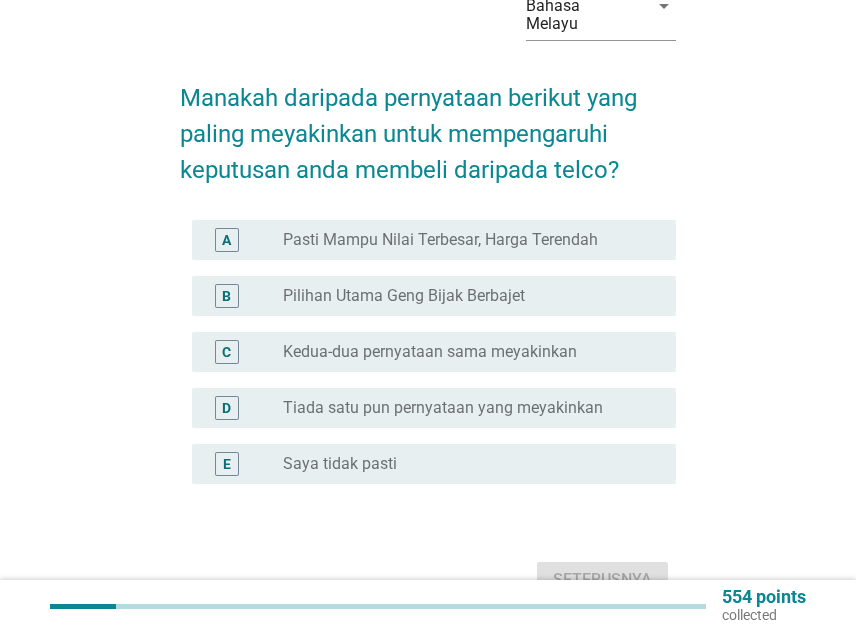 click on "radio_button_unchecked Kedua-dua pernyataan sama meyakinkan" at bounding box center (463, 352) 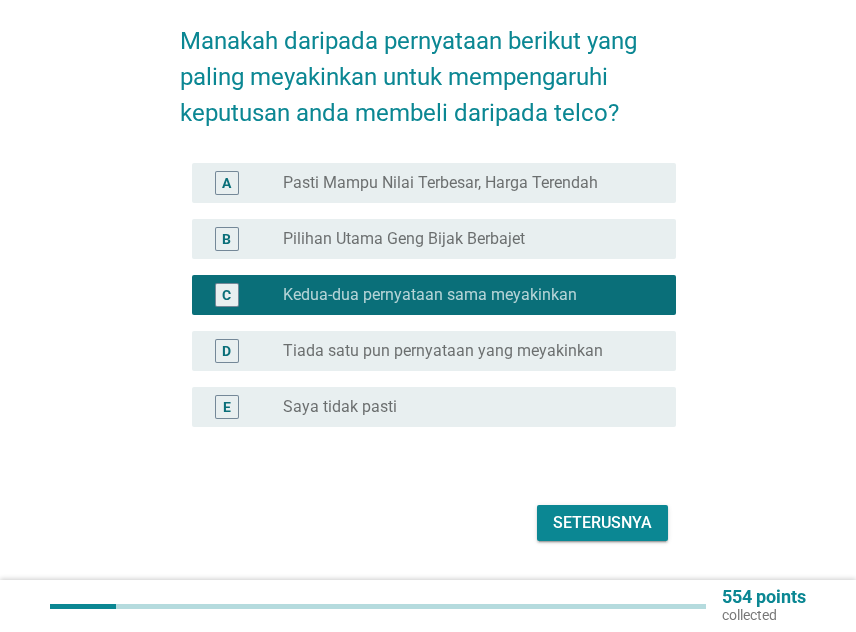 scroll, scrollTop: 180, scrollLeft: 0, axis: vertical 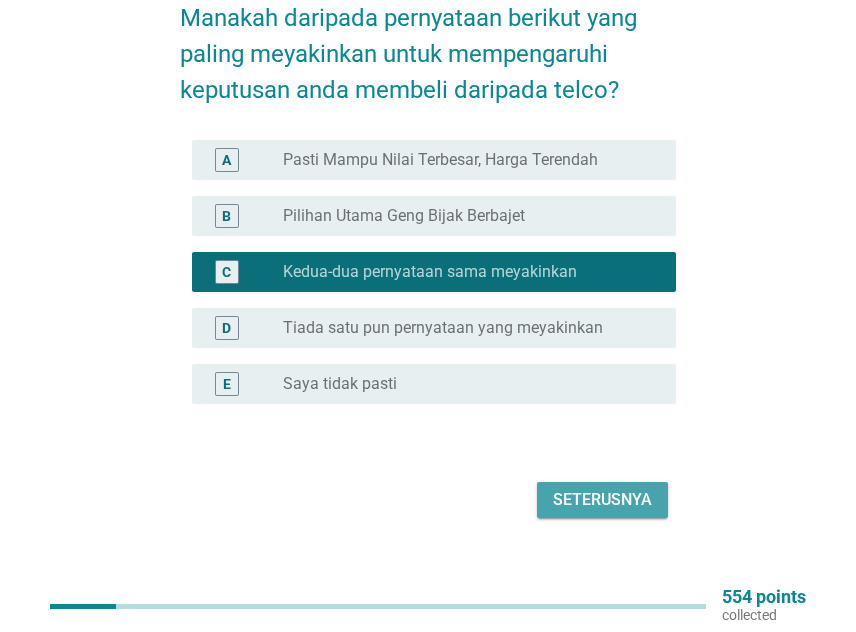 click on "Seterusnya" at bounding box center [602, 500] 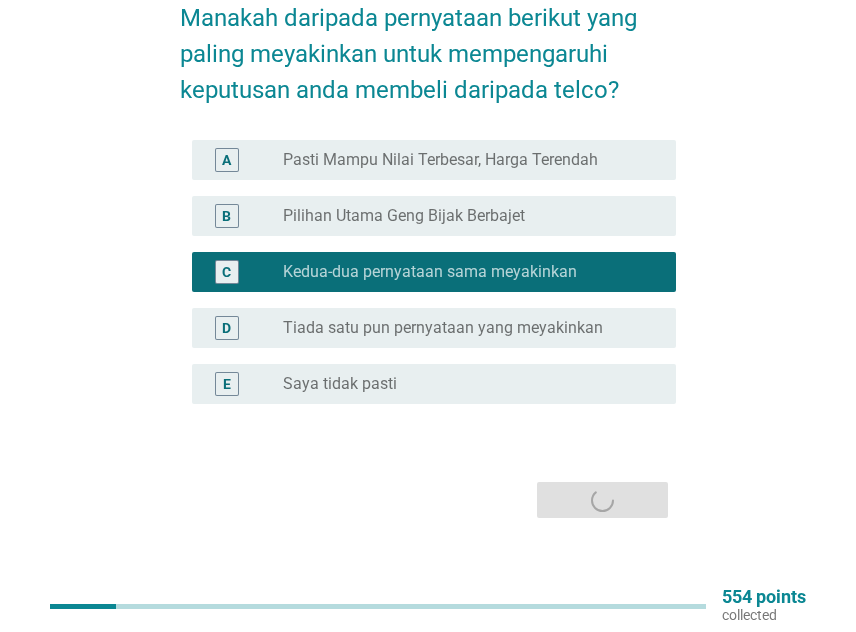 scroll, scrollTop: 0, scrollLeft: 0, axis: both 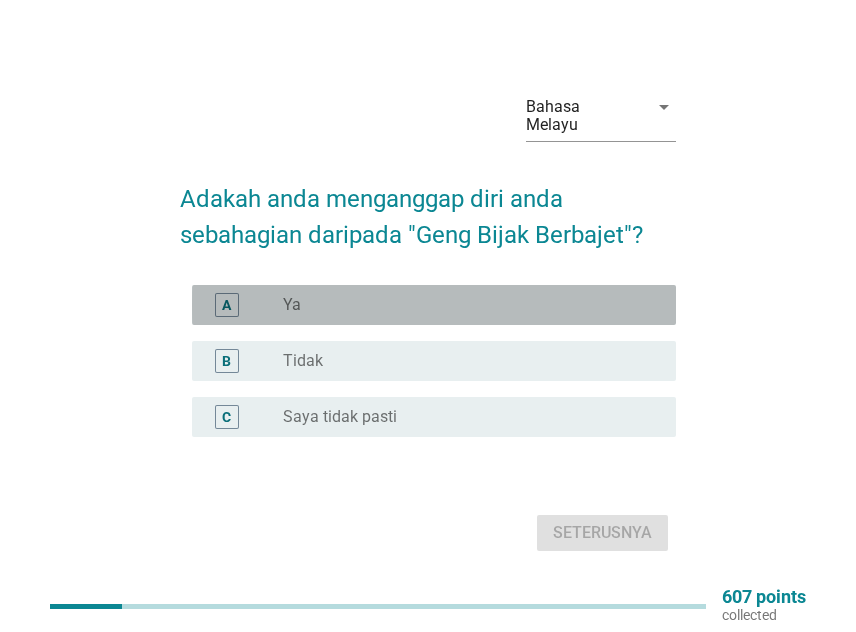 click on "radio_button_unchecked Ya" at bounding box center (463, 305) 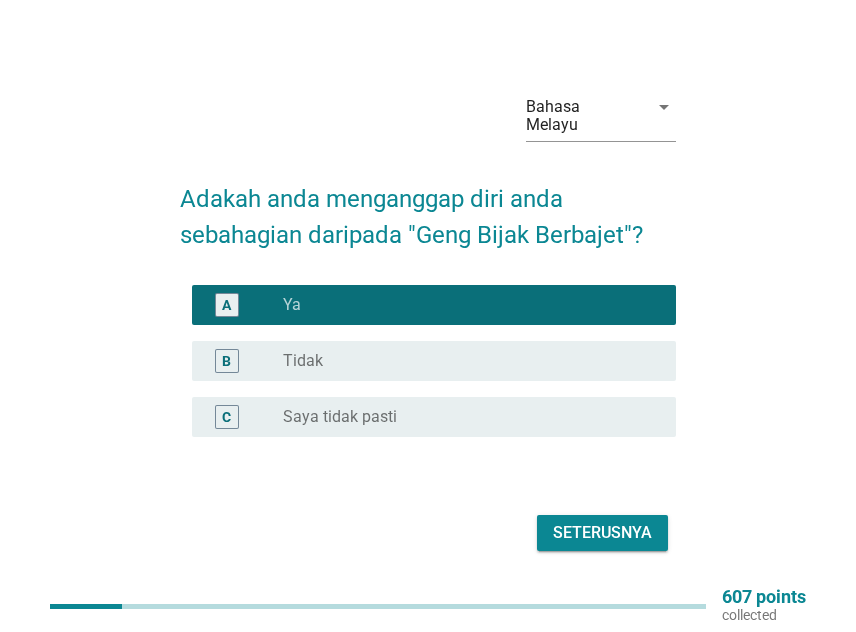 click on "Seterusnya" at bounding box center (602, 533) 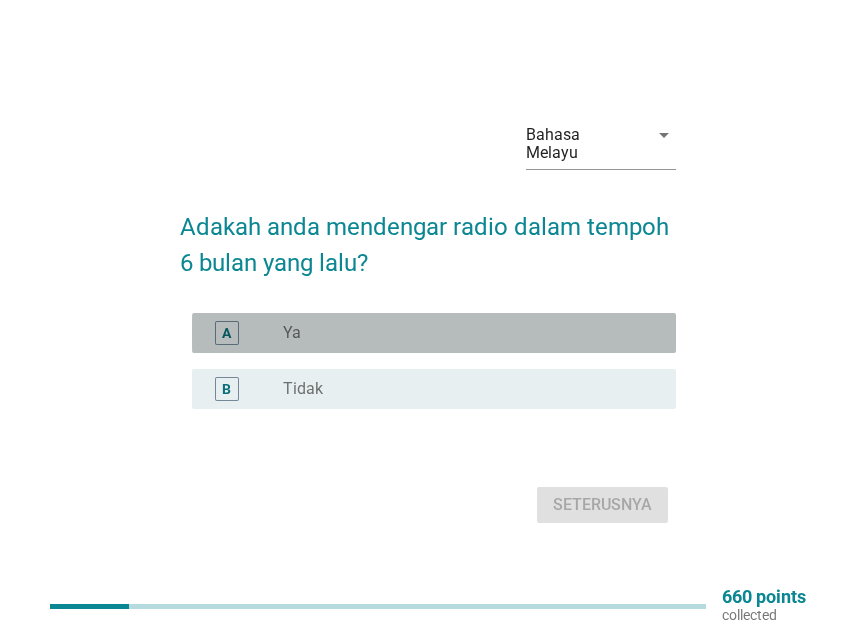 click on "A     radio_button_unchecked Ya" at bounding box center [434, 333] 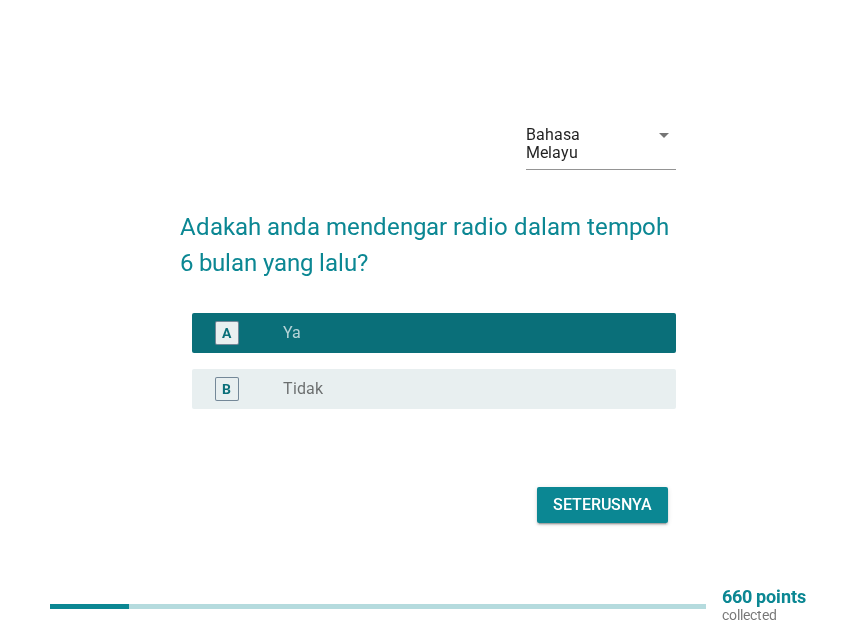 click on "Seterusnya" at bounding box center [602, 505] 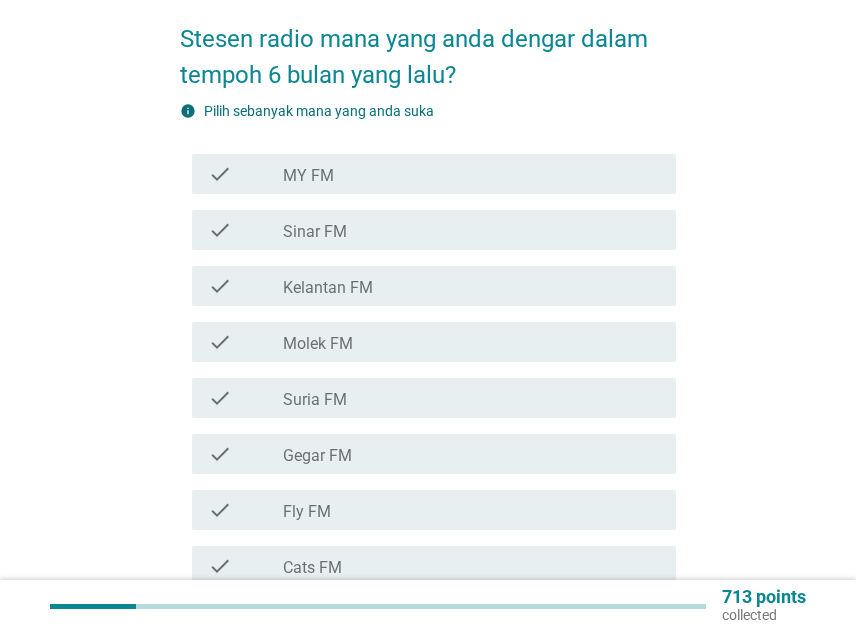 scroll, scrollTop: 200, scrollLeft: 0, axis: vertical 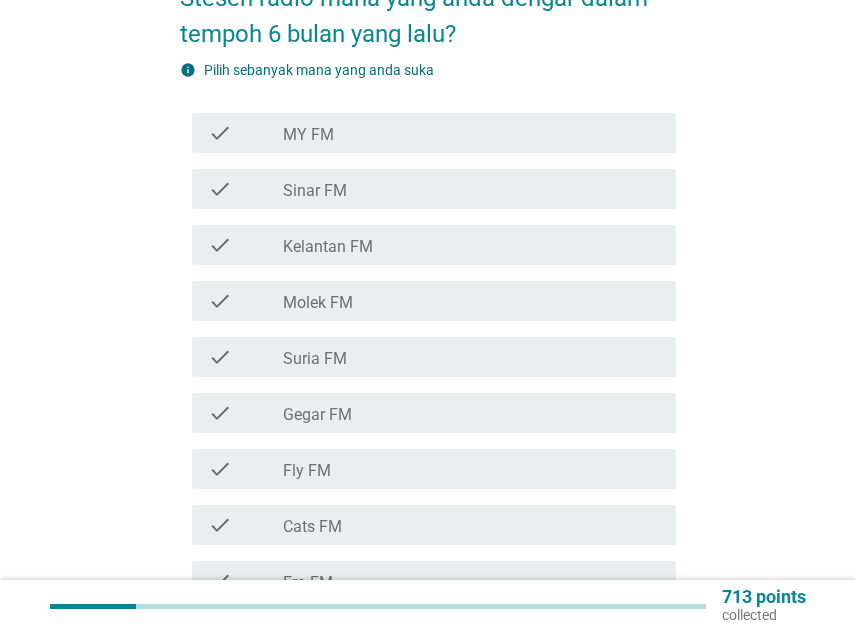 click on "check_box_outline_blank Sinar FM" at bounding box center (471, 189) 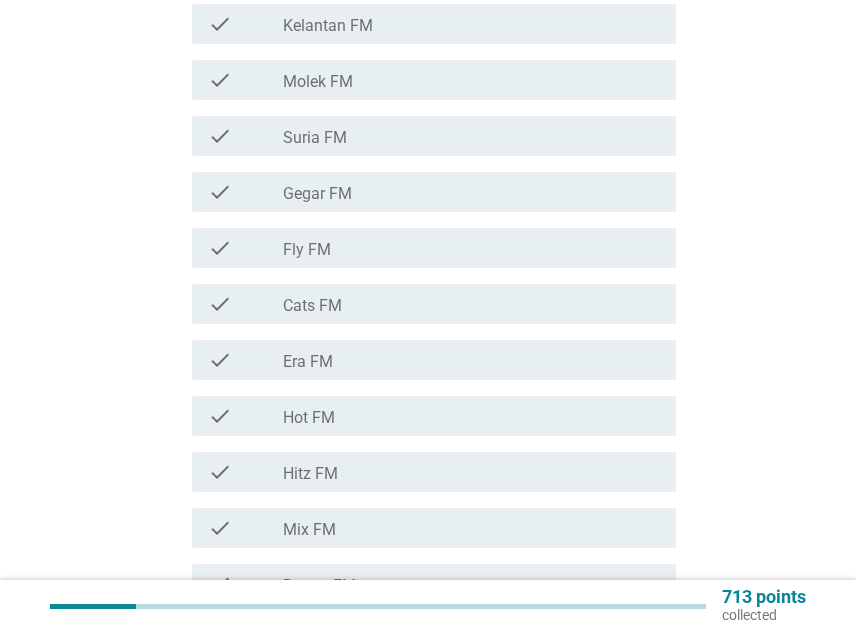 scroll, scrollTop: 500, scrollLeft: 0, axis: vertical 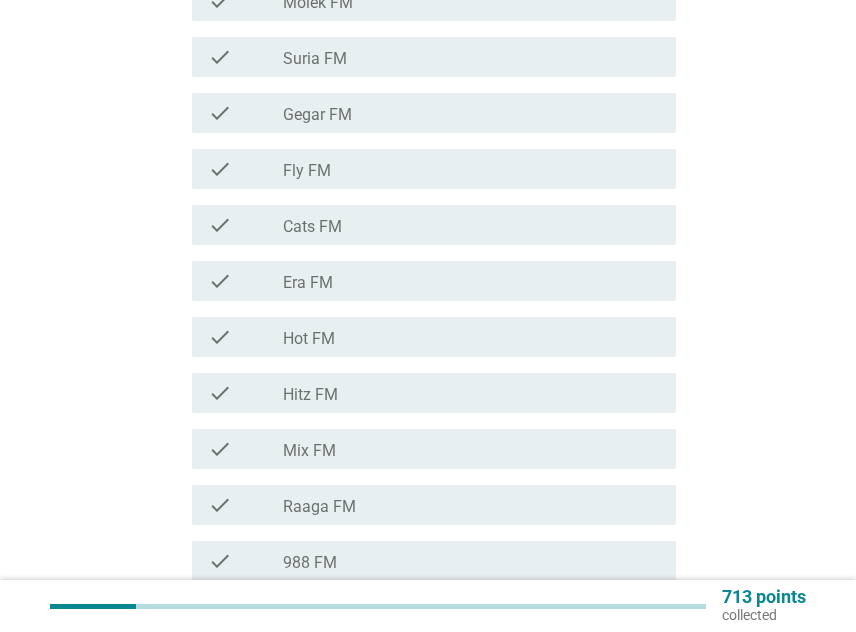 click on "check_box_outline_blank Era FM" at bounding box center (471, 281) 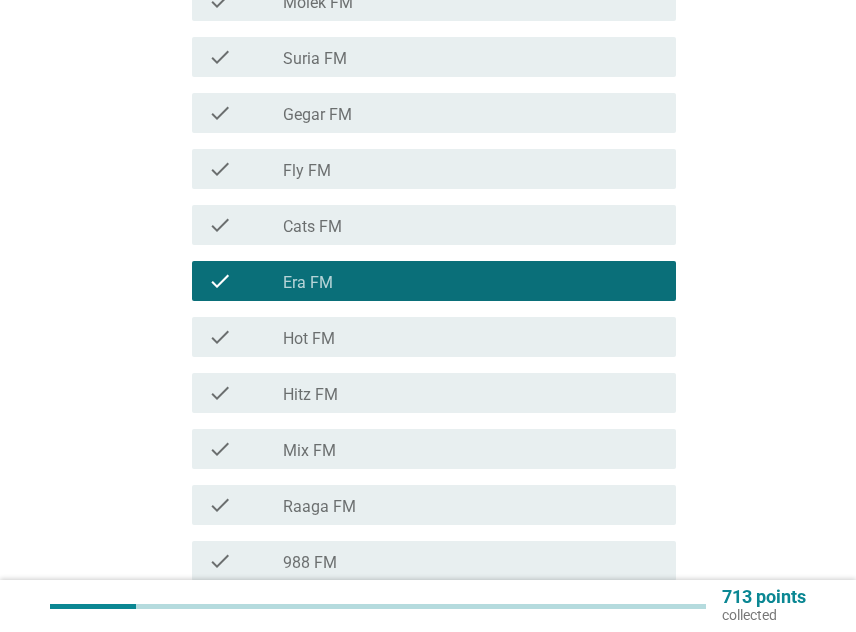 click on "check_box_outline_blank Hot FM" at bounding box center [471, 337] 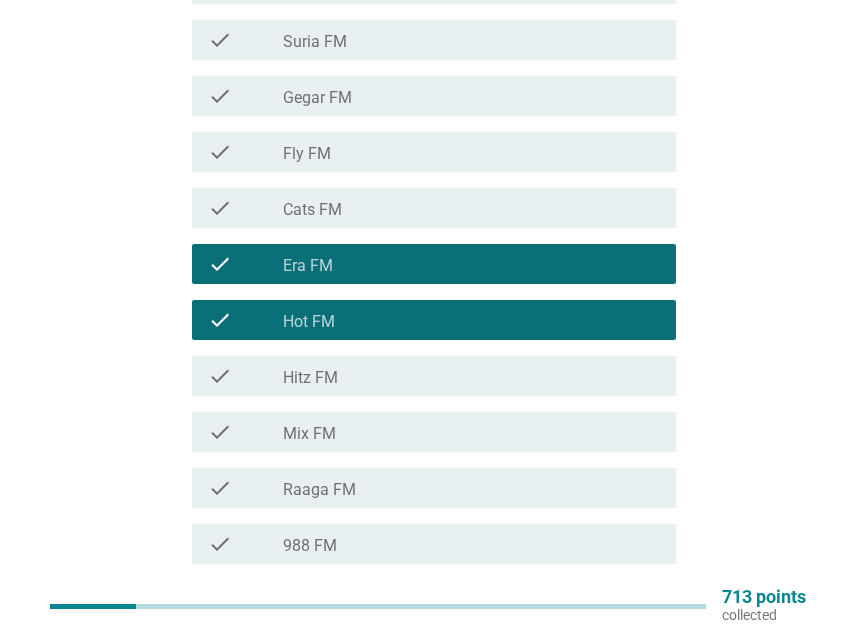 scroll, scrollTop: 377, scrollLeft: 0, axis: vertical 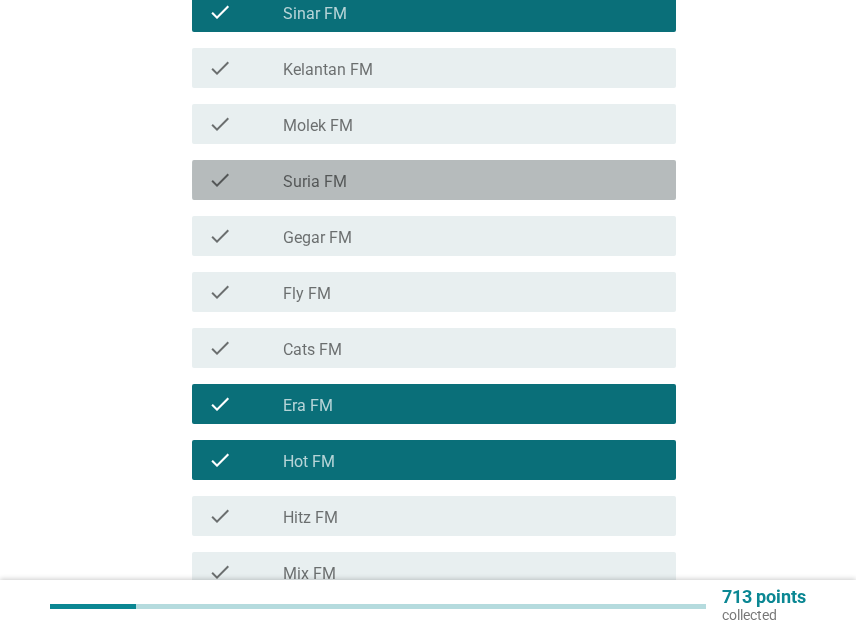 click on "check_box_outline_blank Suria FM" at bounding box center [471, 180] 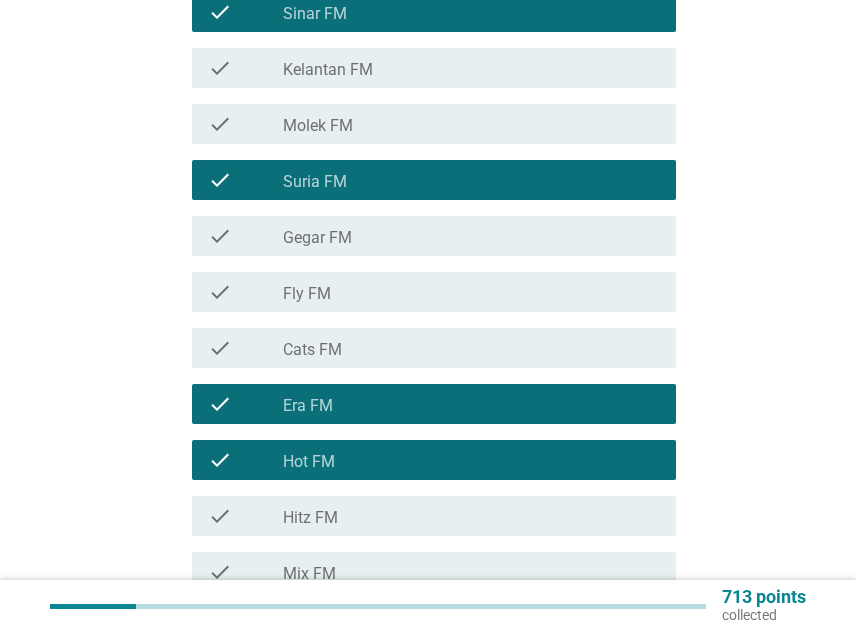 click on "check     check_box_outline_blank Fly FM" at bounding box center (434, 292) 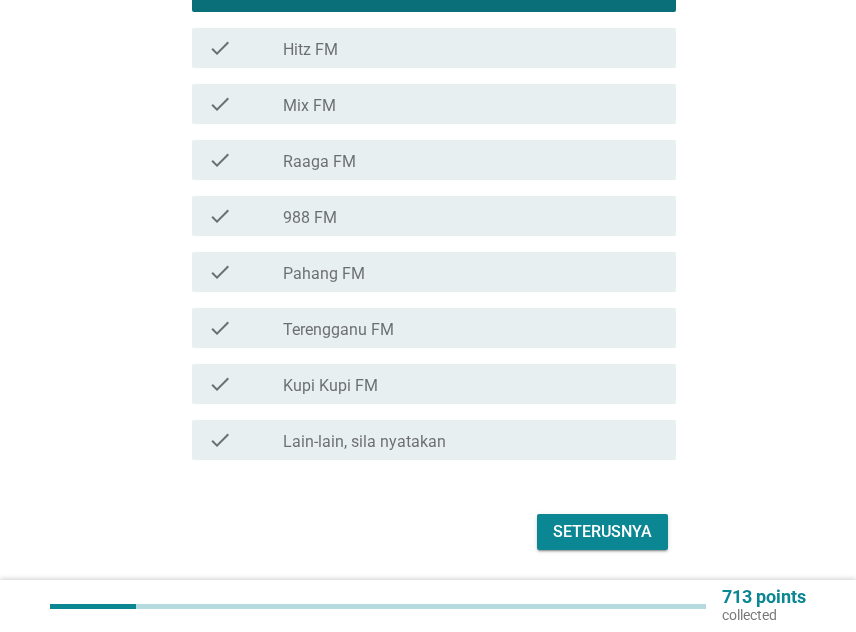 scroll, scrollTop: 877, scrollLeft: 0, axis: vertical 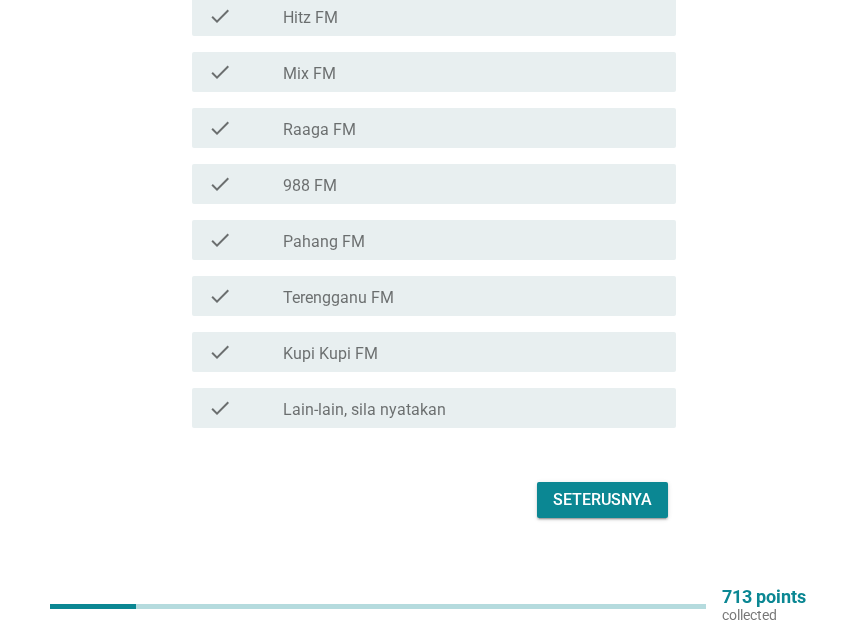 click on "Seterusnya" at bounding box center [602, 500] 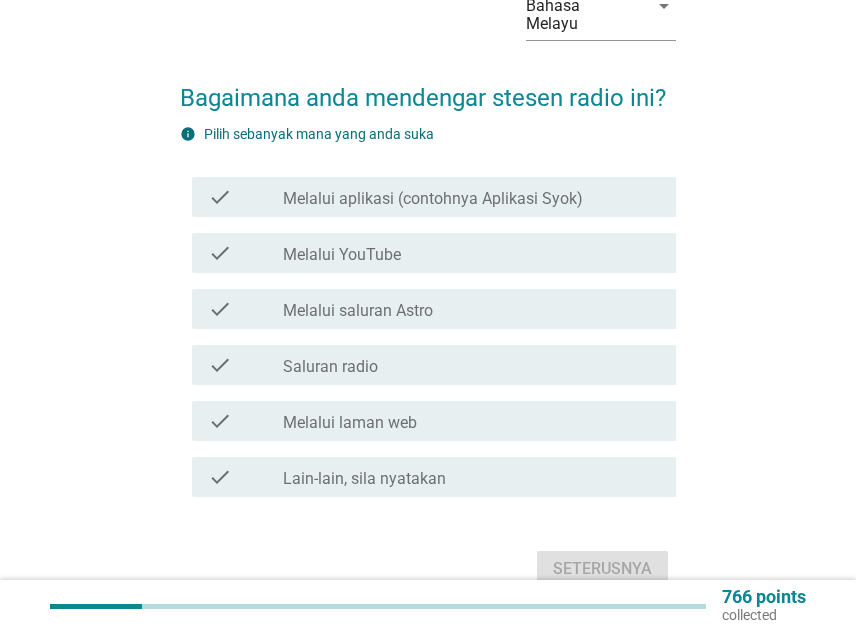 scroll, scrollTop: 169, scrollLeft: 0, axis: vertical 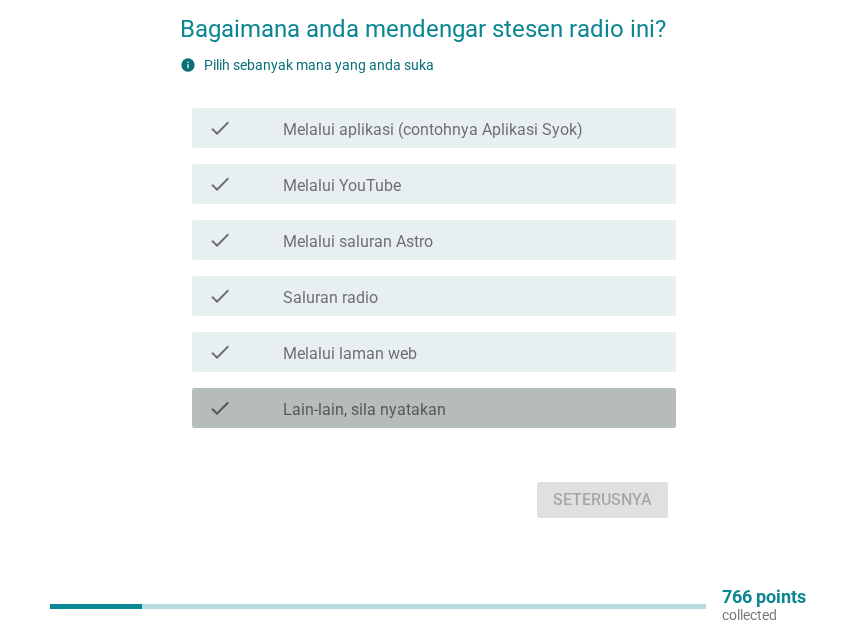click on "check_box Lain-lain, sila nyatakan" at bounding box center [471, 408] 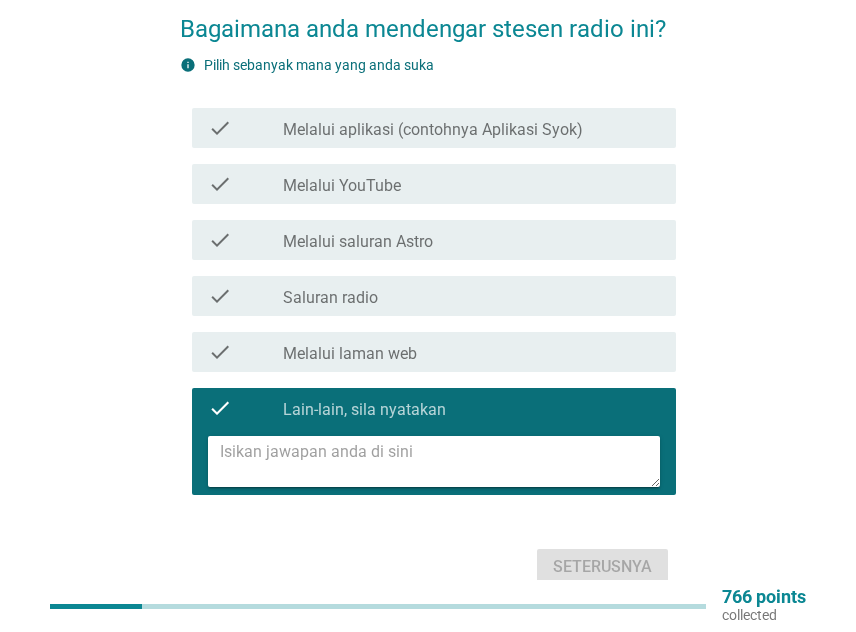 click at bounding box center [440, 461] 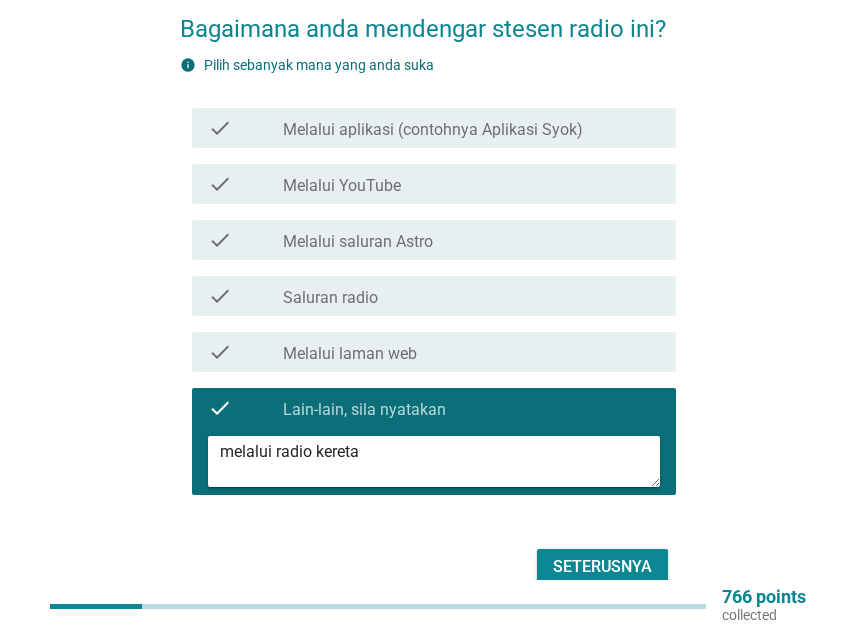 type on "melalui radio kereta" 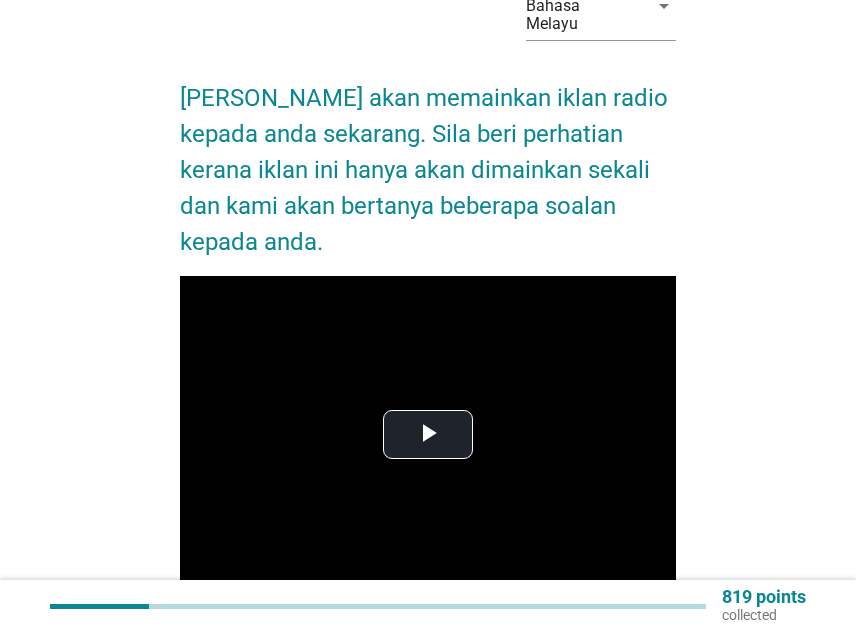 scroll, scrollTop: 200, scrollLeft: 0, axis: vertical 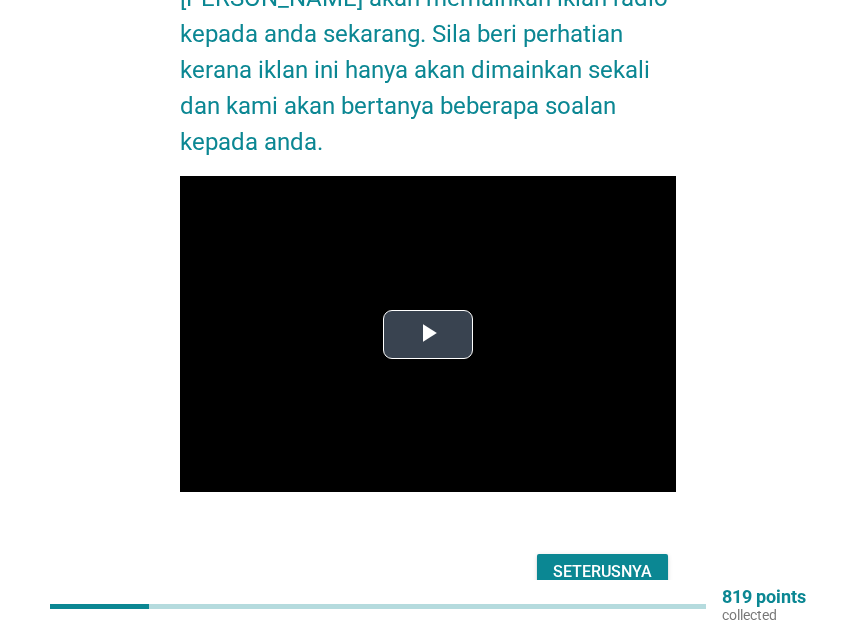 click at bounding box center (428, 334) 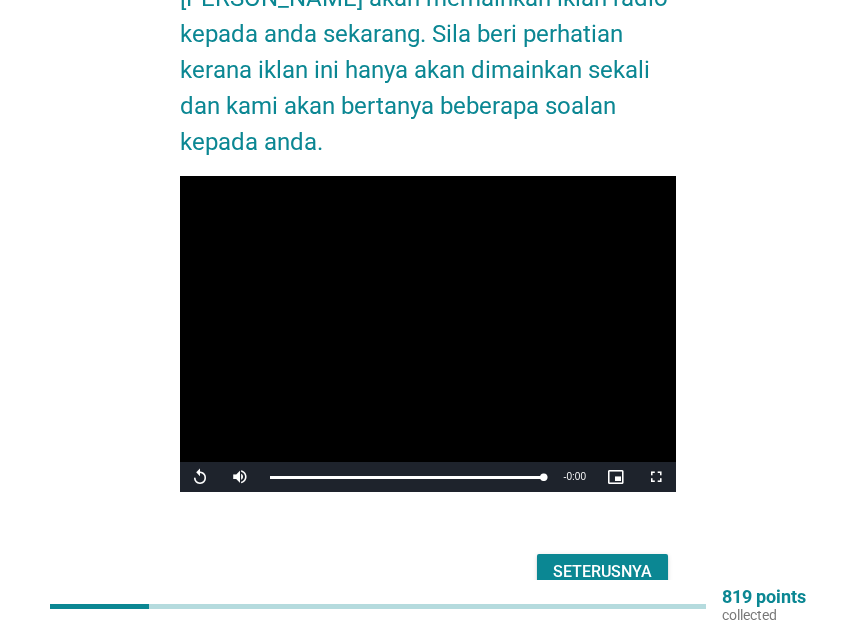 click on "Seterusnya" at bounding box center (602, 572) 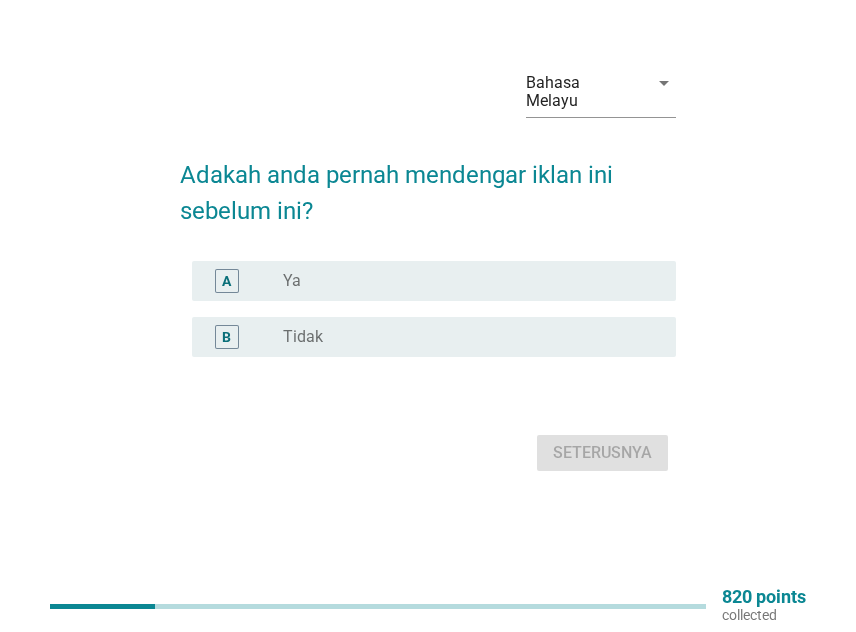 scroll, scrollTop: 0, scrollLeft: 0, axis: both 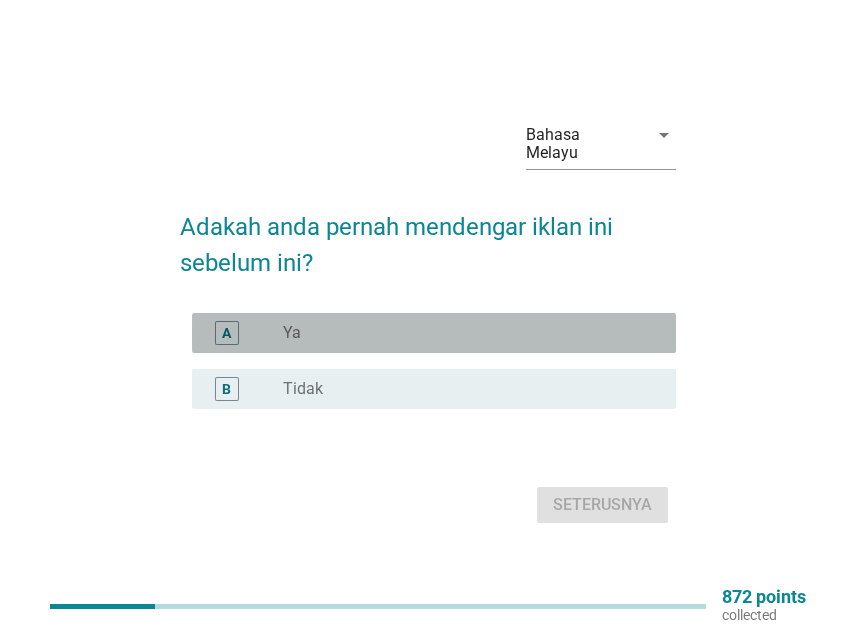 click on "radio_button_unchecked Ya" at bounding box center [463, 333] 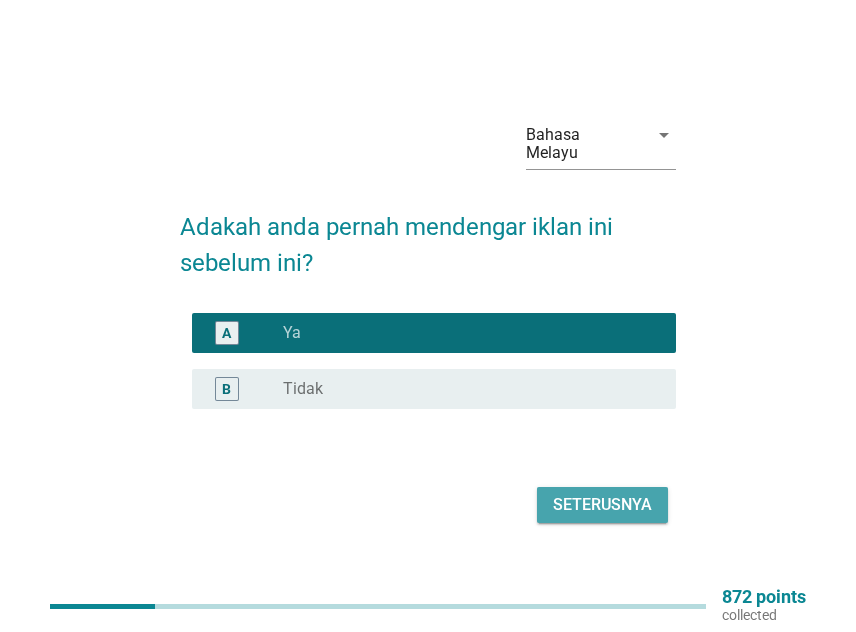 click on "Seterusnya" at bounding box center (602, 505) 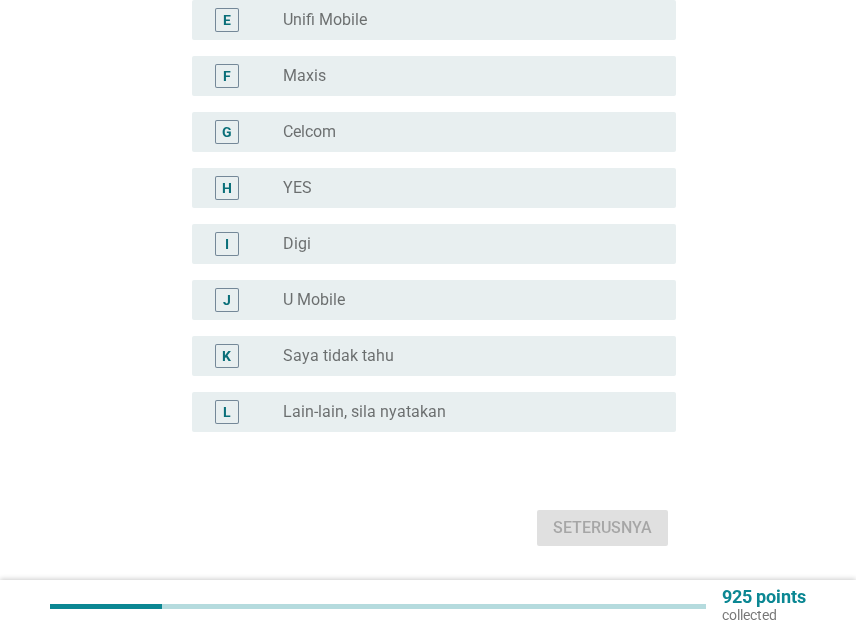 scroll, scrollTop: 500, scrollLeft: 0, axis: vertical 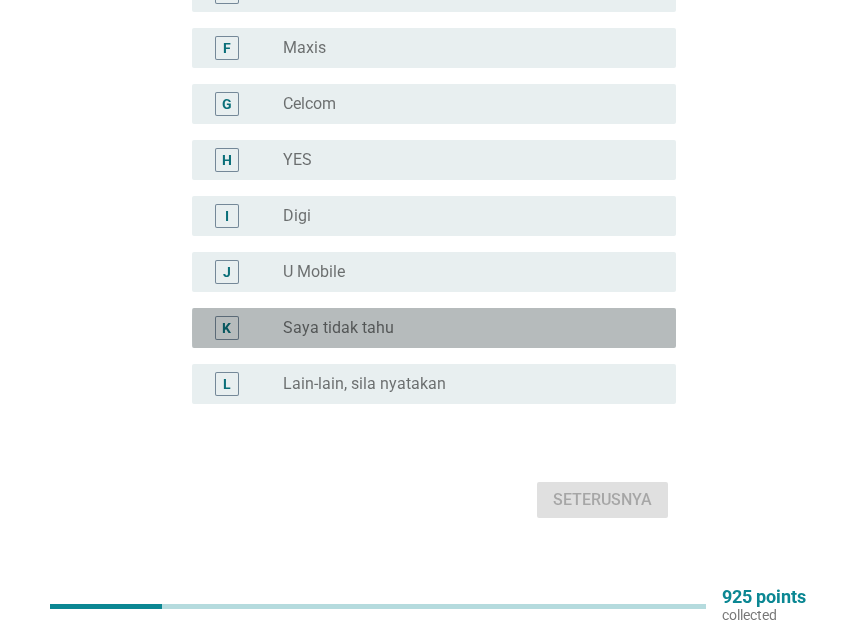 click on "K     radio_button_unchecked Saya tidak tahu" at bounding box center (434, 328) 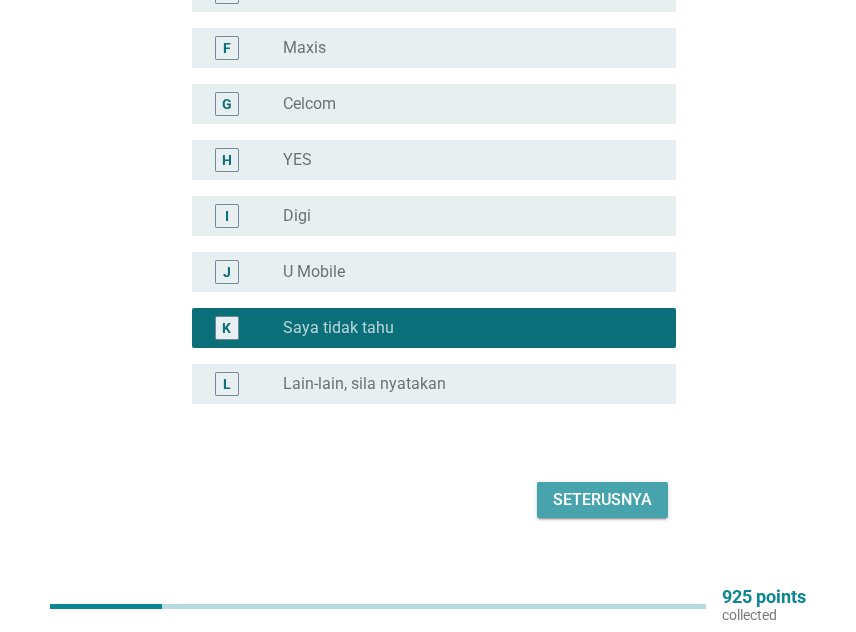 click on "Seterusnya" at bounding box center (602, 500) 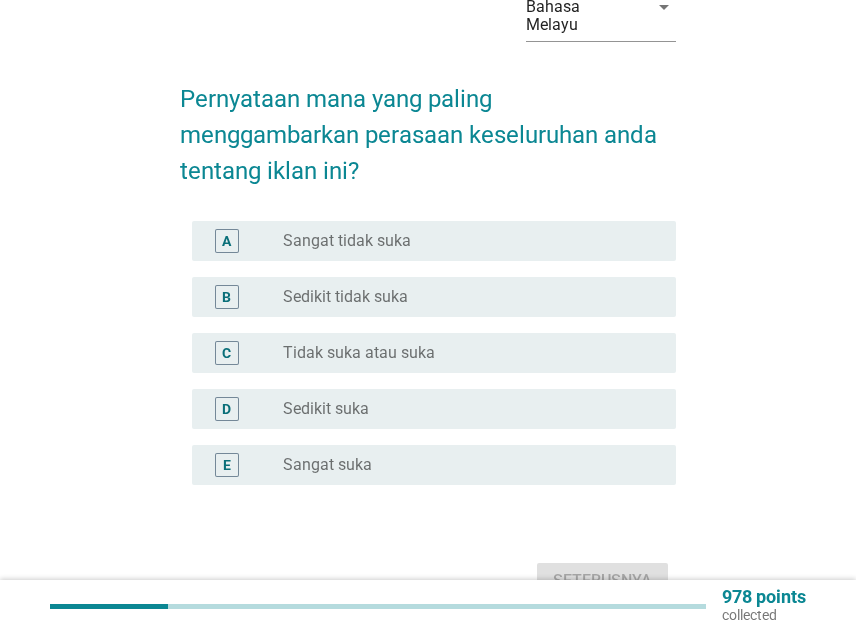 scroll, scrollTop: 100, scrollLeft: 0, axis: vertical 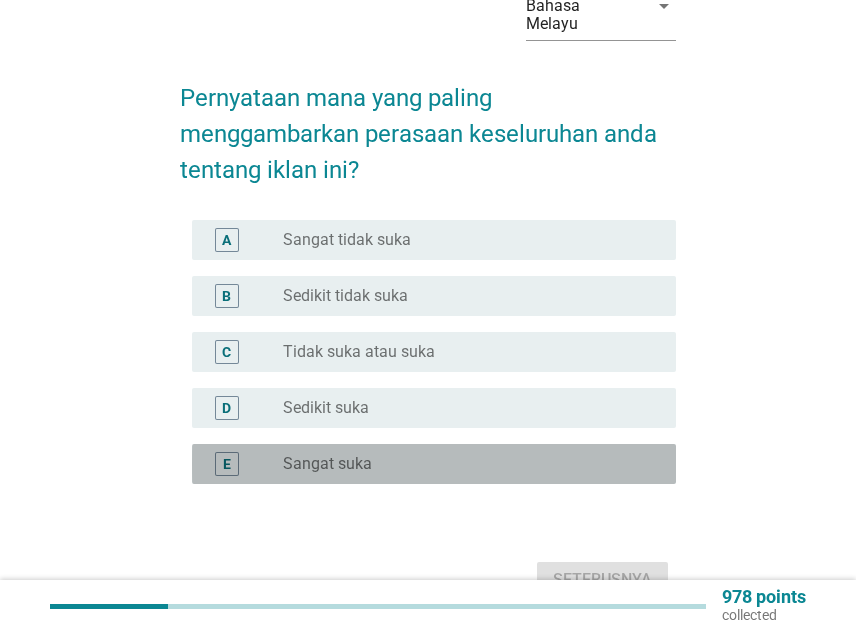 click on "radio_button_unchecked Sangat suka" at bounding box center (463, 464) 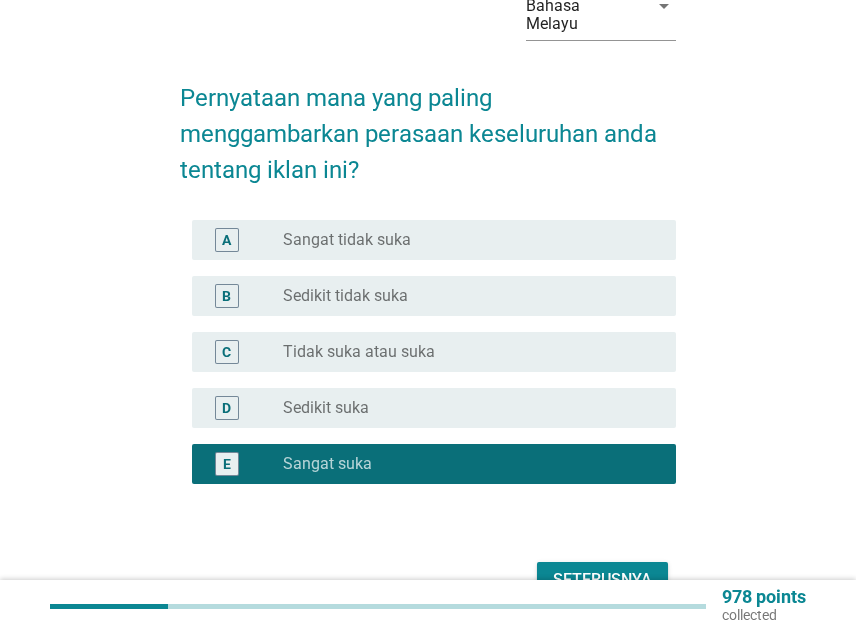 click on "Seterusnya" at bounding box center (602, 580) 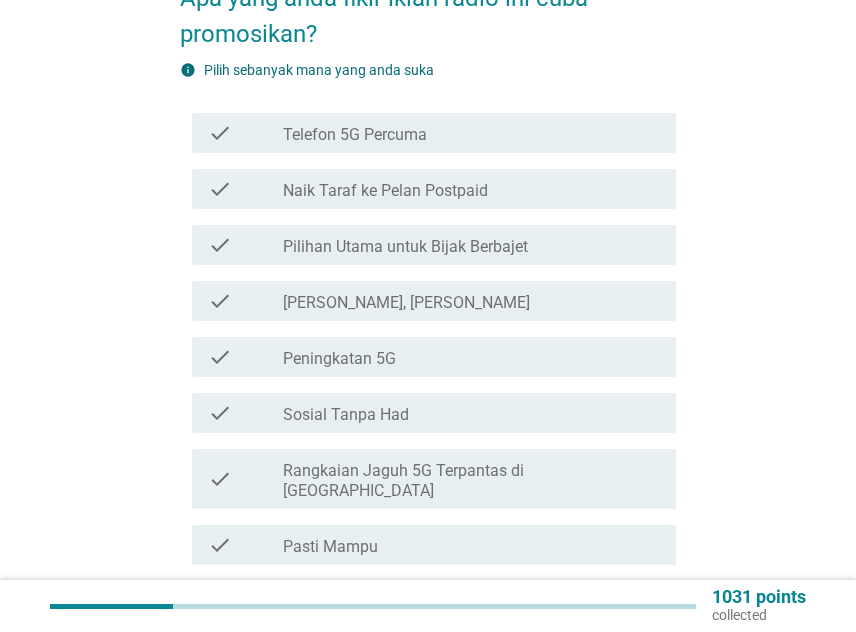 scroll, scrollTop: 300, scrollLeft: 0, axis: vertical 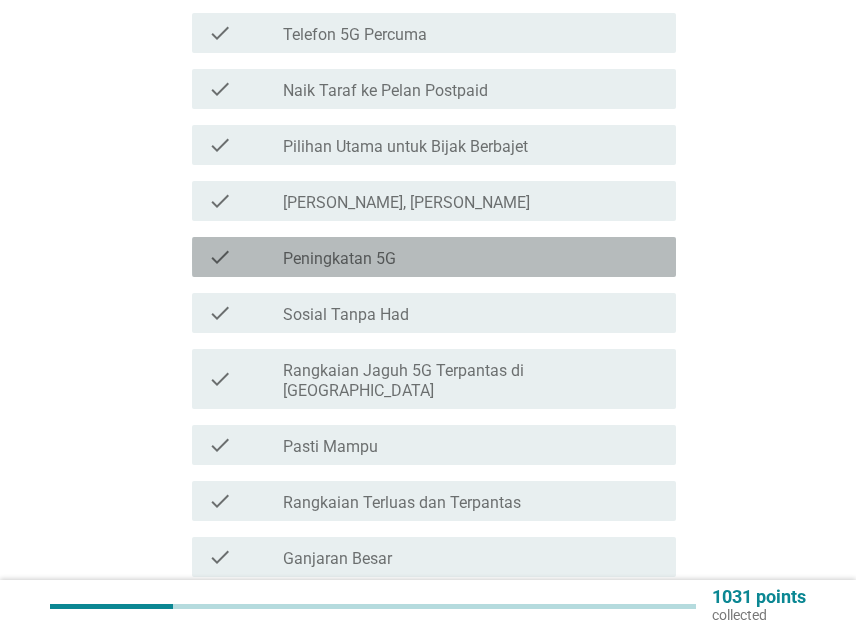 click on "check_box_outline_blank Peningkatan 5G" at bounding box center (471, 257) 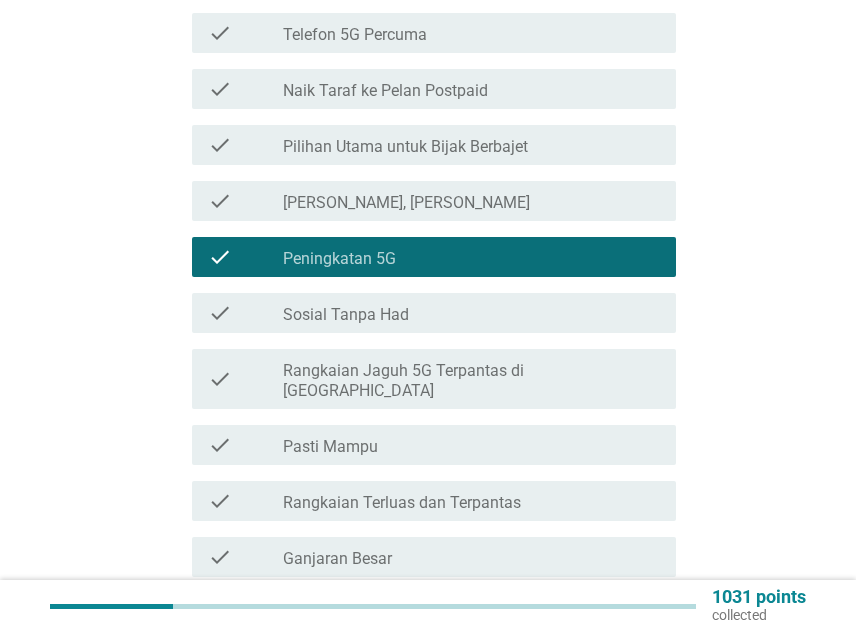 click on "check_box_outline_blank Rangkaian Jaguh 5G Terpantas di [GEOGRAPHIC_DATA]" at bounding box center (471, 379) 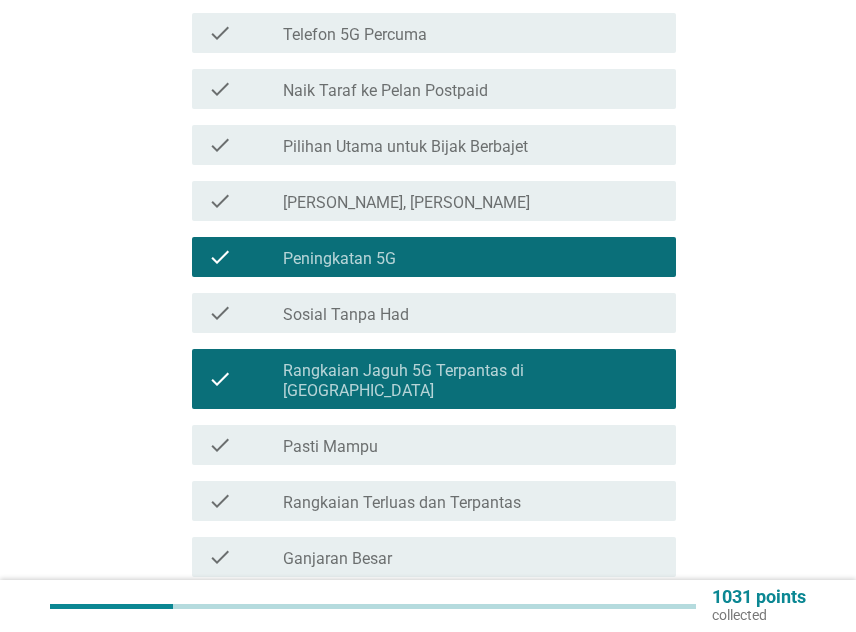 scroll, scrollTop: 400, scrollLeft: 0, axis: vertical 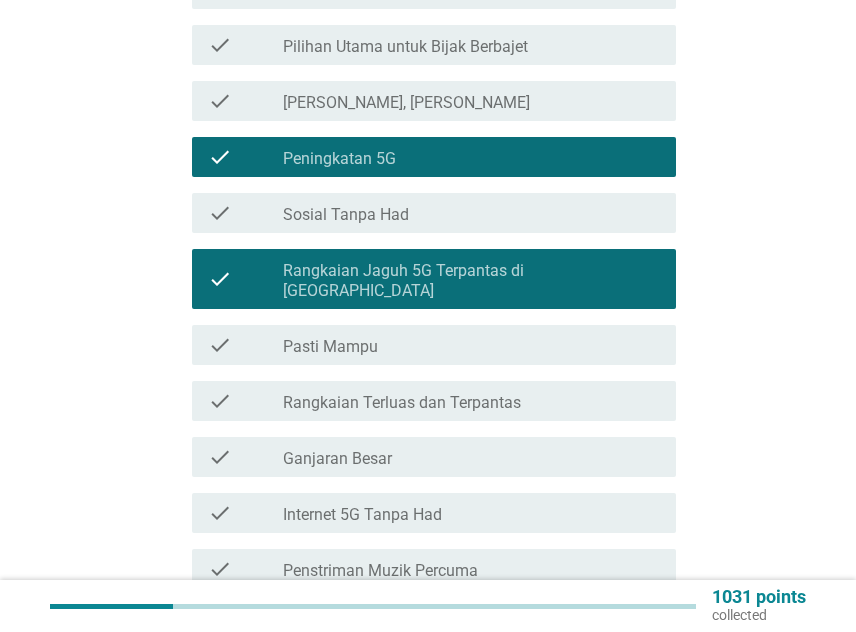 click on "check_box_outline_blank Pasti Mampu" at bounding box center [471, 345] 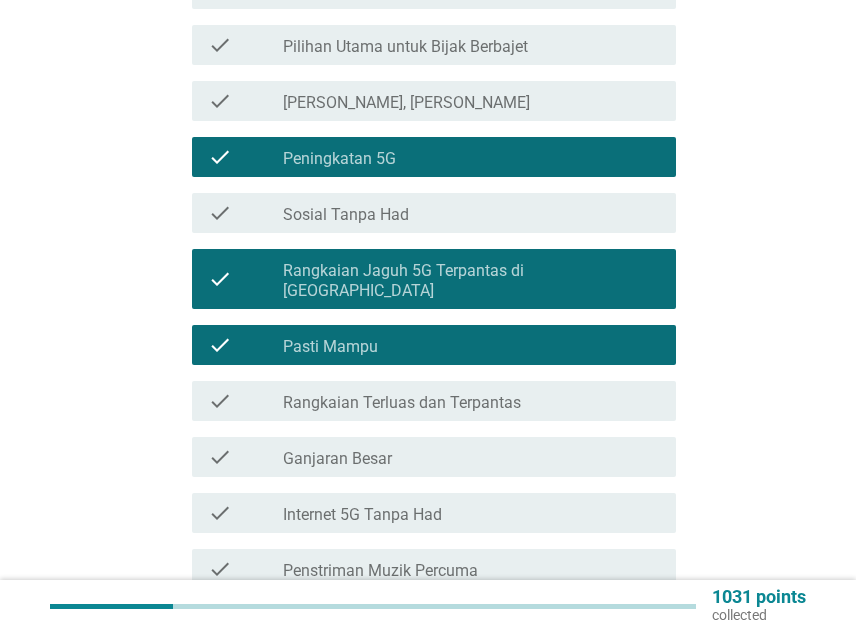 click on "check_box_outline_blank Rangkaian Terluas dan Terpantas" at bounding box center [471, 401] 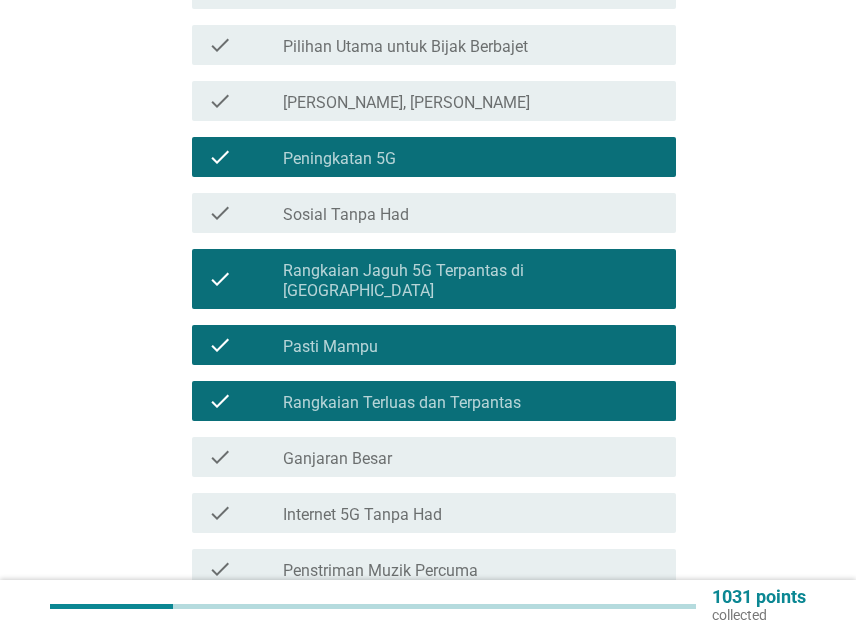 click on "check_box_outline_blank Internet 5G Tanpa Had" at bounding box center (471, 513) 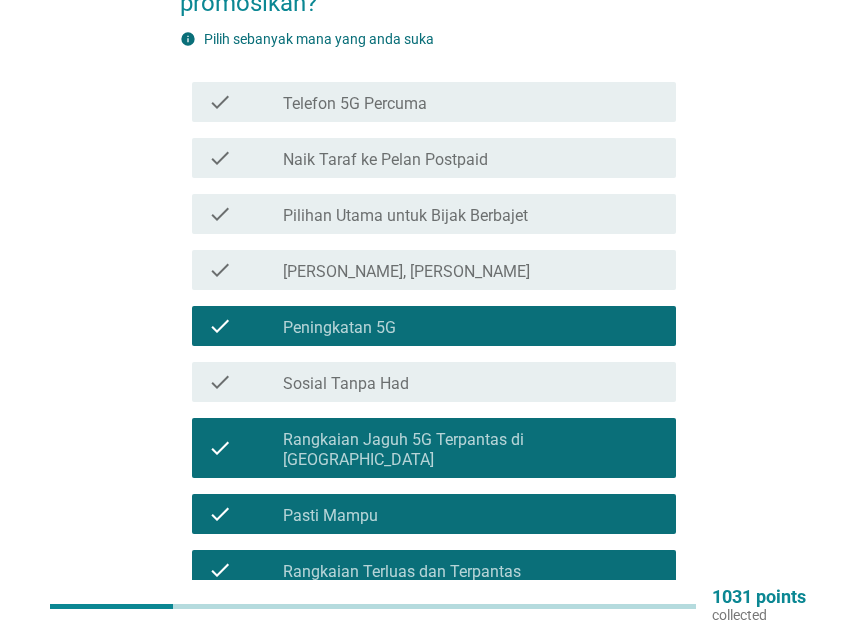 scroll, scrollTop: 153, scrollLeft: 0, axis: vertical 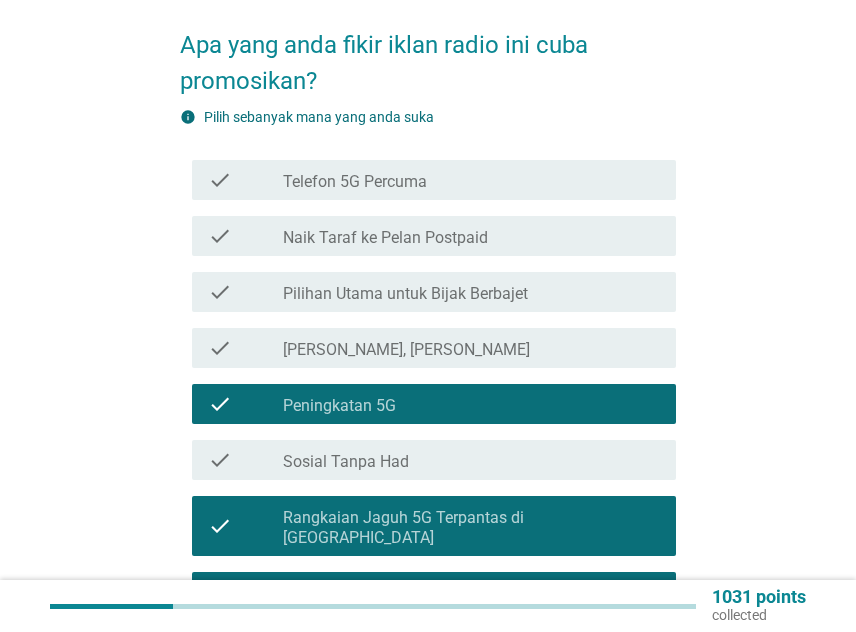 click on "check     check_box_outline_blank Pilihan Utama untuk Bijak Berbajet" at bounding box center (434, 292) 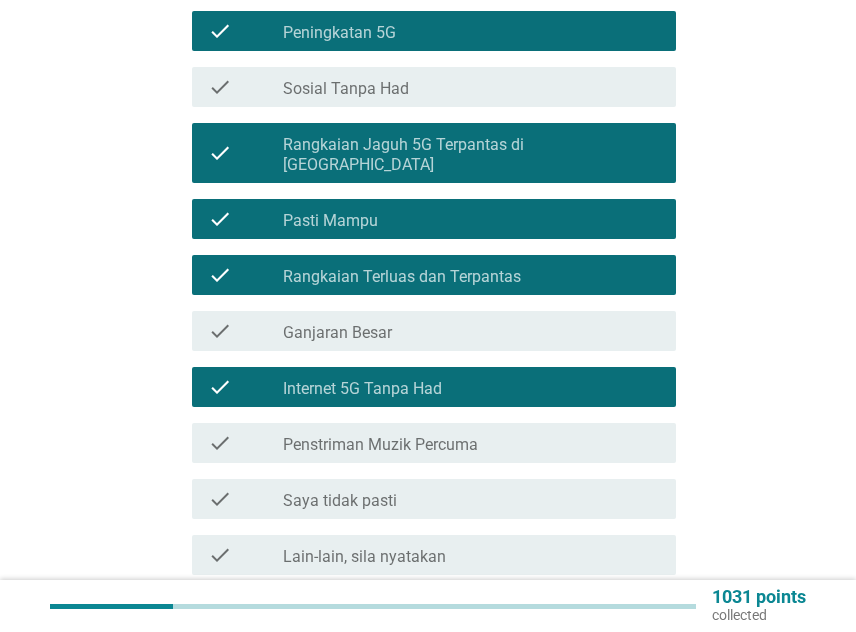 scroll, scrollTop: 653, scrollLeft: 0, axis: vertical 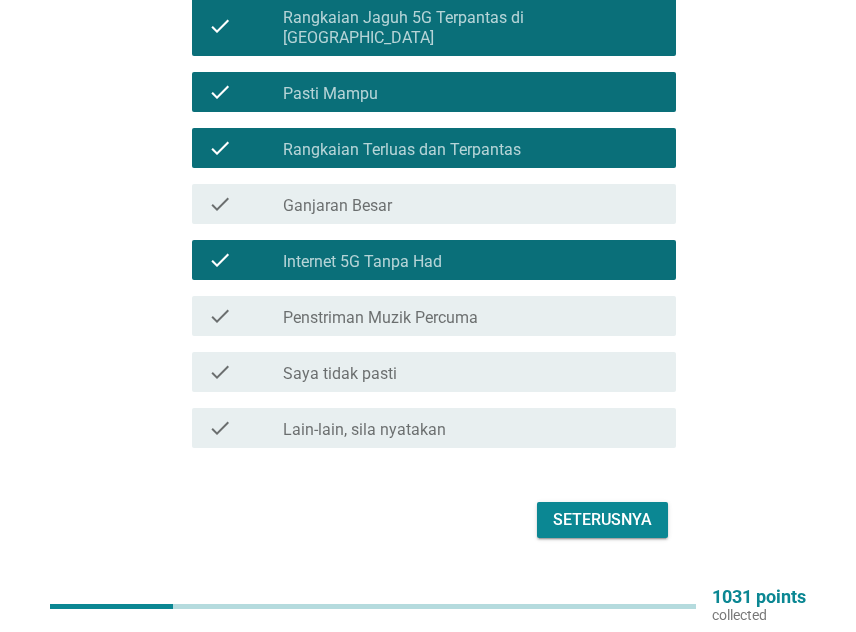 click on "Seterusnya" at bounding box center [602, 520] 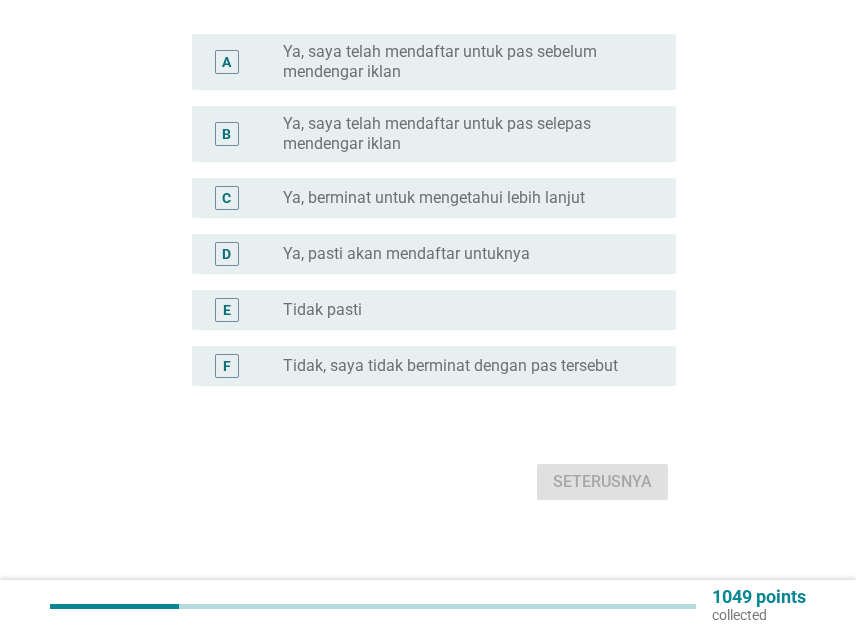 scroll, scrollTop: 0, scrollLeft: 0, axis: both 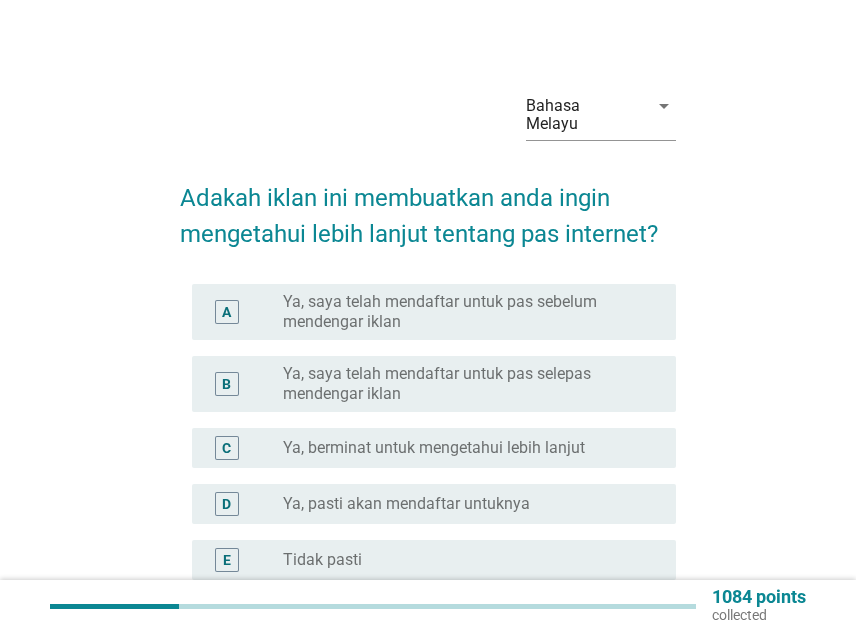 click on "C     radio_button_unchecked Ya, berminat untuk mengetahui lebih lanjut" at bounding box center (434, 448) 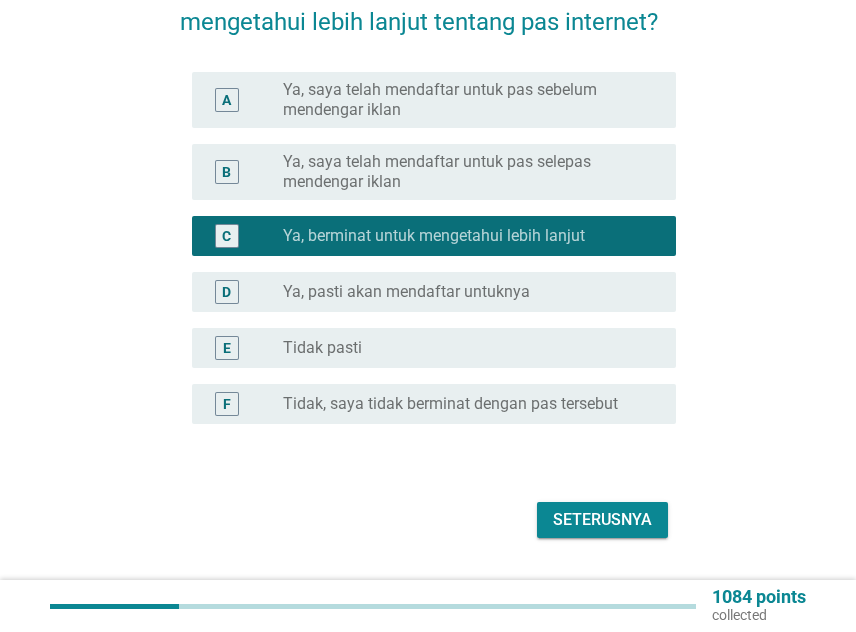 scroll, scrollTop: 232, scrollLeft: 0, axis: vertical 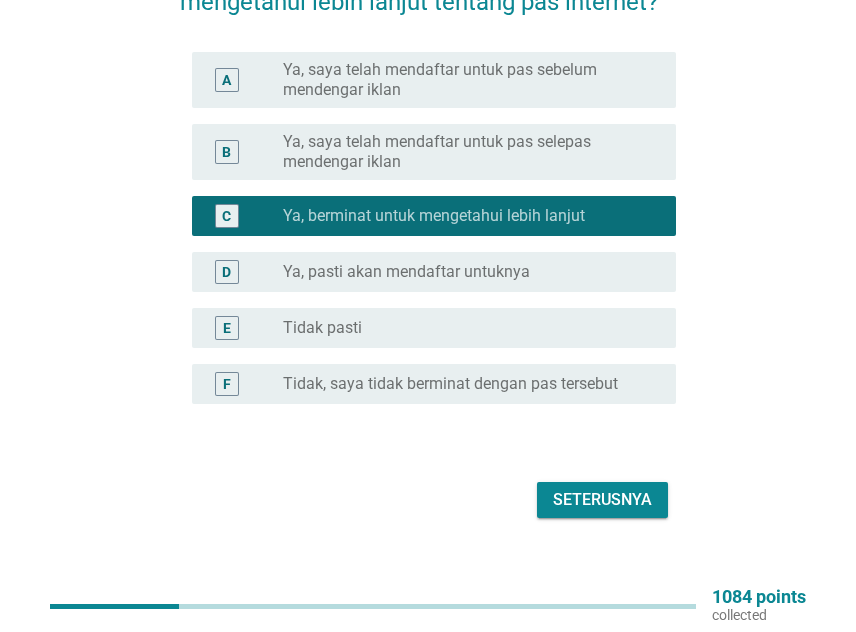 click on "Seterusnya" at bounding box center [602, 500] 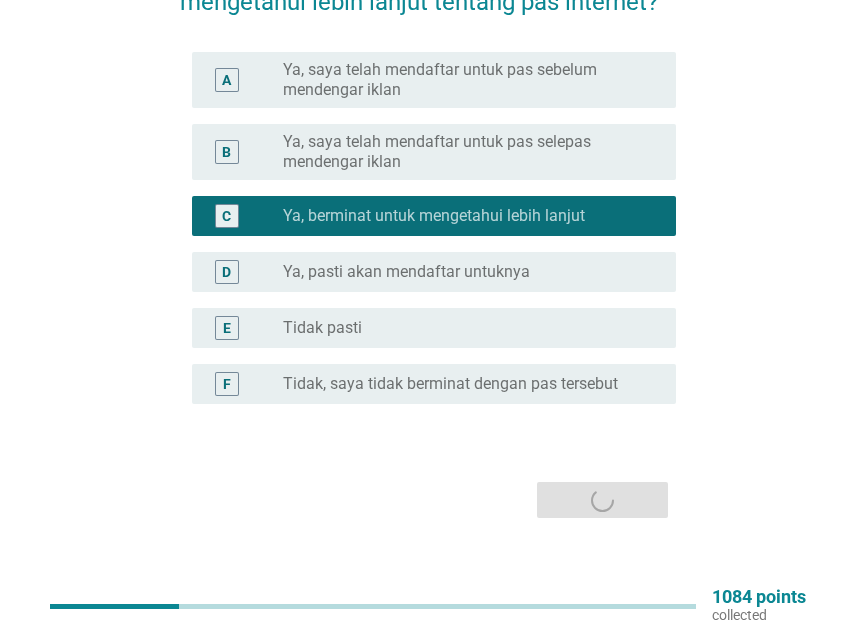 scroll, scrollTop: 0, scrollLeft: 0, axis: both 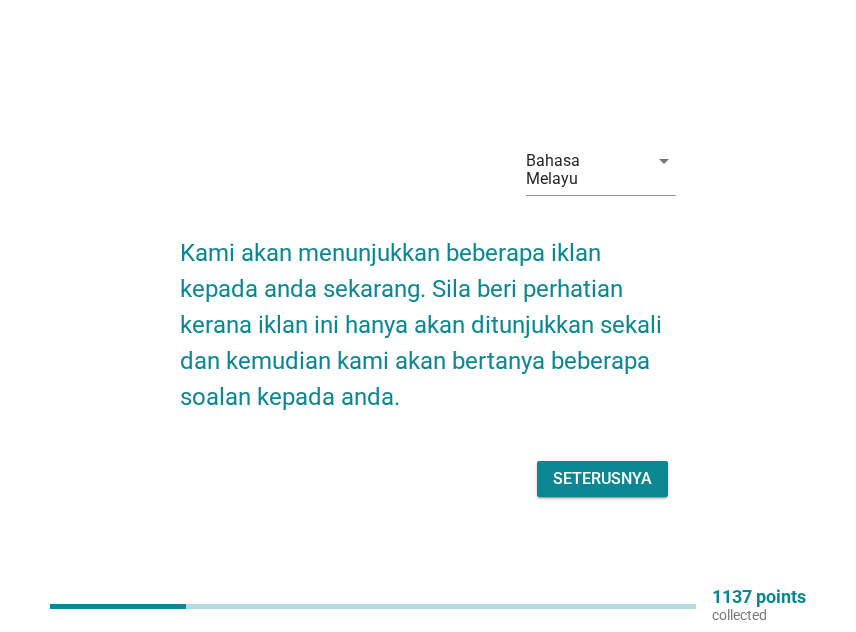 click on "Seterusnya" at bounding box center [602, 479] 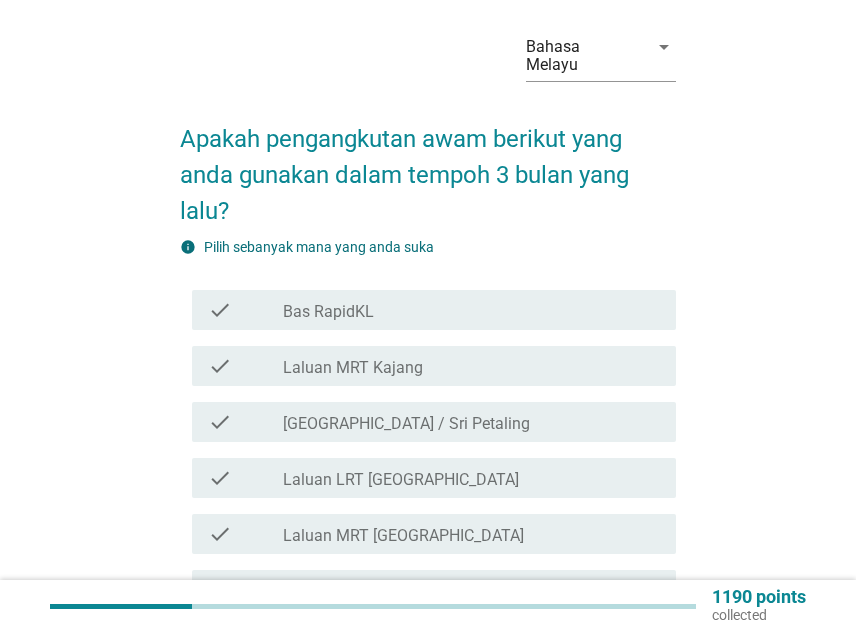 scroll, scrollTop: 100, scrollLeft: 0, axis: vertical 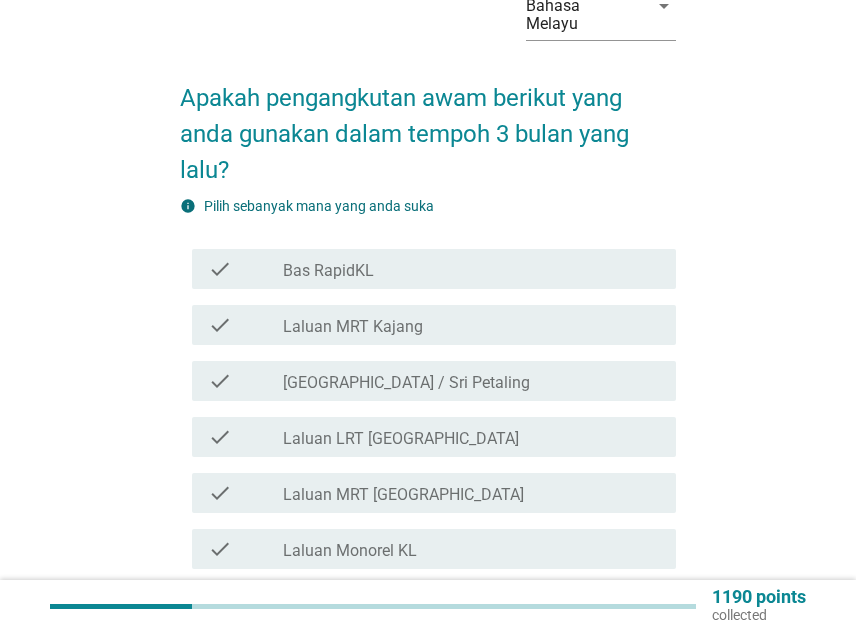 click on "check_box_outline_blank Laluan LRT [GEOGRAPHIC_DATA]" at bounding box center [471, 437] 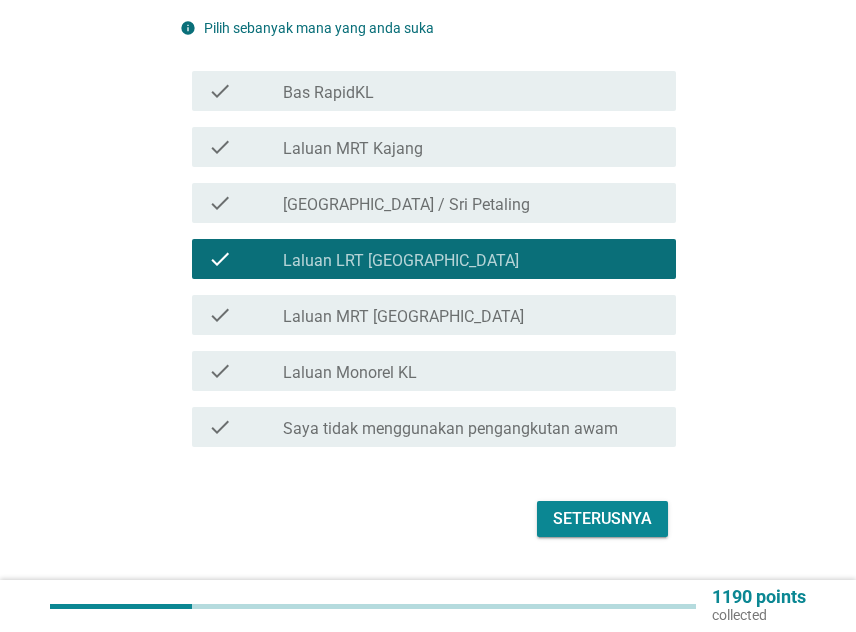 scroll, scrollTop: 297, scrollLeft: 0, axis: vertical 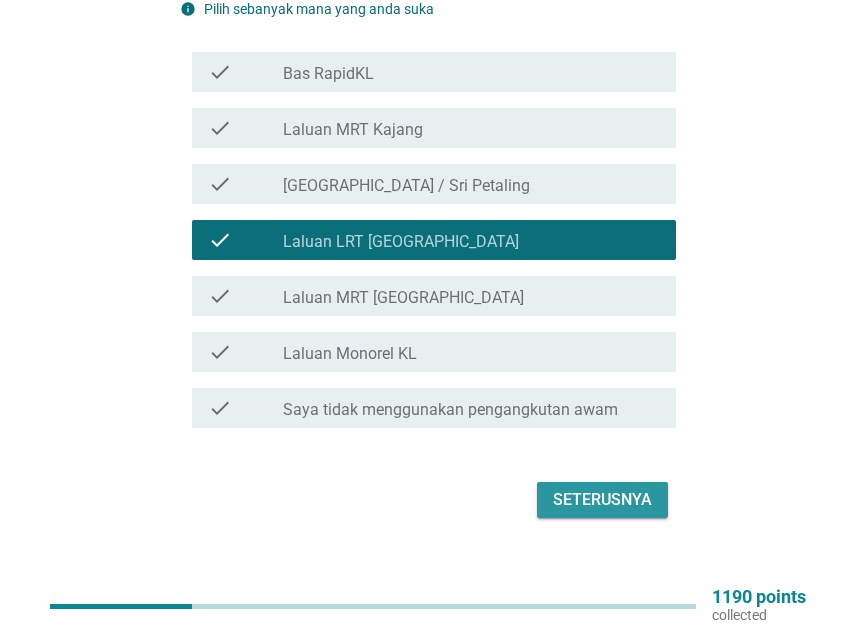 click on "Seterusnya" at bounding box center [602, 500] 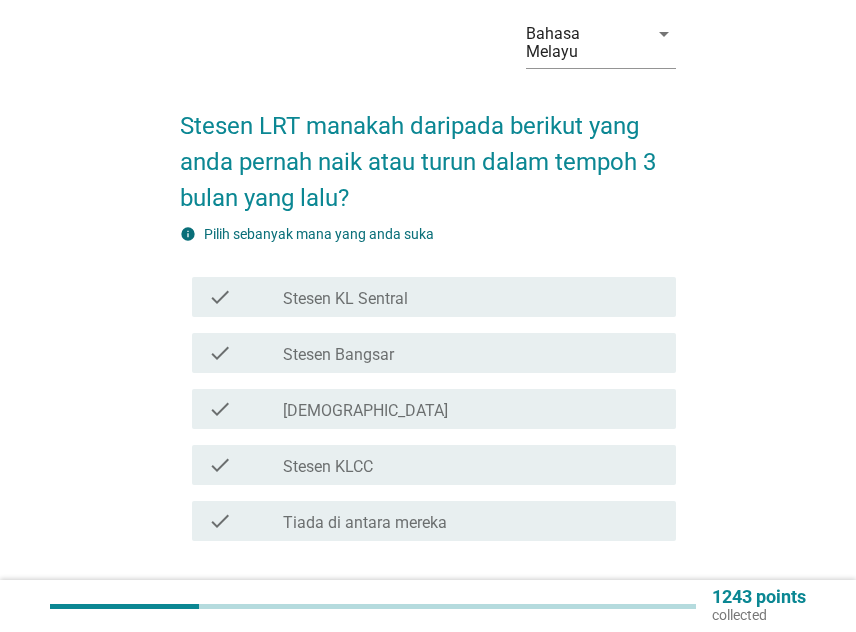 scroll, scrollTop: 100, scrollLeft: 0, axis: vertical 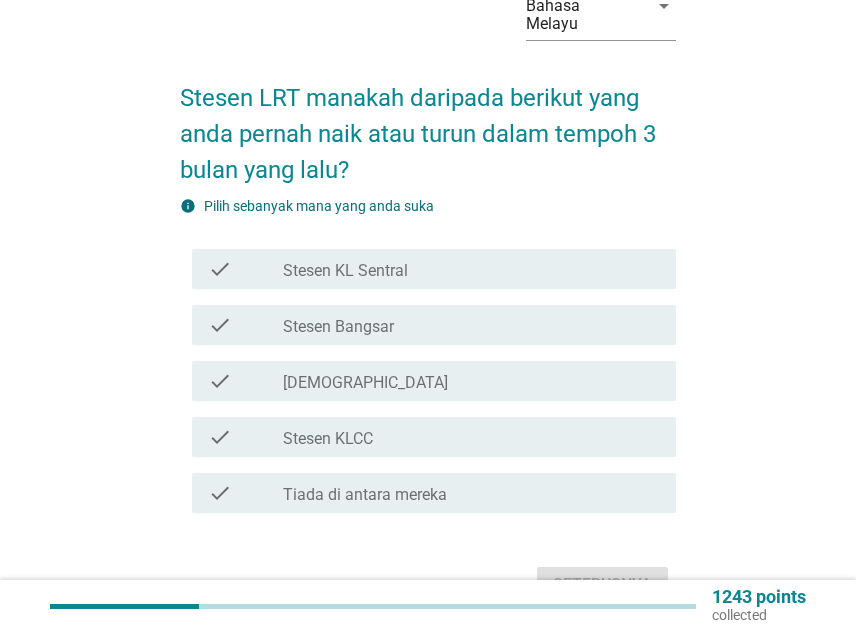click on "check_box_outline_blank Stesen KL Sentral" at bounding box center (471, 269) 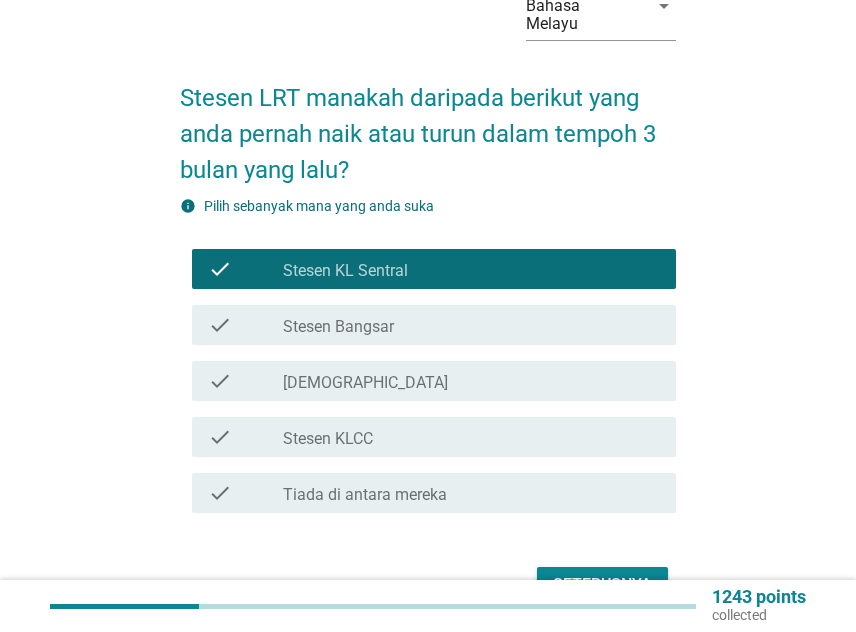 click on "Seterusnya" at bounding box center (602, 585) 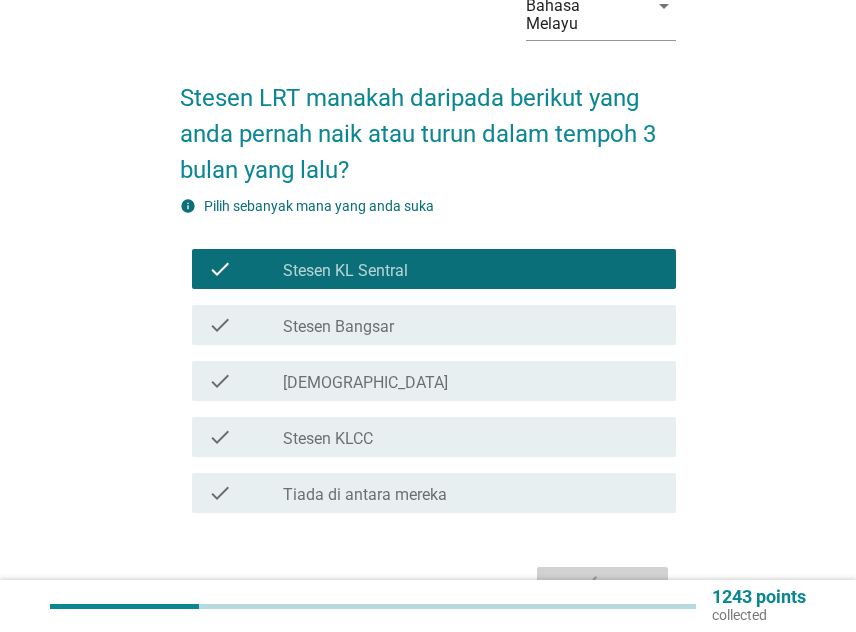 scroll, scrollTop: 0, scrollLeft: 0, axis: both 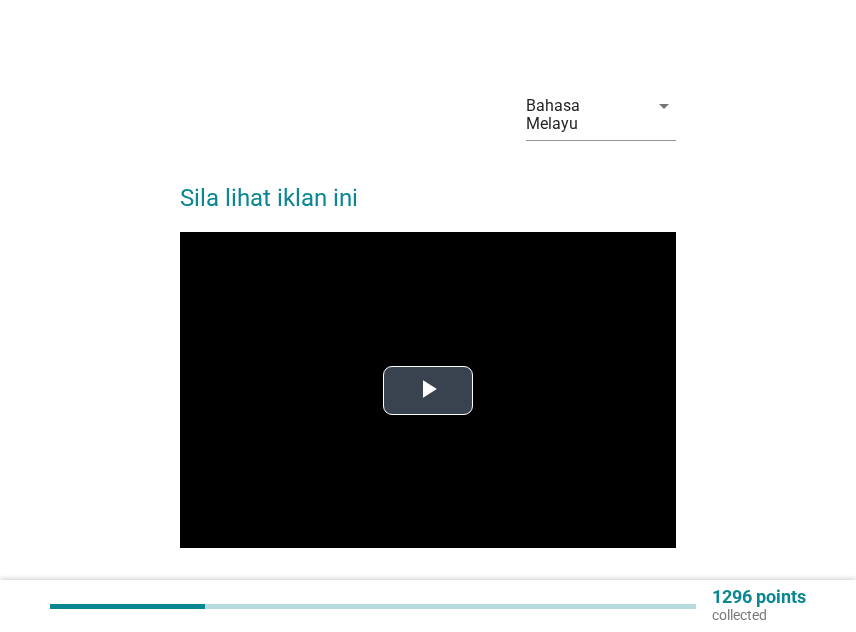 click at bounding box center [428, 390] 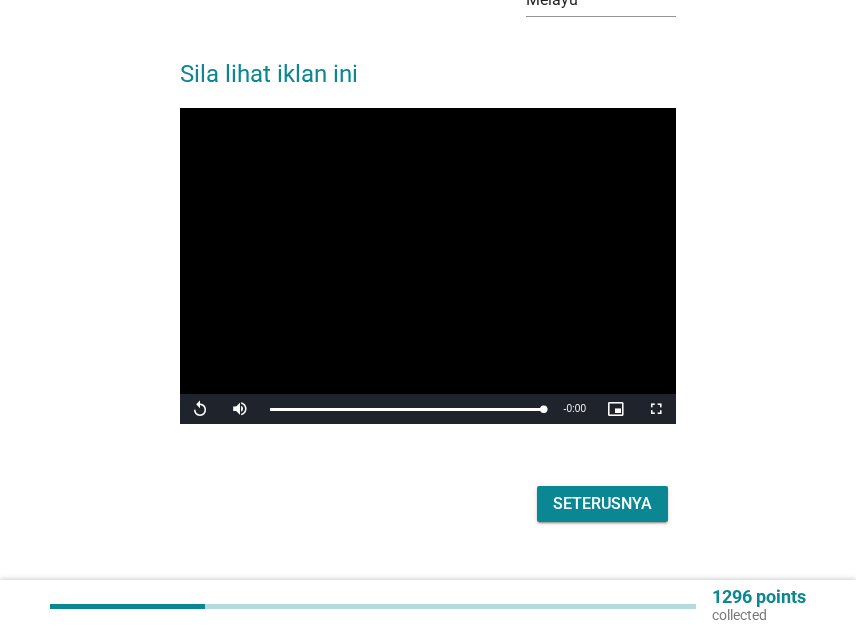 scroll, scrollTop: 128, scrollLeft: 0, axis: vertical 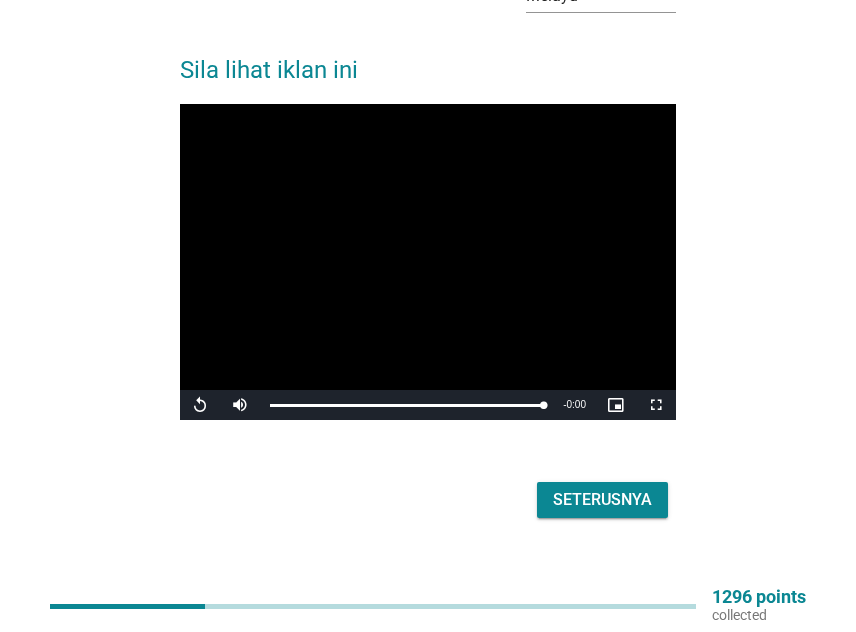 click on "Seterusnya" at bounding box center (602, 500) 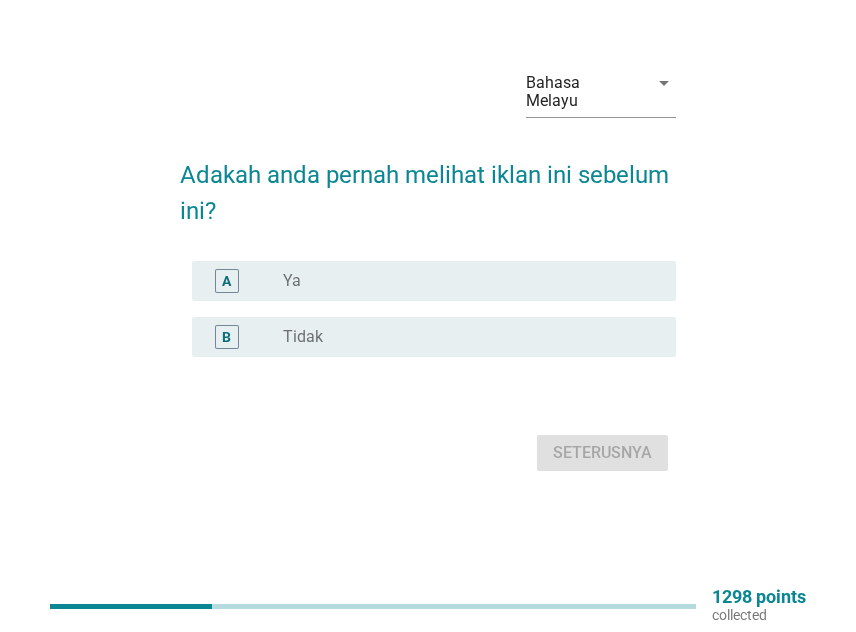 scroll, scrollTop: 0, scrollLeft: 0, axis: both 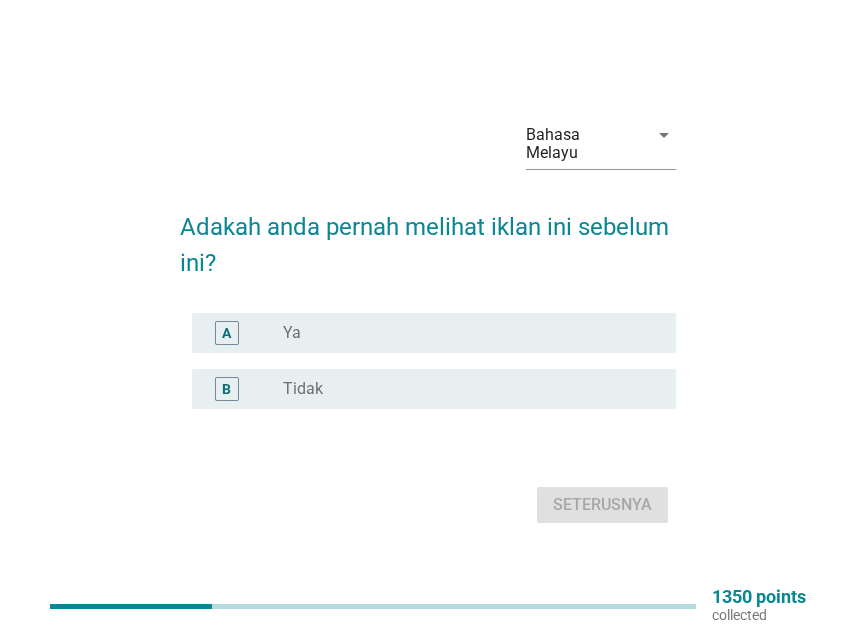 click on "B     radio_button_unchecked Tidak" at bounding box center (434, 389) 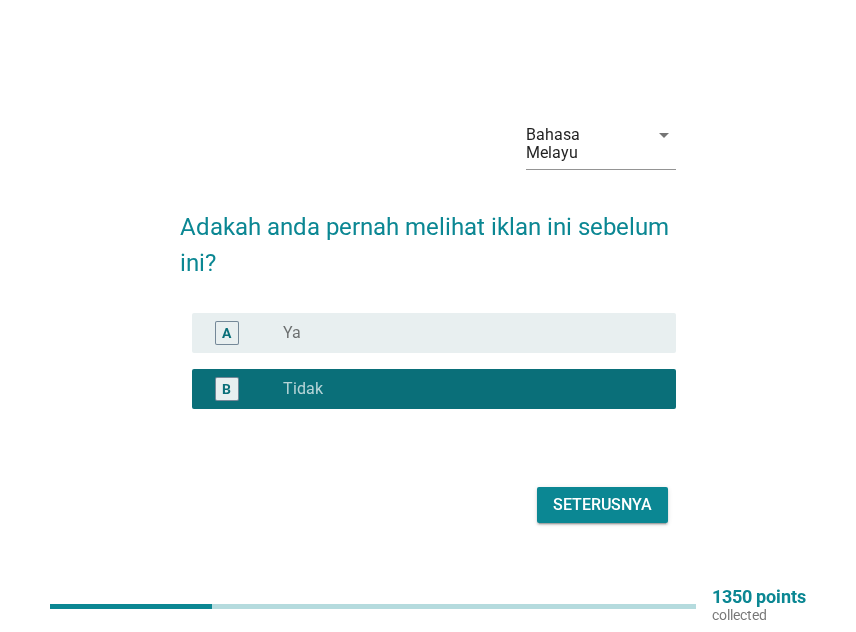 click on "Seterusnya" at bounding box center (602, 505) 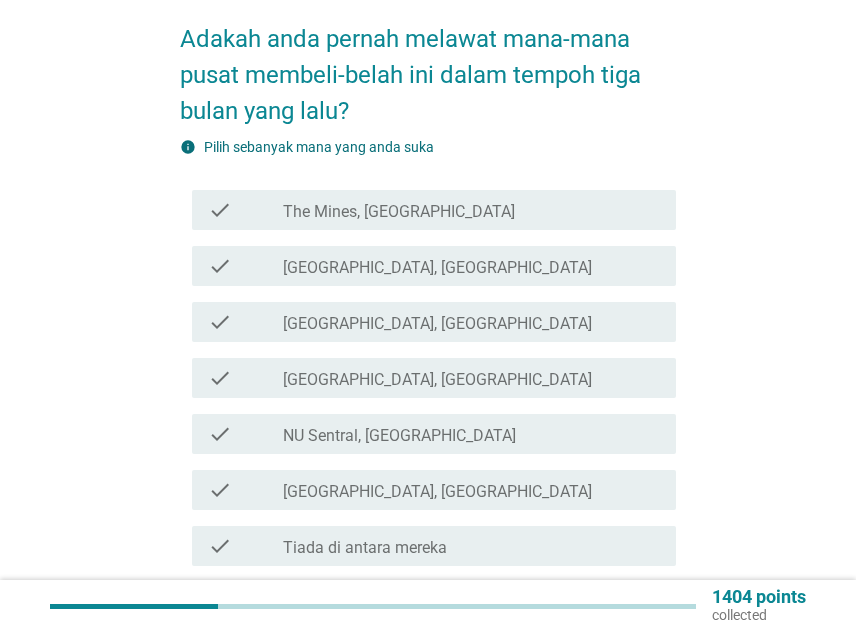 scroll, scrollTop: 200, scrollLeft: 0, axis: vertical 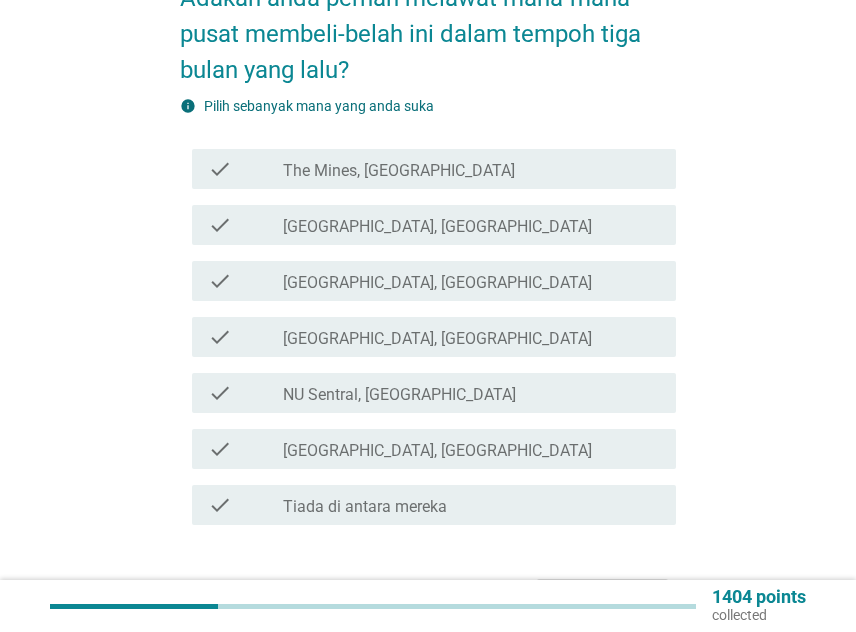 click on "check_box_outline_blank Tiada di antara mereka" at bounding box center (471, 505) 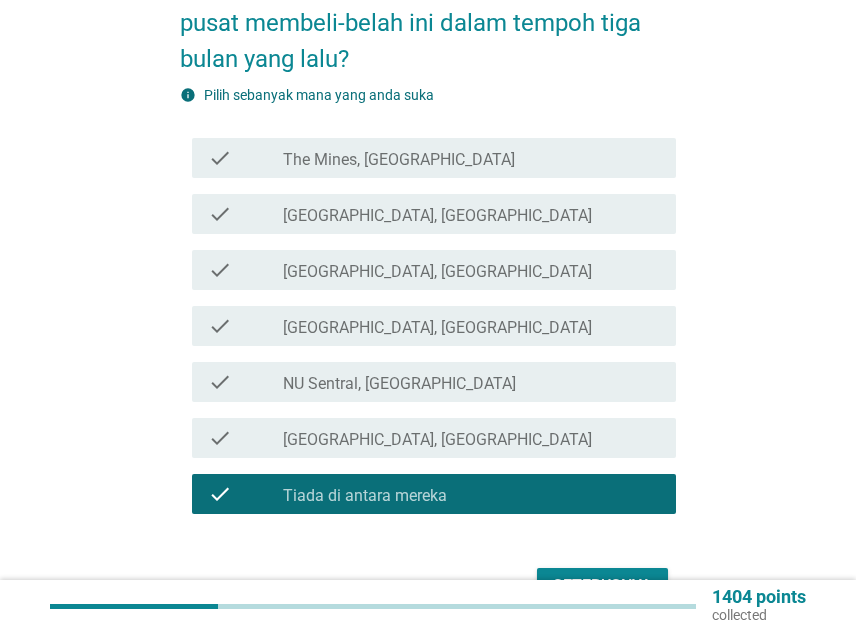 scroll, scrollTop: 297, scrollLeft: 0, axis: vertical 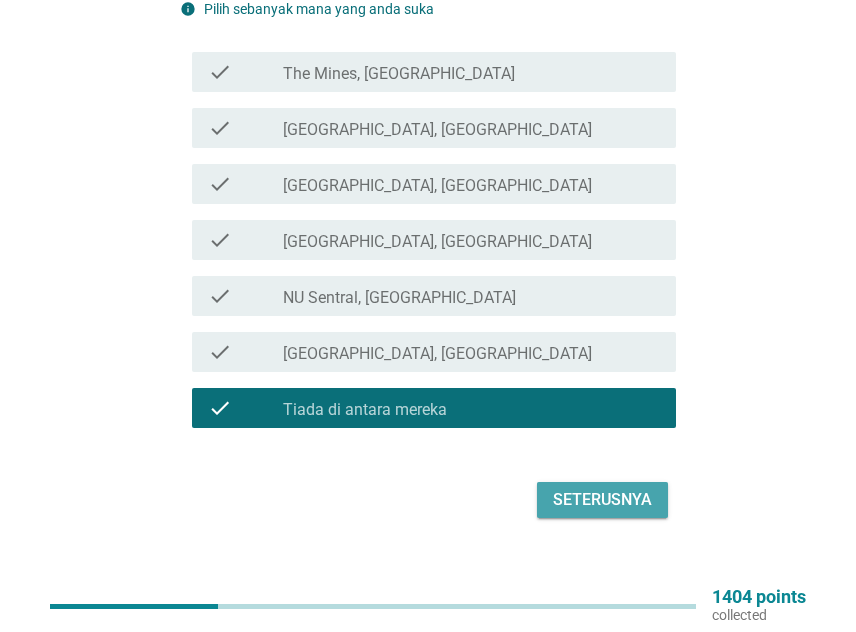 click on "Seterusnya" at bounding box center [602, 500] 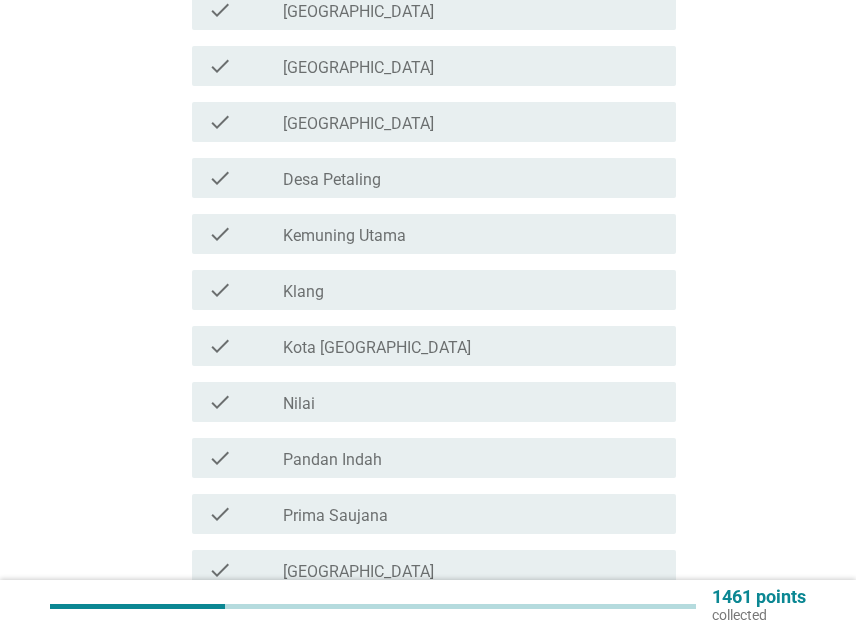 scroll, scrollTop: 400, scrollLeft: 0, axis: vertical 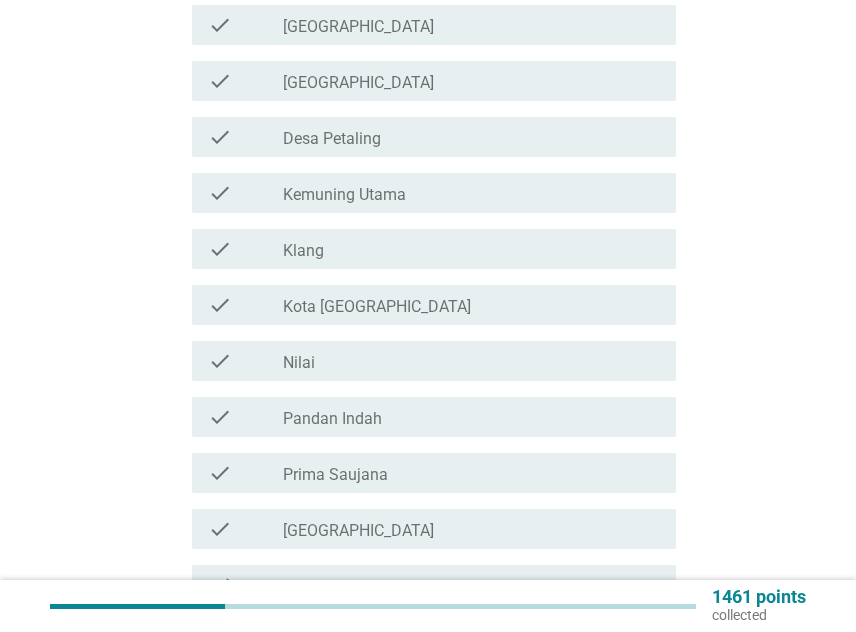 click on "check_box_outline_blank Kota [GEOGRAPHIC_DATA]" at bounding box center (471, 305) 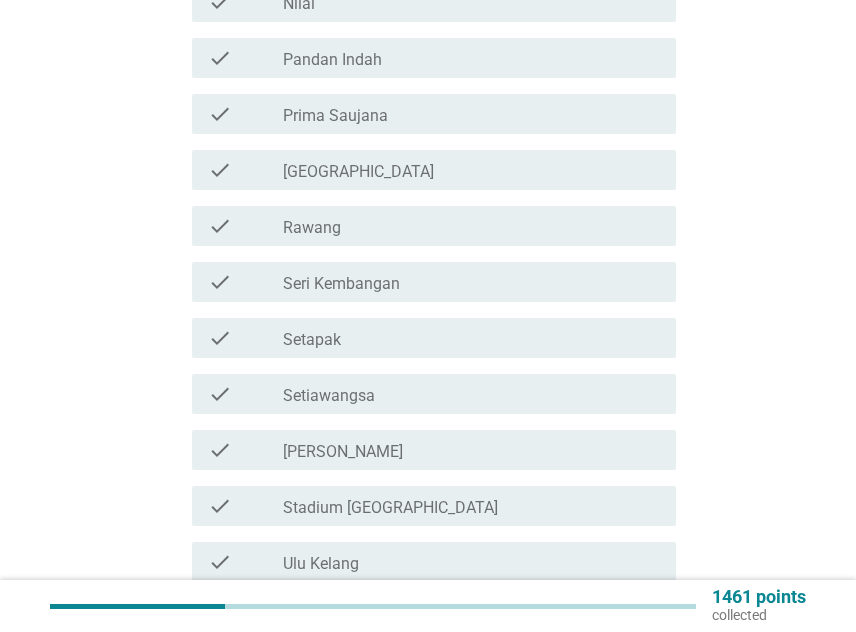 scroll, scrollTop: 800, scrollLeft: 0, axis: vertical 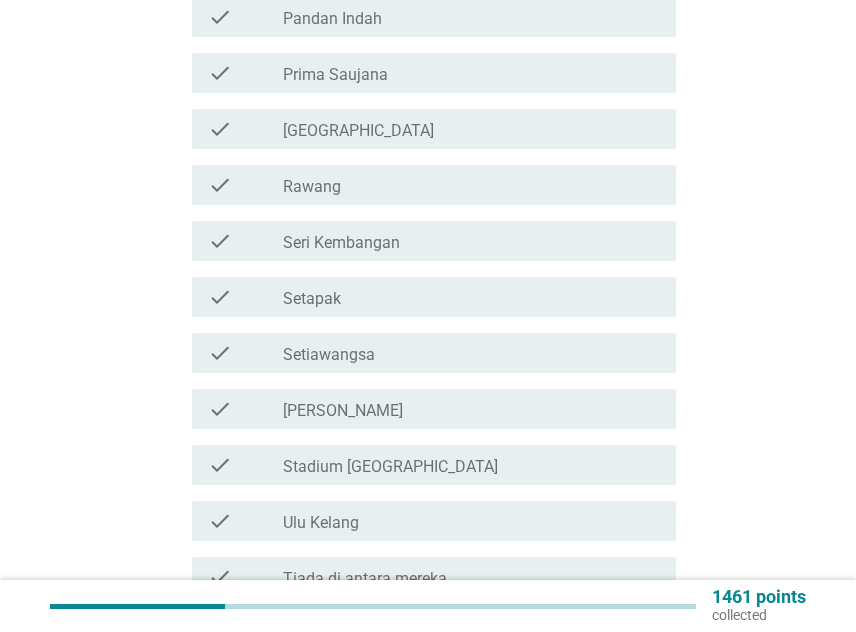 click on "check_box_outline_blank Setiawangsa" at bounding box center (471, 353) 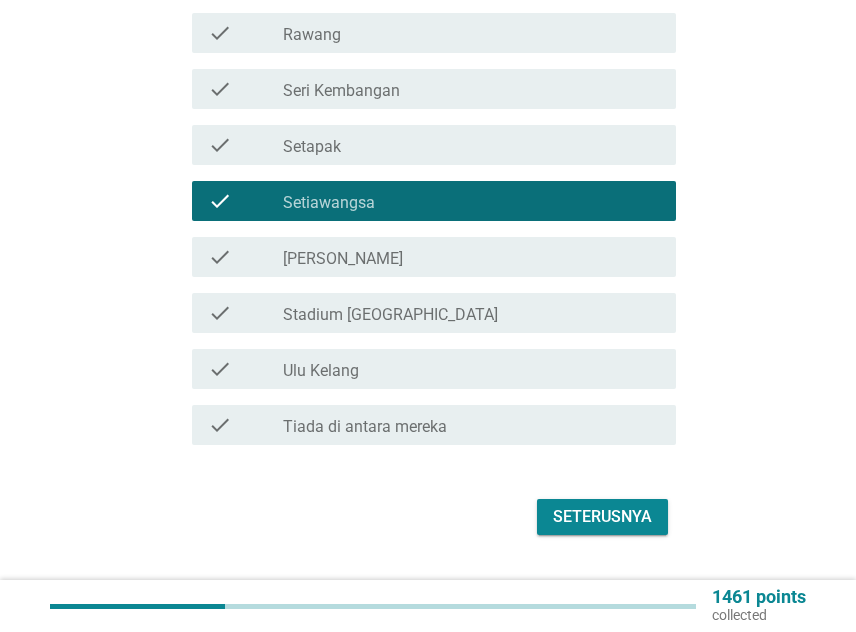 scroll, scrollTop: 969, scrollLeft: 0, axis: vertical 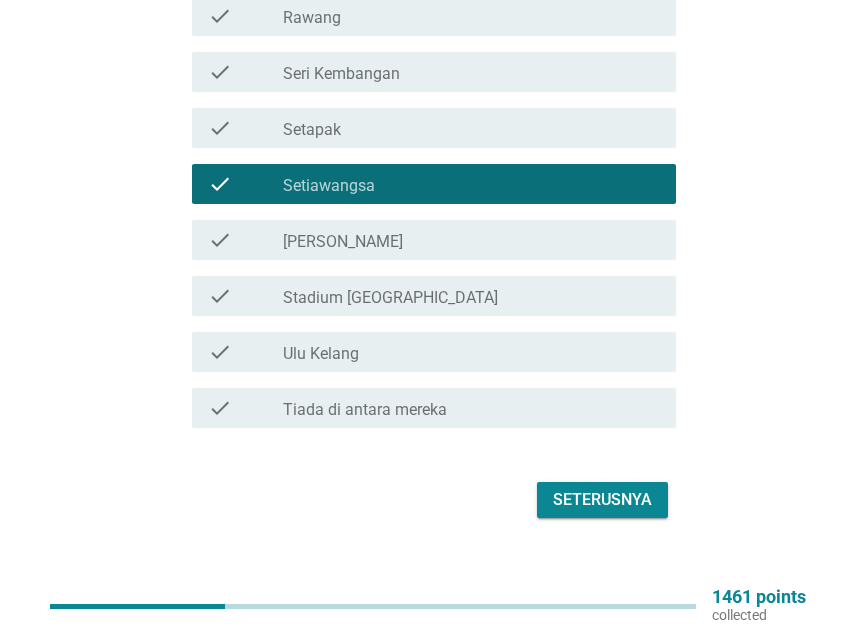 click on "Seterusnya" at bounding box center (602, 500) 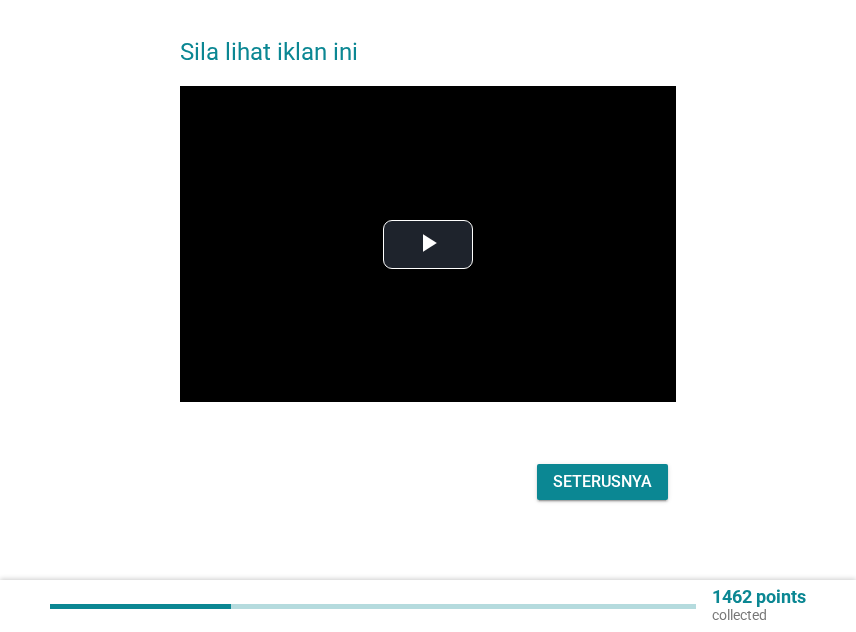 scroll, scrollTop: 0, scrollLeft: 0, axis: both 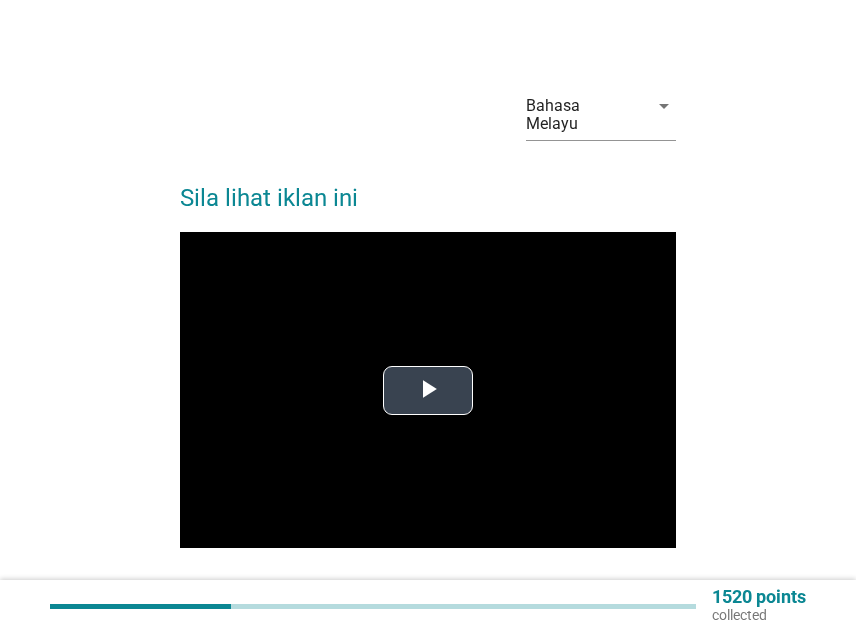 click at bounding box center [428, 390] 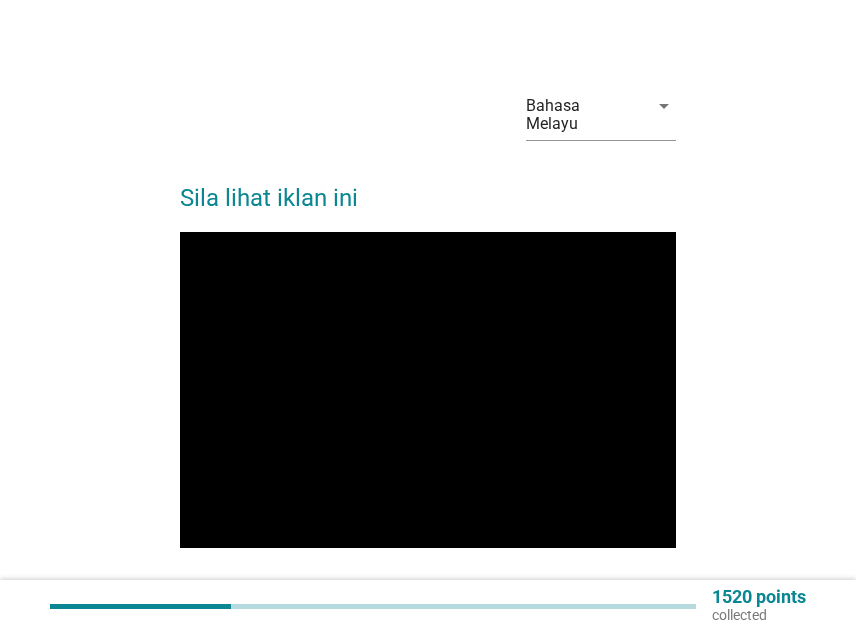 scroll, scrollTop: 100, scrollLeft: 0, axis: vertical 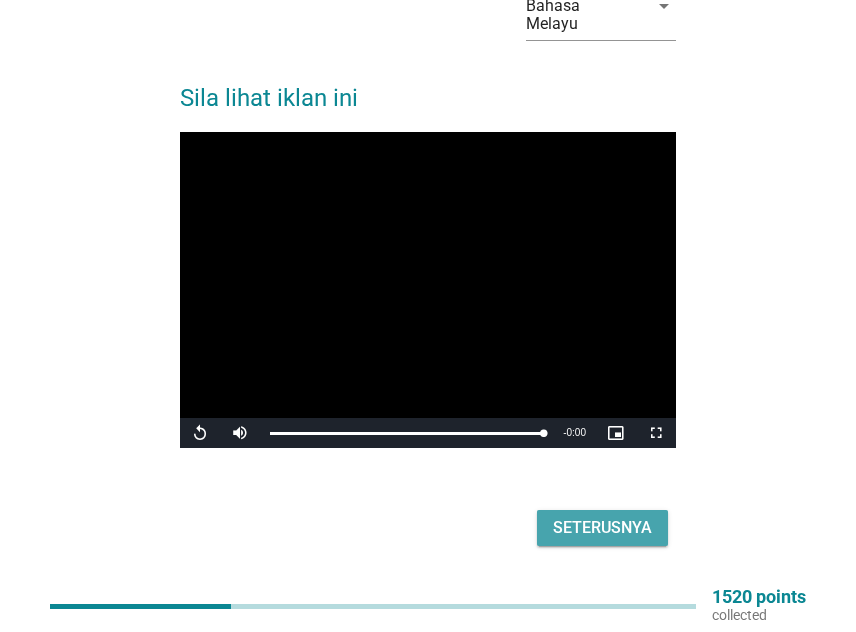 click on "Seterusnya" at bounding box center (602, 528) 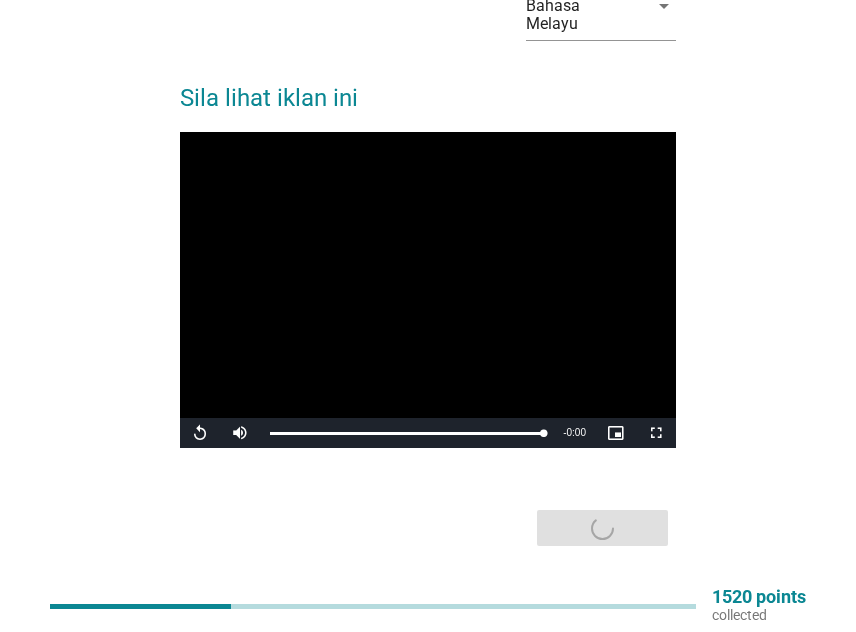 scroll, scrollTop: 0, scrollLeft: 0, axis: both 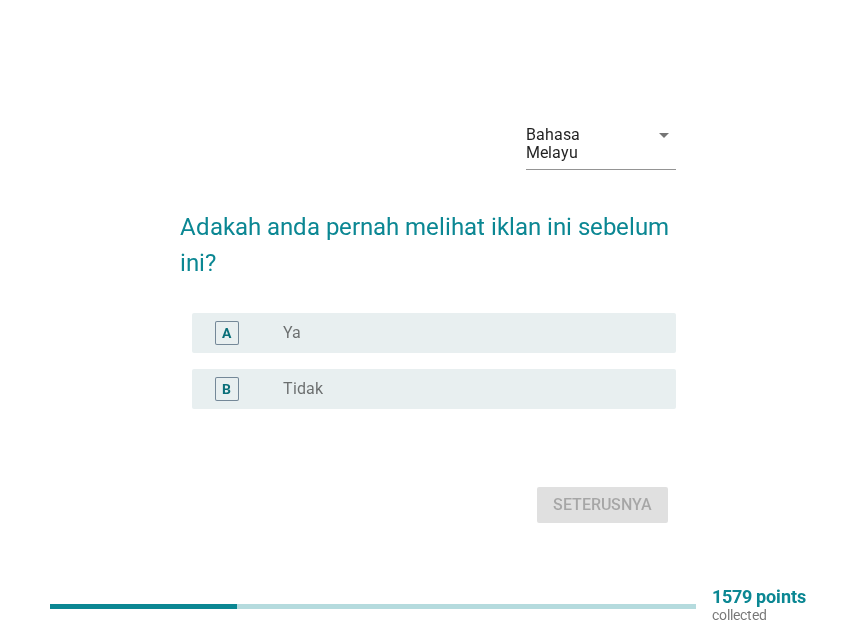 click on "radio_button_unchecked Tidak" at bounding box center [463, 389] 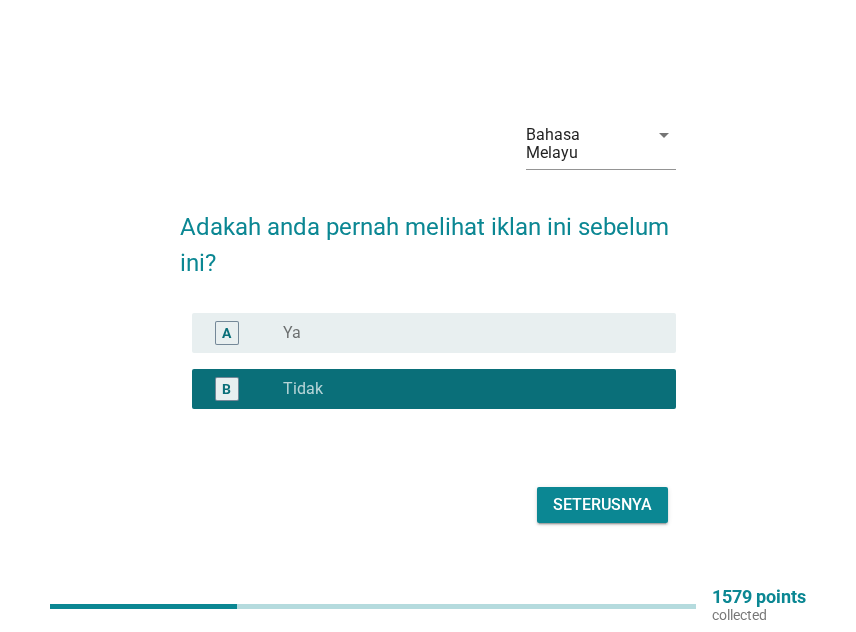 click on "Seterusnya" at bounding box center (602, 505) 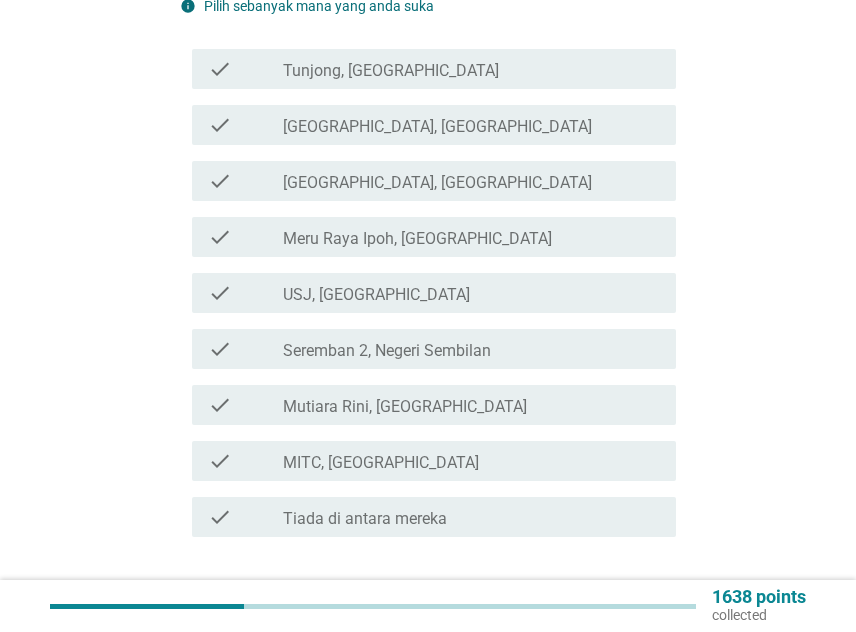 scroll, scrollTop: 400, scrollLeft: 0, axis: vertical 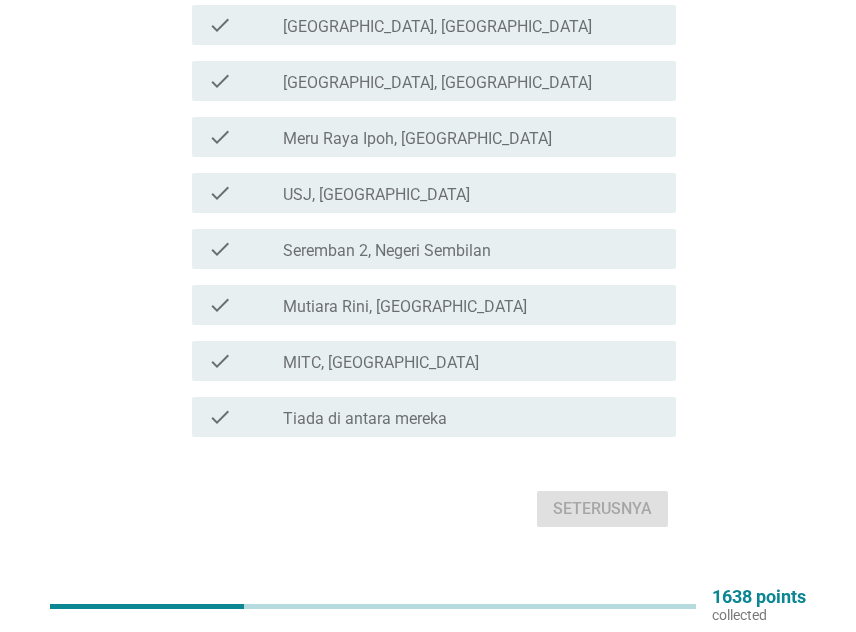 click on "check_box_outline_blank Tiada di antara mereka" at bounding box center (471, 417) 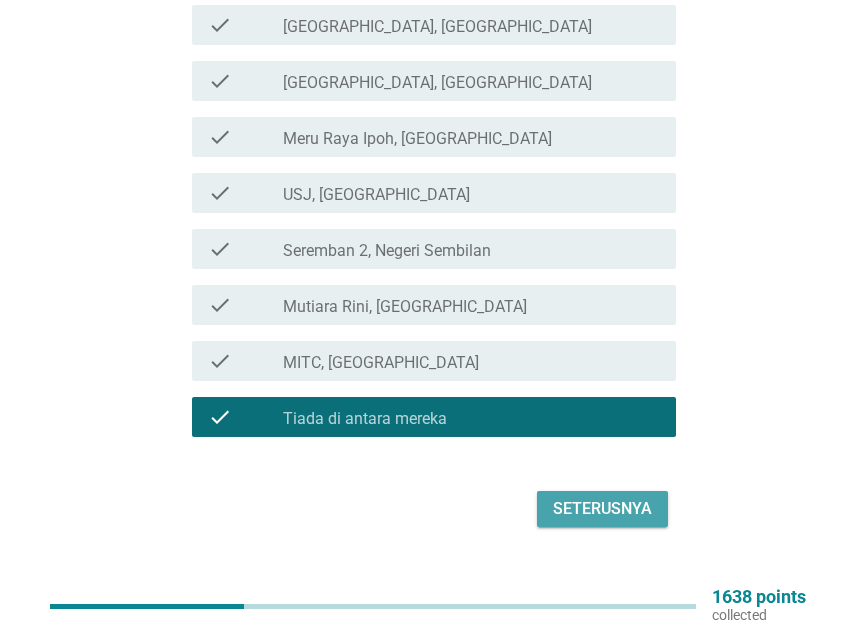click on "Seterusnya" at bounding box center [602, 509] 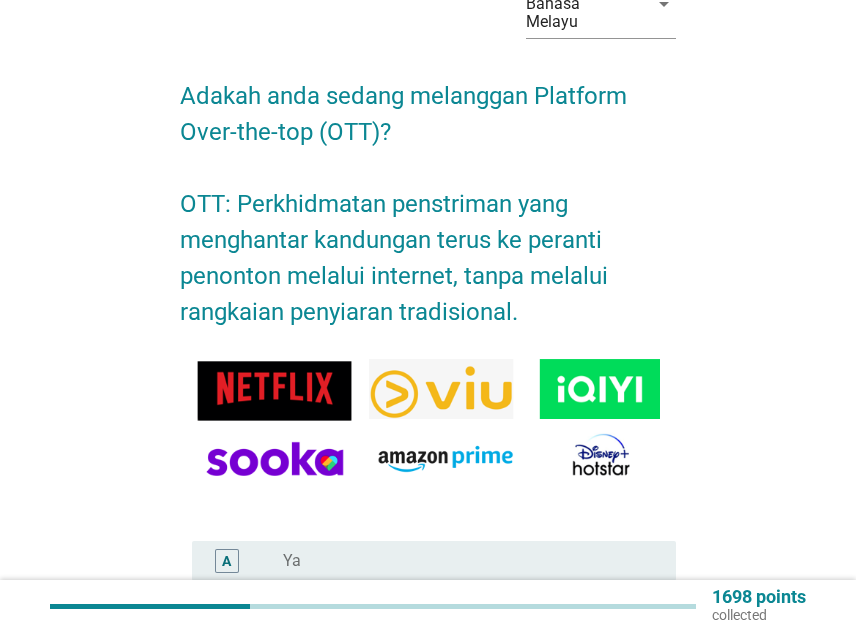 scroll, scrollTop: 200, scrollLeft: 0, axis: vertical 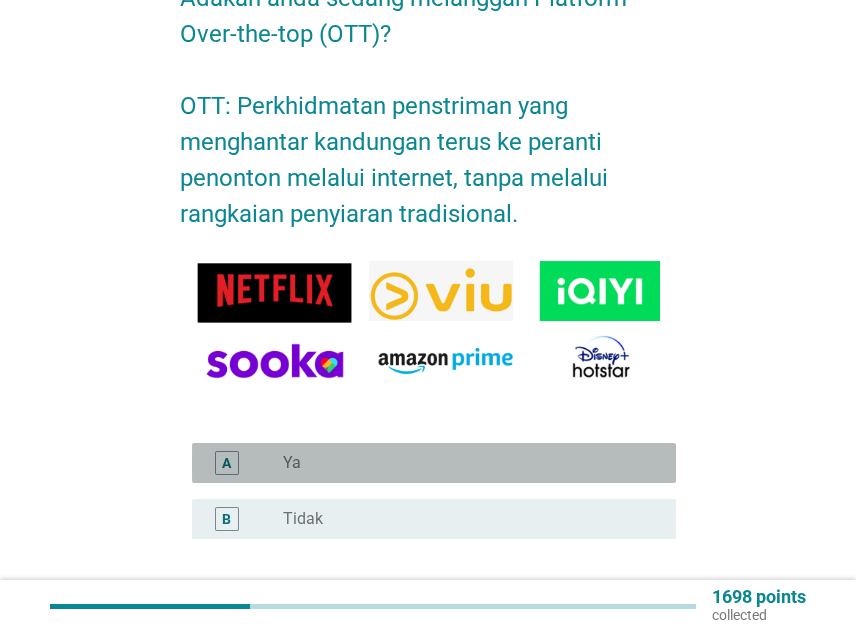 click on "radio_button_unchecked Ya" at bounding box center [463, 463] 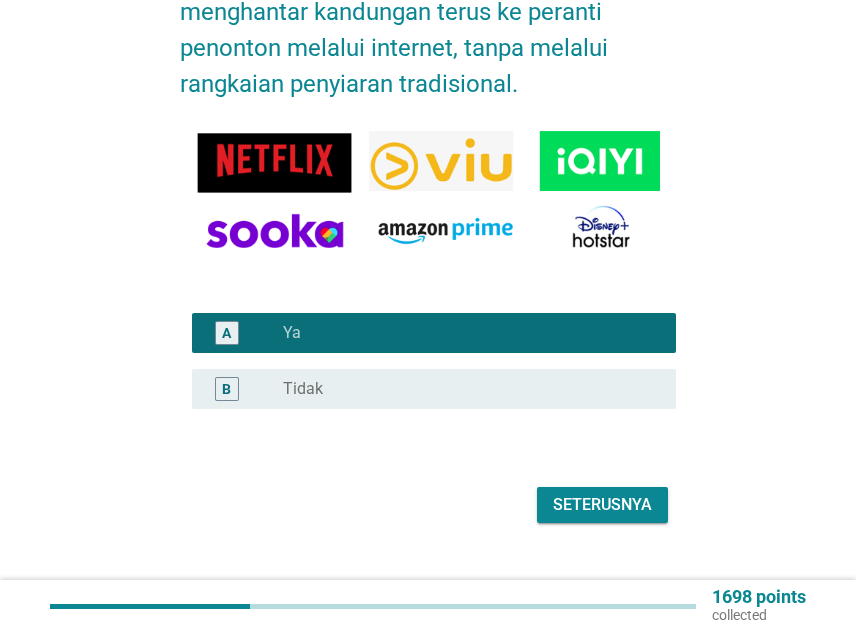 scroll, scrollTop: 335, scrollLeft: 0, axis: vertical 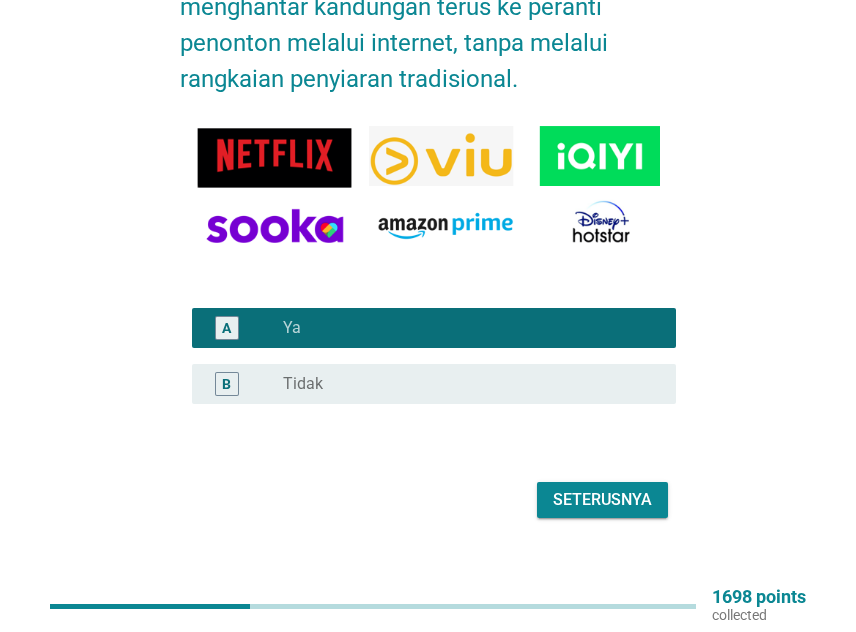 click on "Seterusnya" at bounding box center [602, 500] 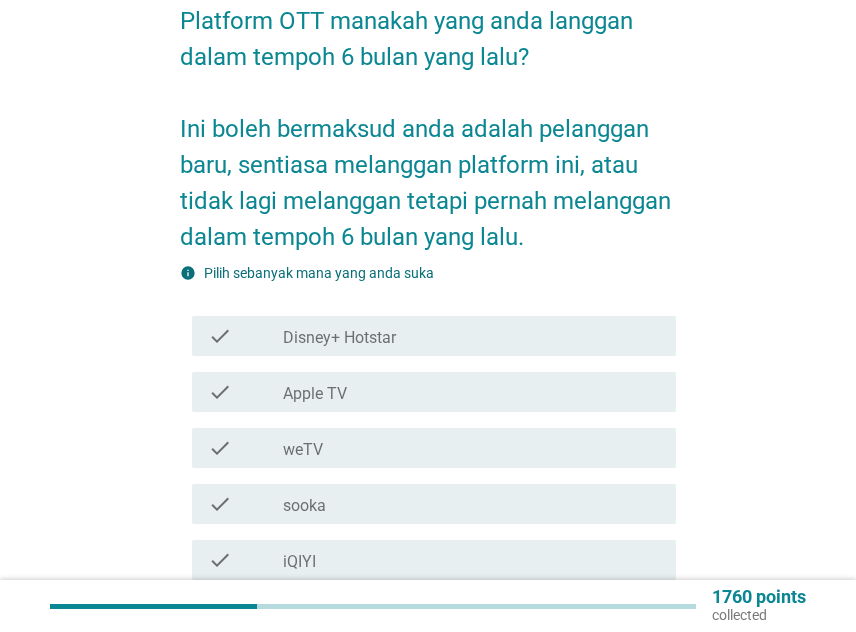 scroll, scrollTop: 200, scrollLeft: 0, axis: vertical 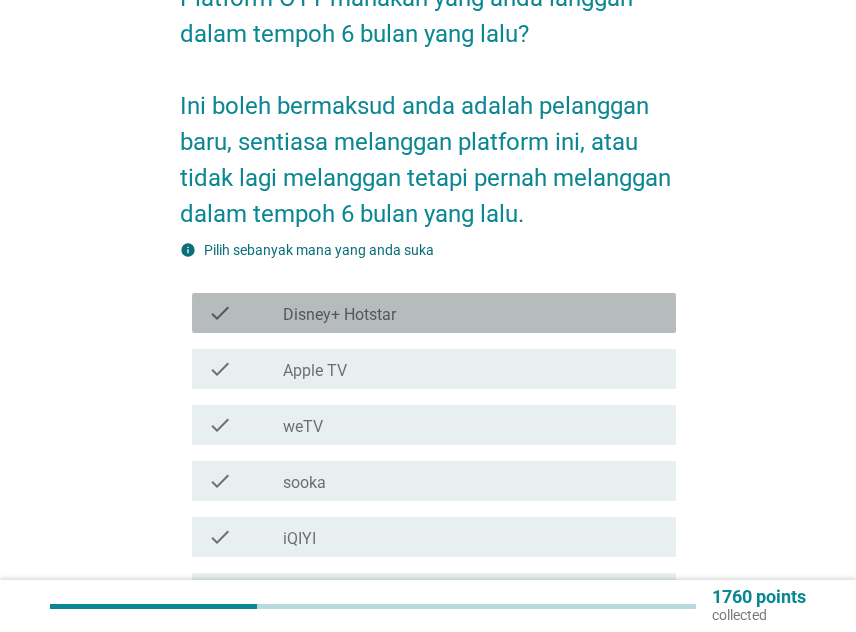 click on "Disney+ Hotstar" at bounding box center [339, 315] 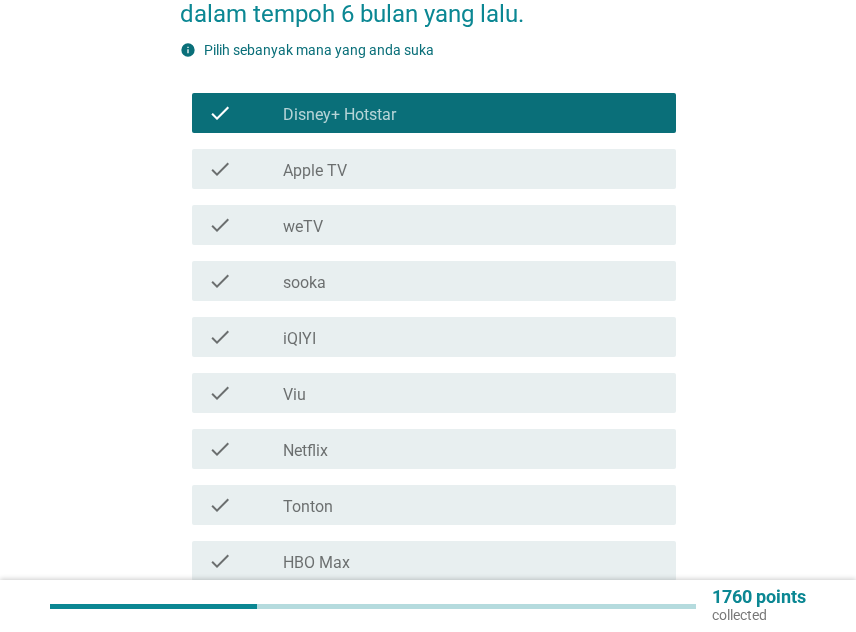 scroll, scrollTop: 500, scrollLeft: 0, axis: vertical 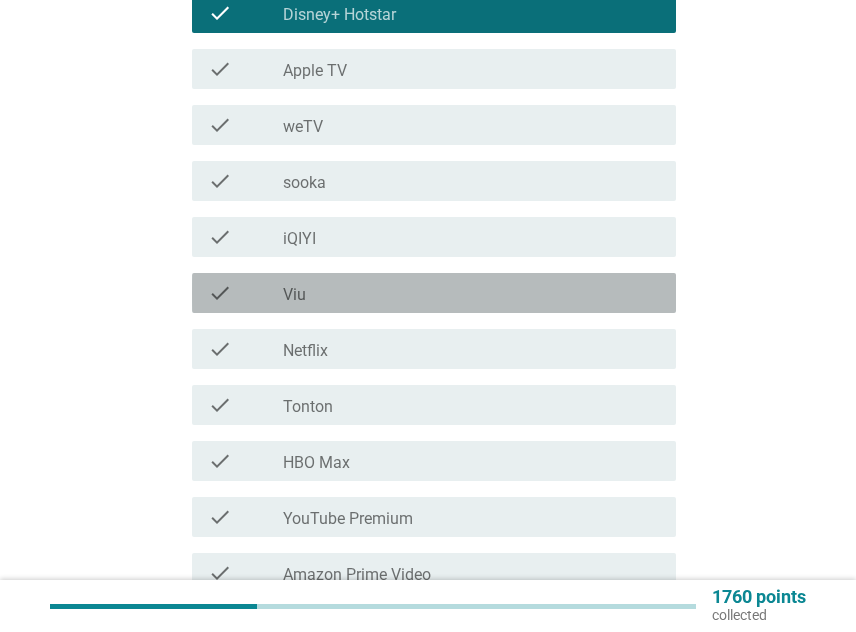 click on "check_box_outline_blank Viu" at bounding box center [471, 293] 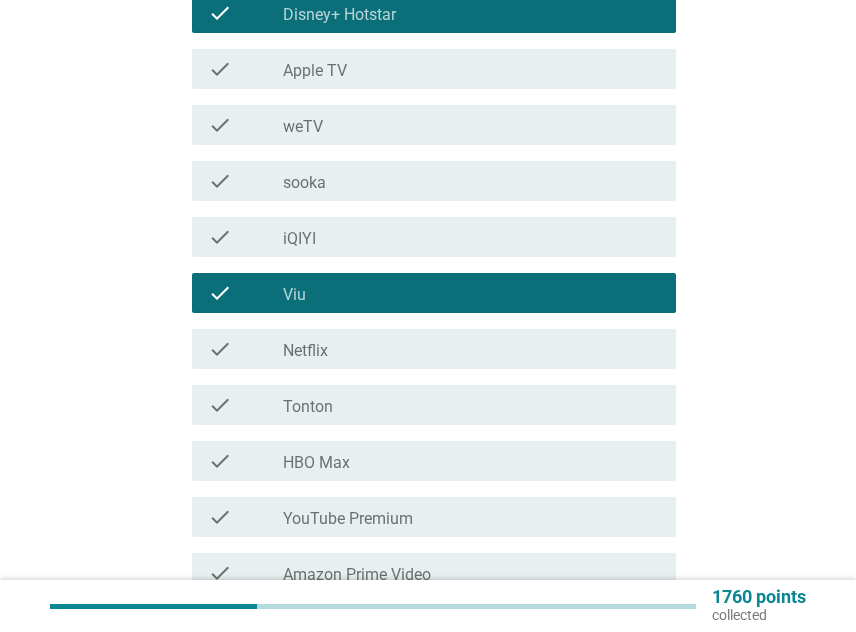 click on "check_box_outline_blank Netflix" at bounding box center [471, 349] 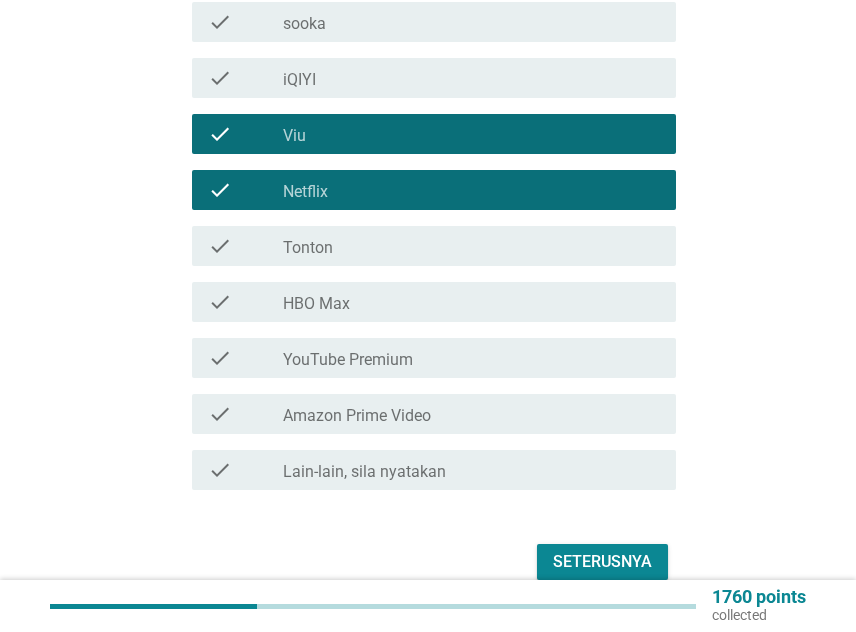 scroll, scrollTop: 700, scrollLeft: 0, axis: vertical 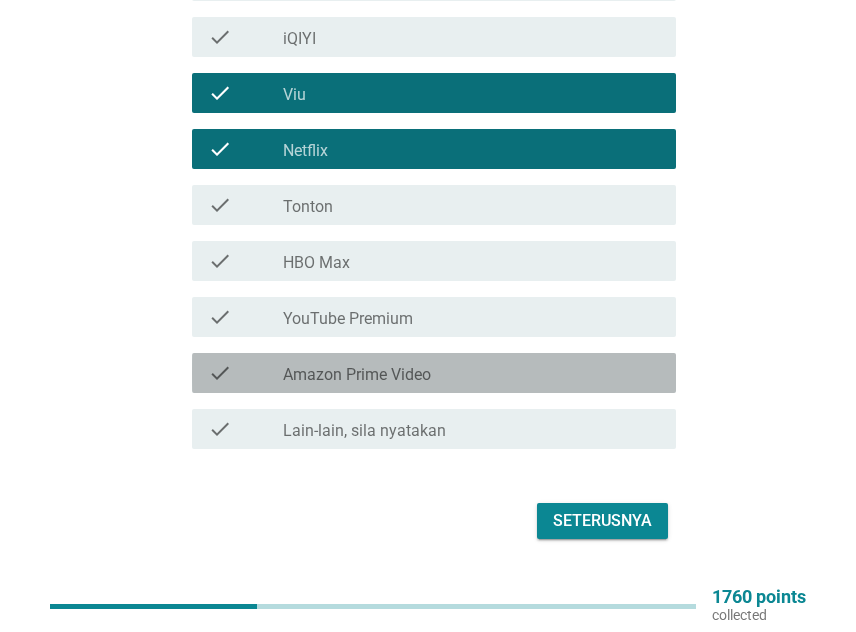 click on "check_box_outline_blank Amazon Prime Video" at bounding box center [471, 373] 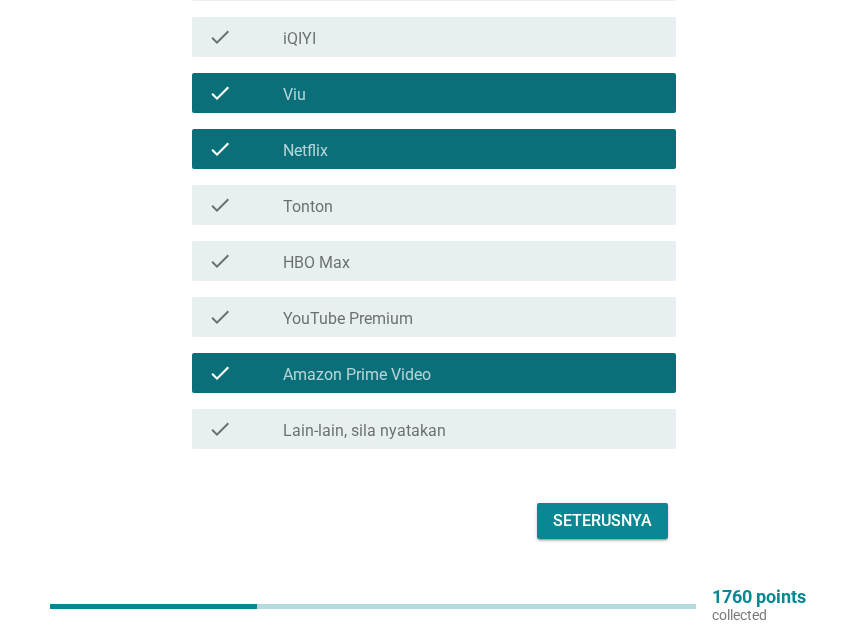 click on "Seterusnya" at bounding box center (602, 521) 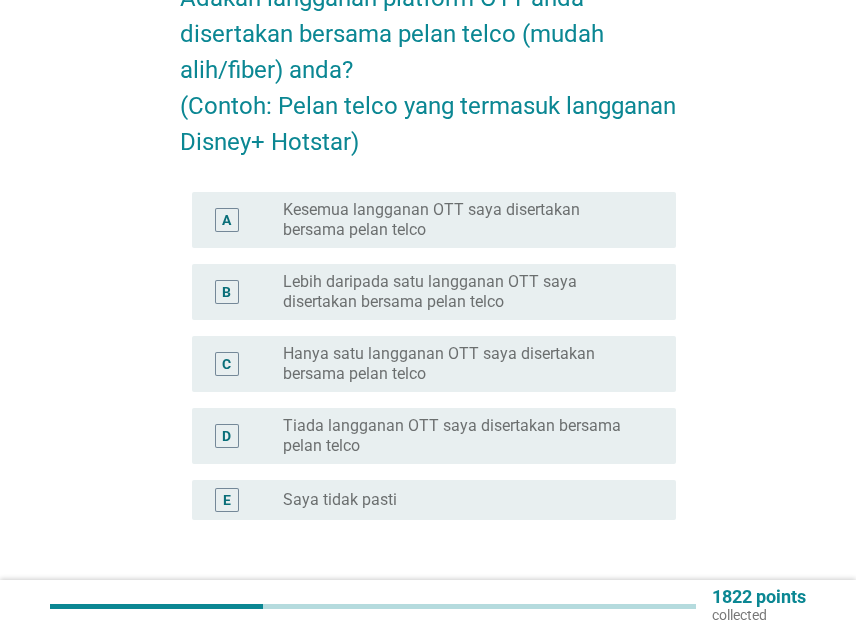 scroll, scrollTop: 300, scrollLeft: 0, axis: vertical 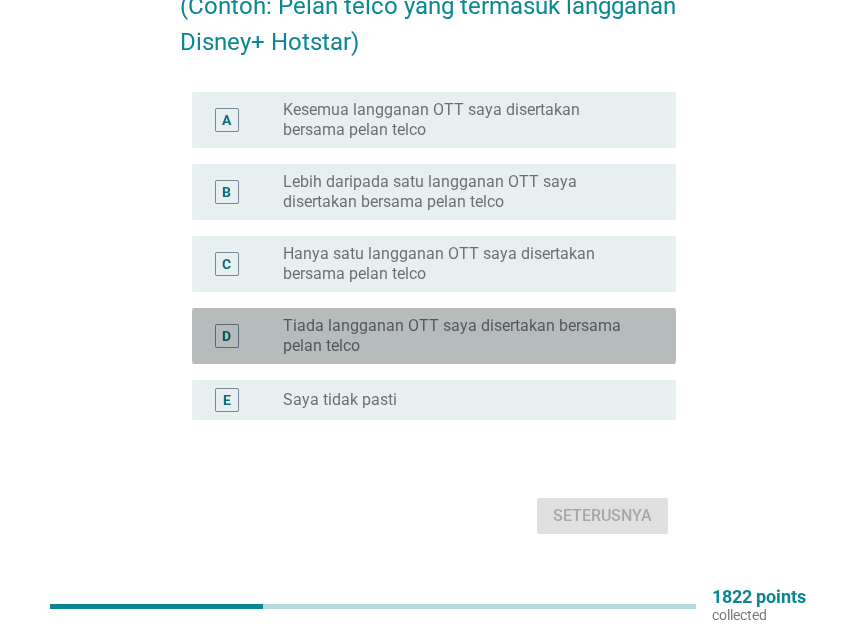 click on "Tiada langganan OTT saya disertakan bersama pelan telco" at bounding box center [463, 336] 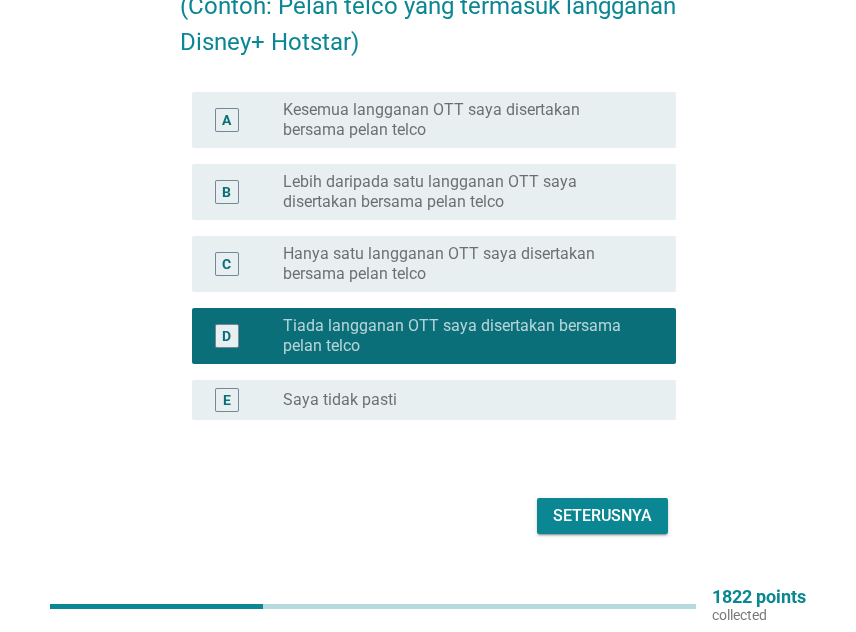 click on "Seterusnya" at bounding box center (602, 516) 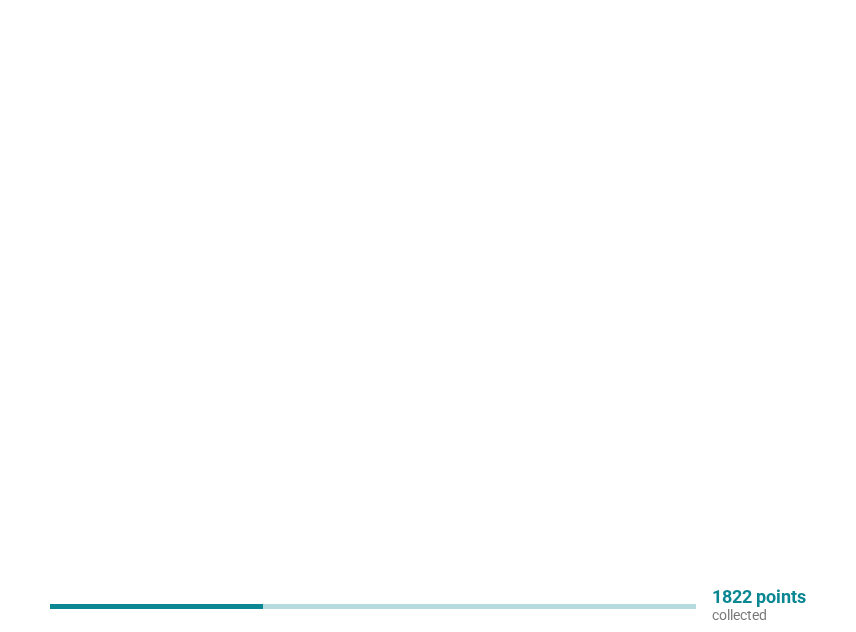 scroll, scrollTop: 0, scrollLeft: 0, axis: both 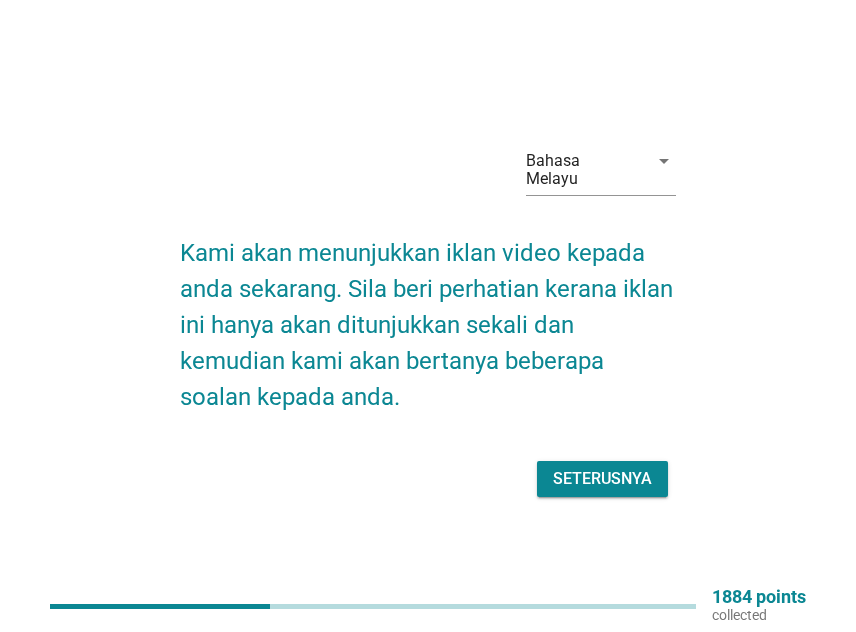 click on "Seterusnya" at bounding box center [602, 479] 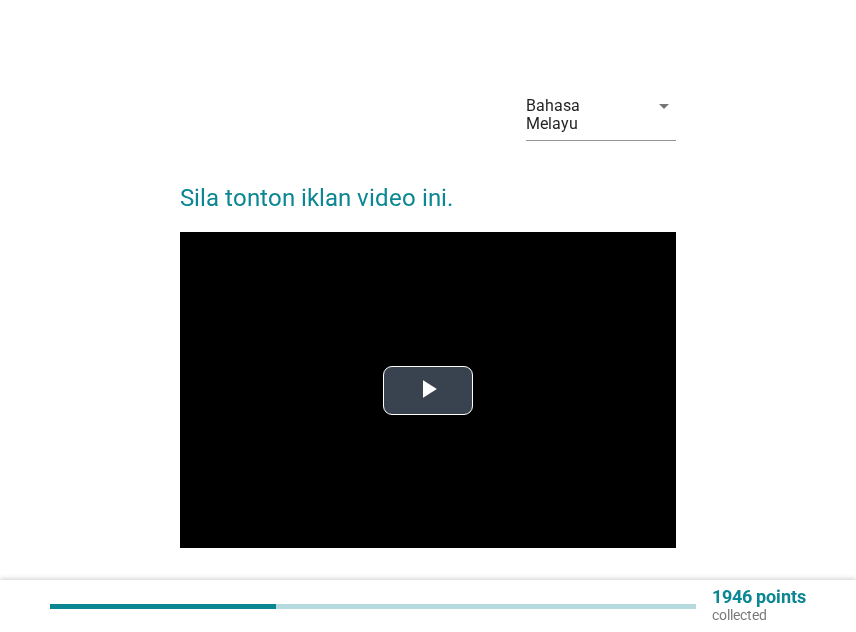 click at bounding box center [428, 390] 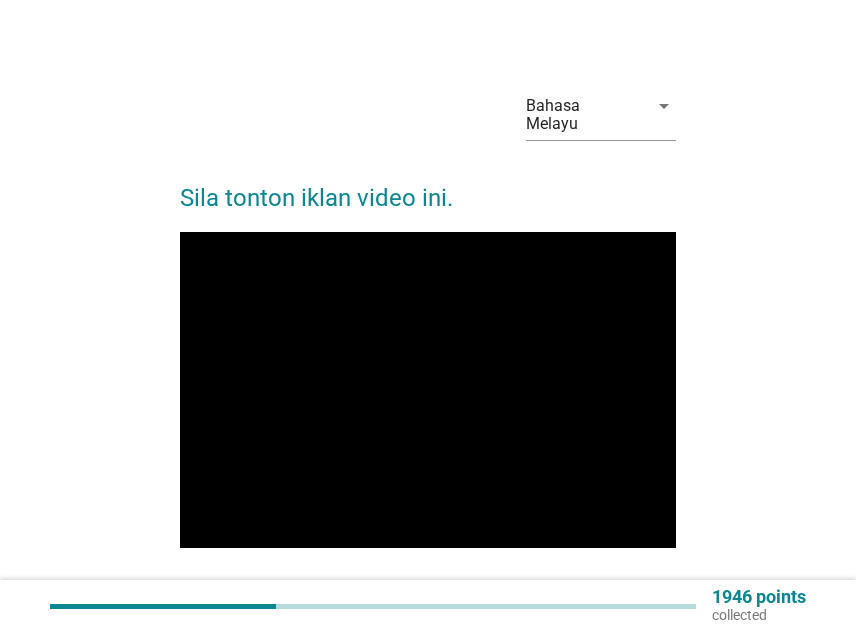 scroll, scrollTop: 100, scrollLeft: 0, axis: vertical 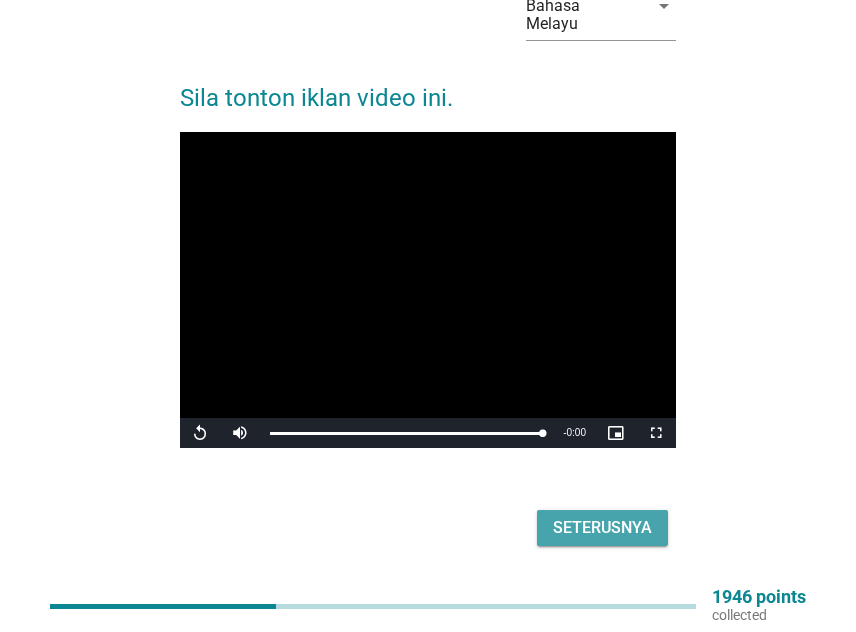 click on "Seterusnya" at bounding box center [602, 528] 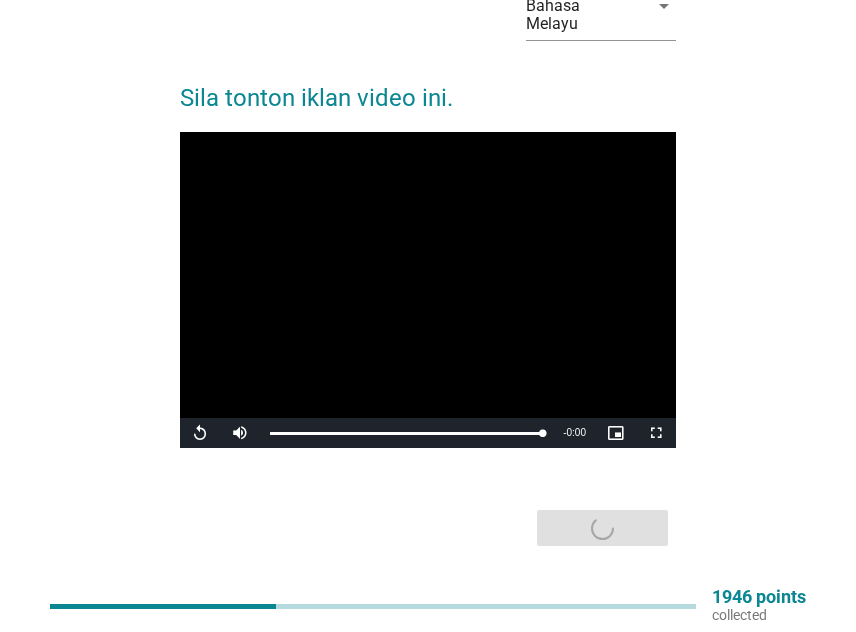 scroll, scrollTop: 0, scrollLeft: 0, axis: both 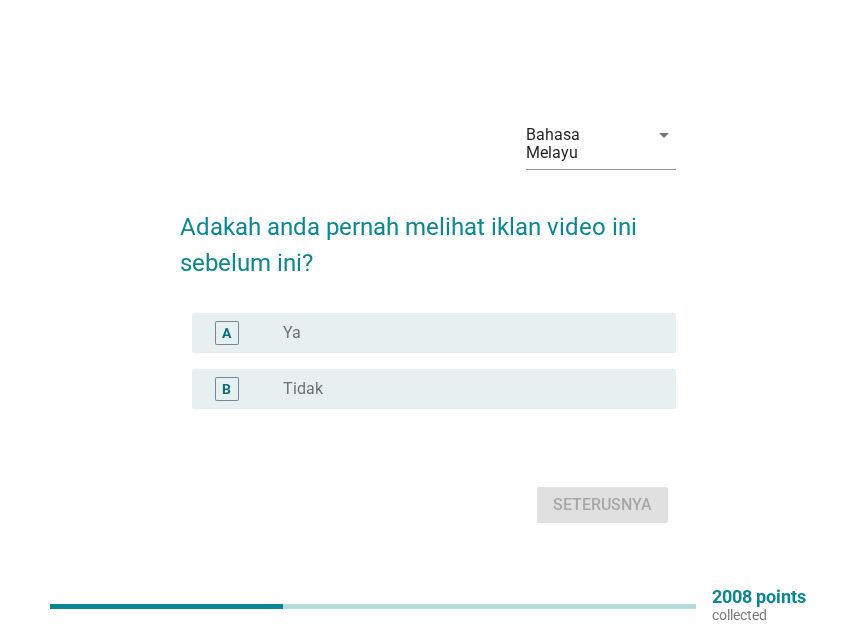 click on "radio_button_unchecked Ya" at bounding box center (463, 333) 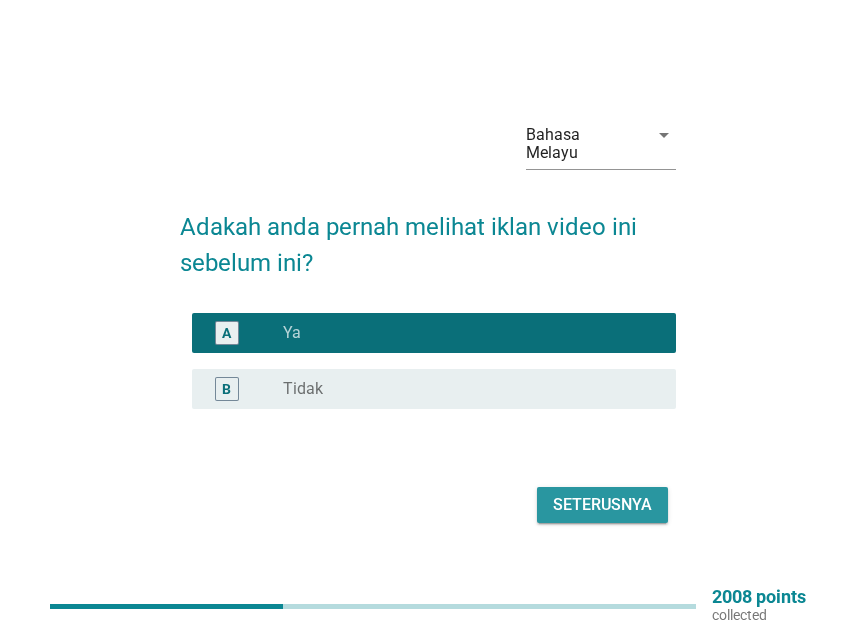 click on "Seterusnya" at bounding box center (602, 505) 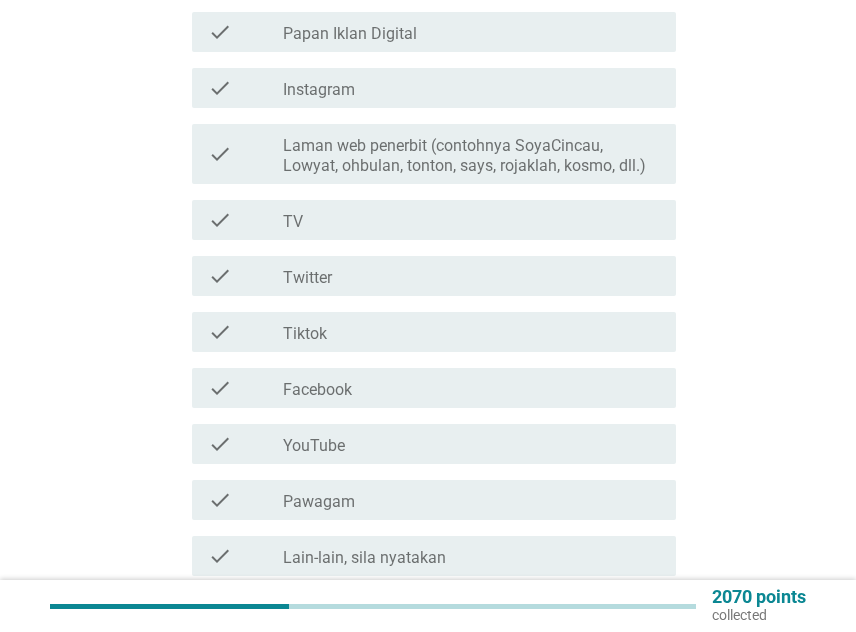scroll, scrollTop: 400, scrollLeft: 0, axis: vertical 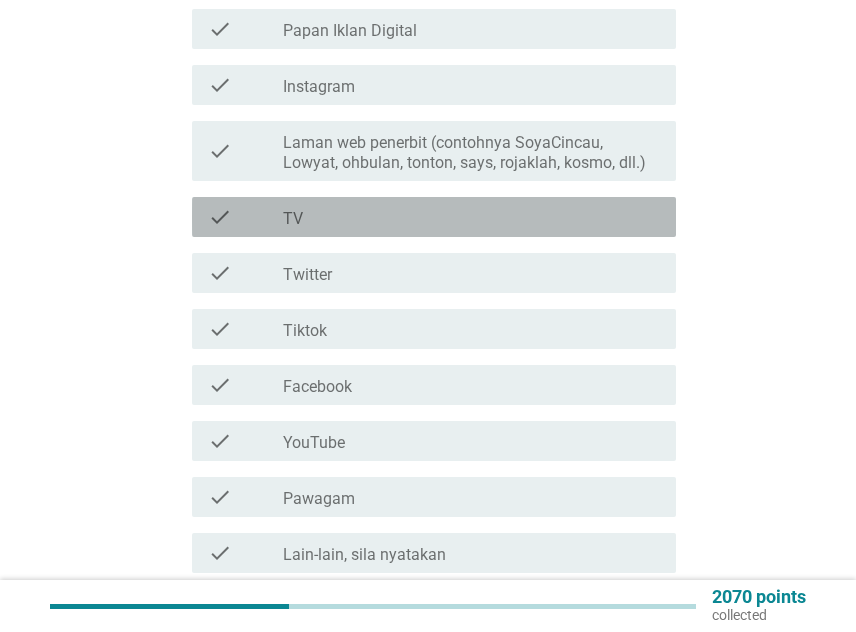click on "check_box_outline_blank TV" at bounding box center [471, 217] 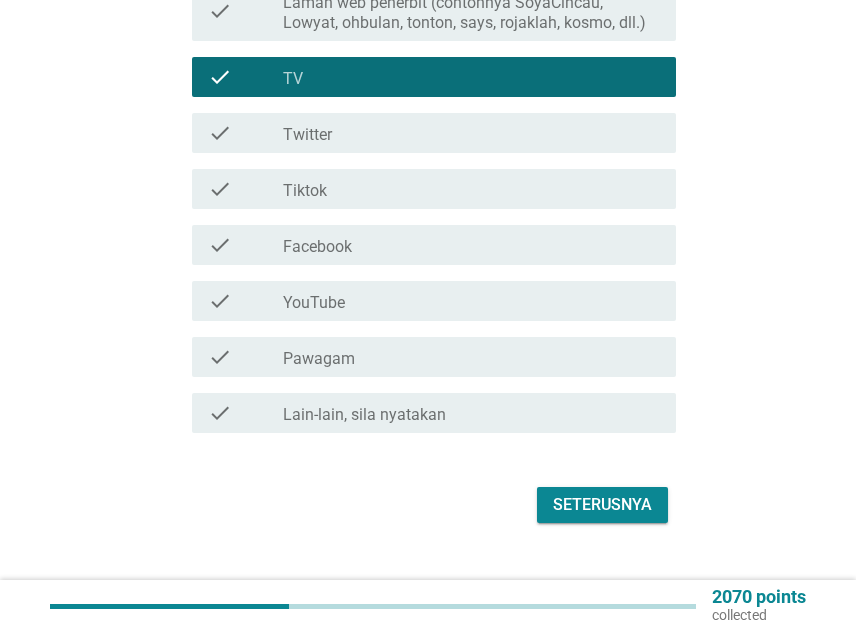 scroll, scrollTop: 545, scrollLeft: 0, axis: vertical 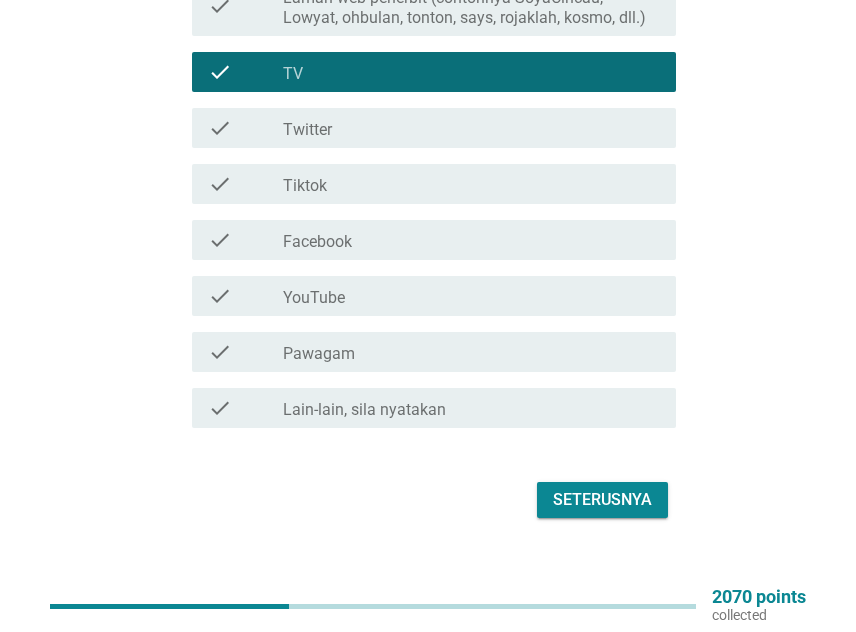 click on "Seterusnya" at bounding box center [602, 500] 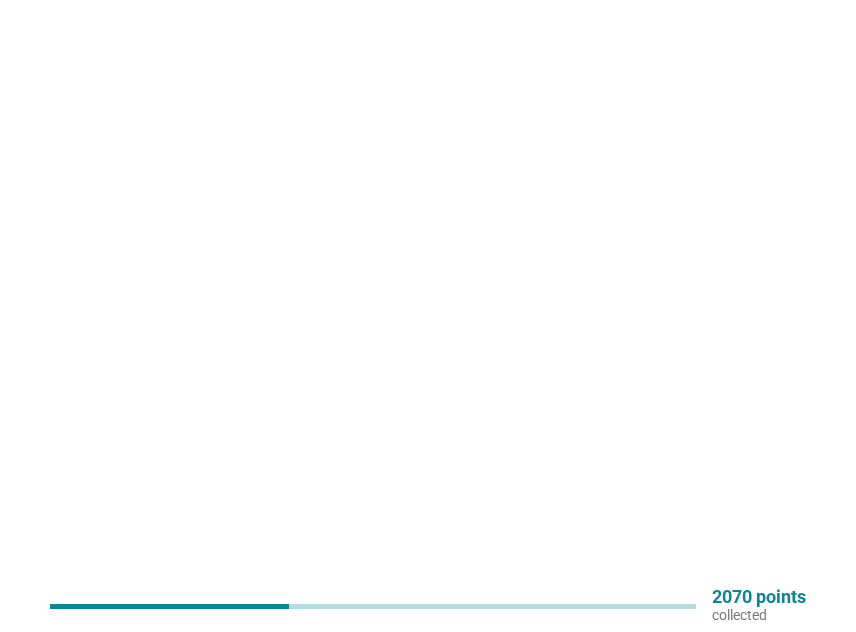 scroll, scrollTop: 0, scrollLeft: 0, axis: both 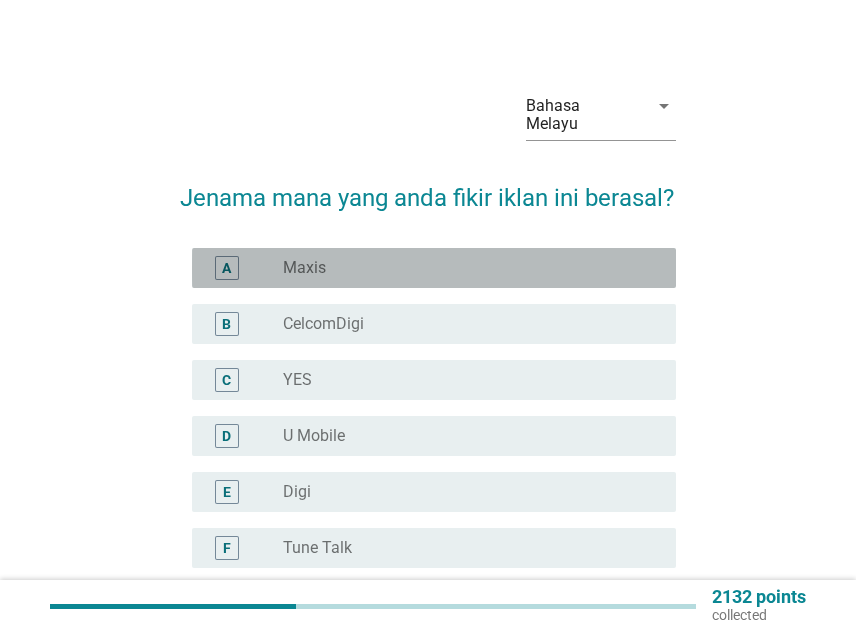 click on "radio_button_unchecked Maxis" at bounding box center (463, 268) 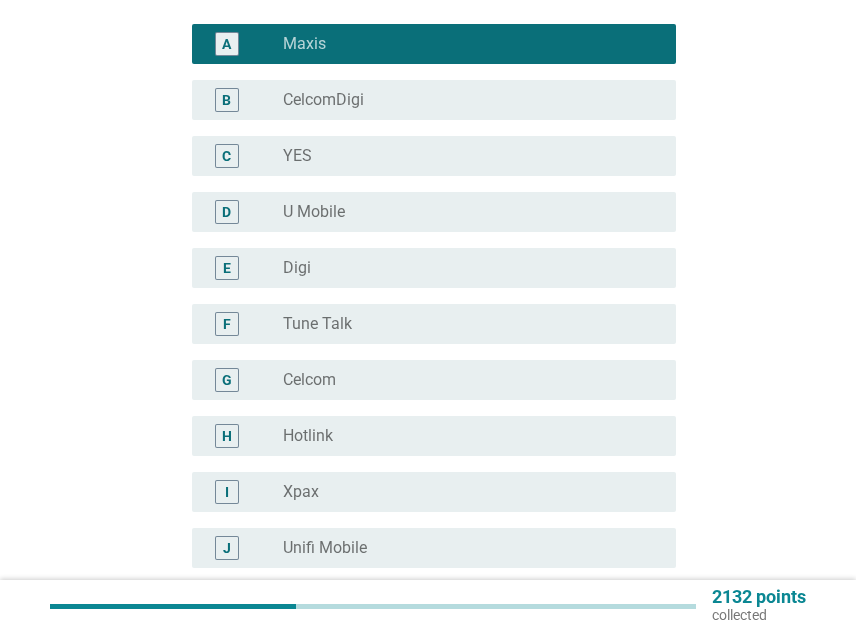 scroll, scrollTop: 300, scrollLeft: 0, axis: vertical 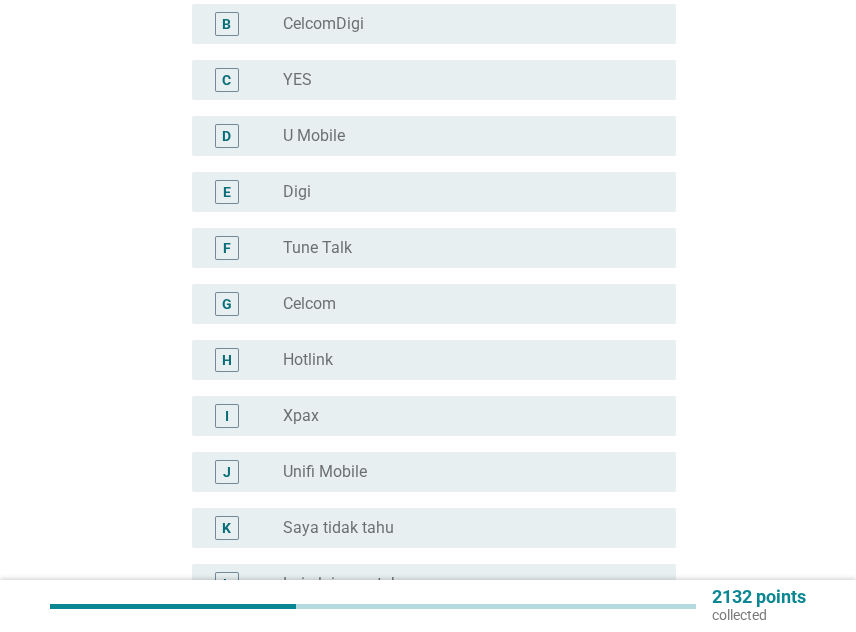 click on "radio_button_unchecked Hotlink" at bounding box center (471, 360) 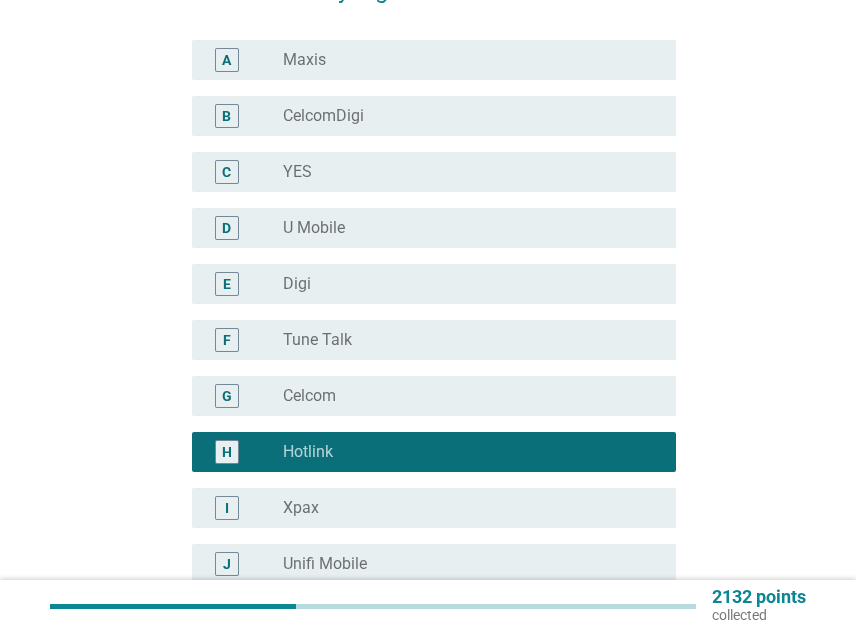 scroll, scrollTop: 536, scrollLeft: 0, axis: vertical 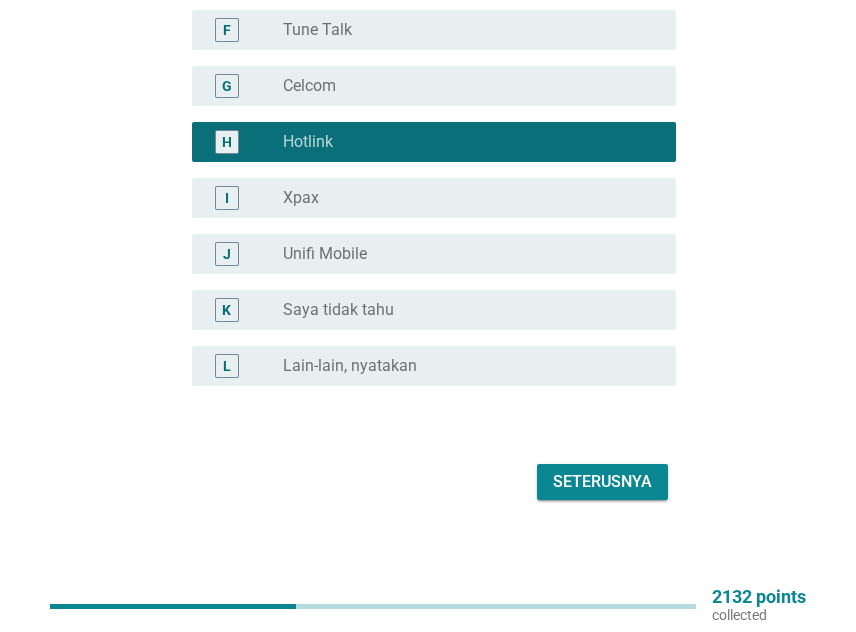 click on "Seterusnya" at bounding box center [602, 482] 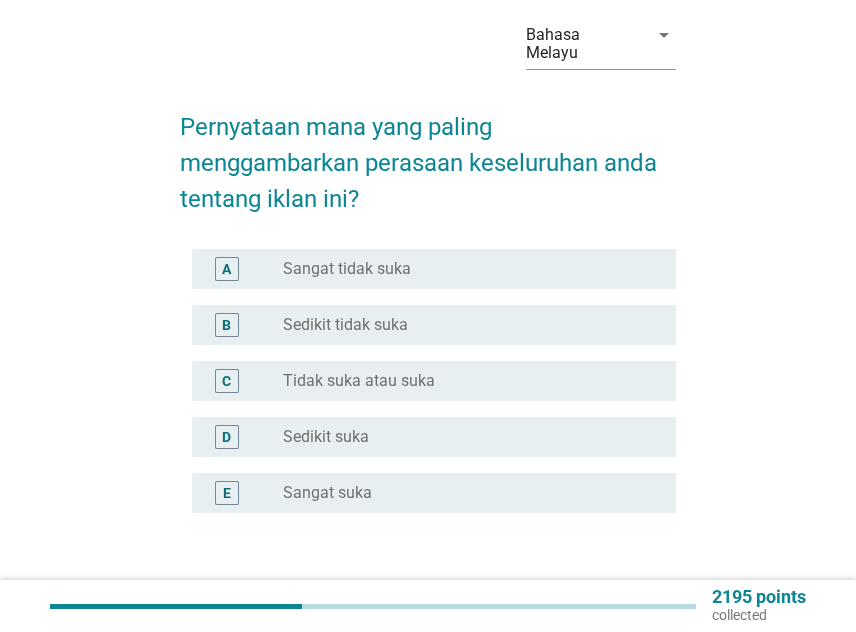 scroll, scrollTop: 100, scrollLeft: 0, axis: vertical 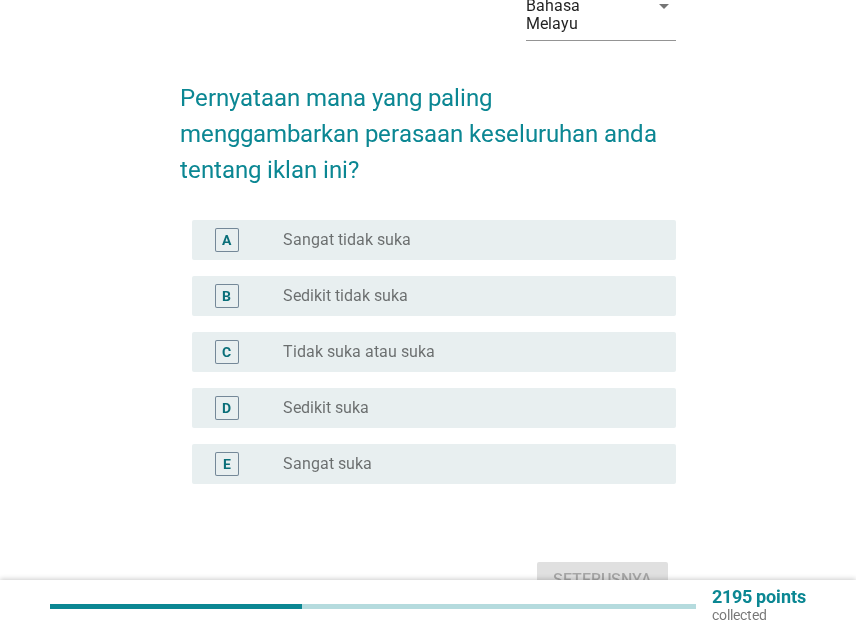 click on "E     radio_button_unchecked Sangat suka" at bounding box center (434, 464) 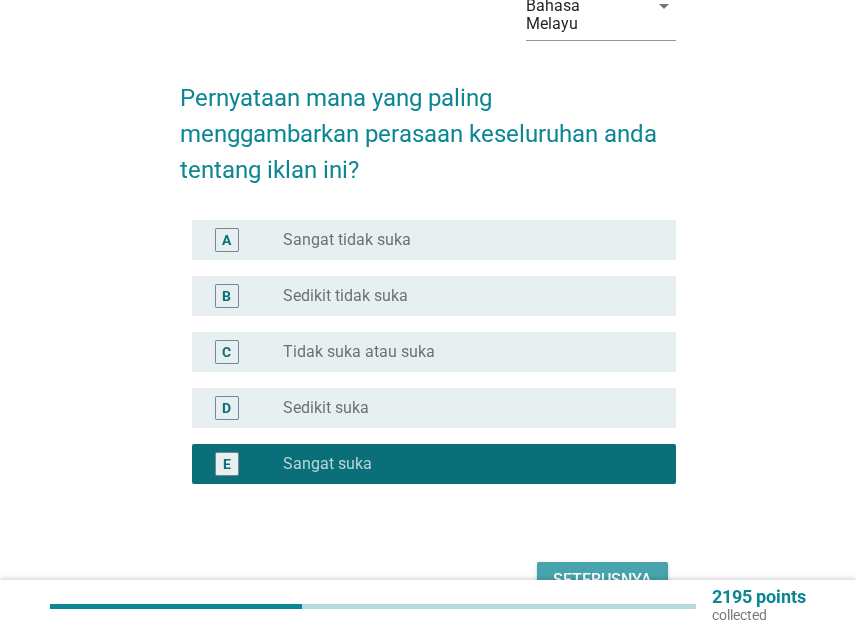 click on "Seterusnya" at bounding box center [602, 580] 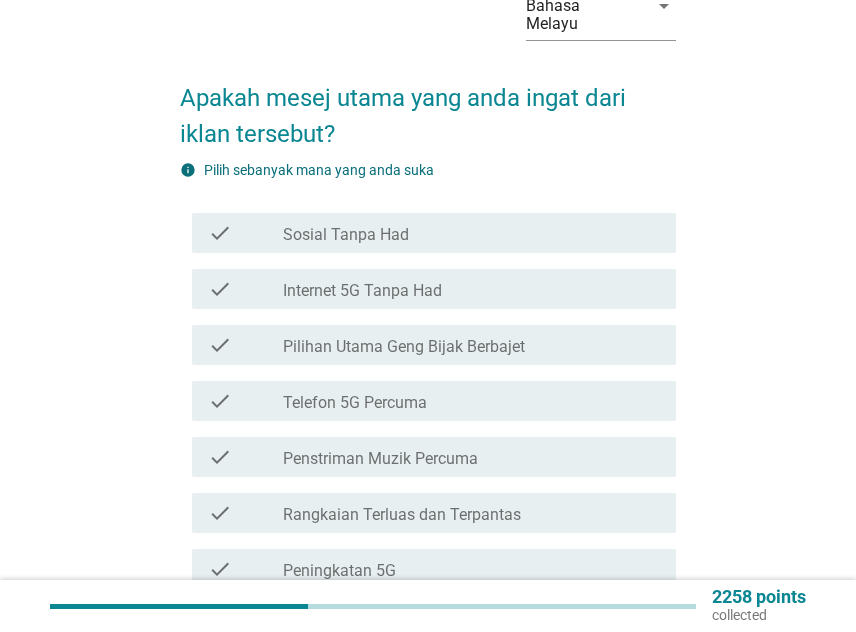scroll, scrollTop: 200, scrollLeft: 0, axis: vertical 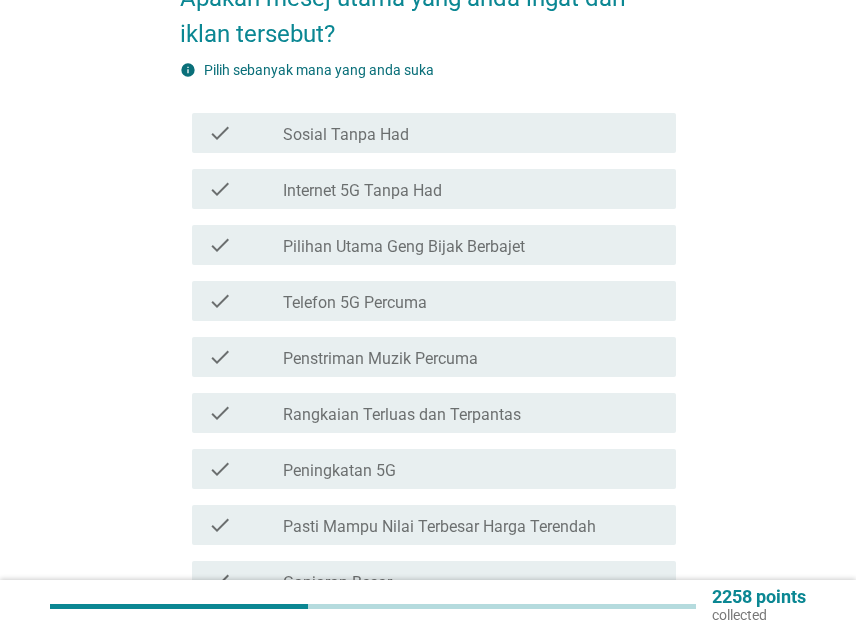 click on "check_box_outline_blank Internet 5G Tanpa Had" at bounding box center (471, 189) 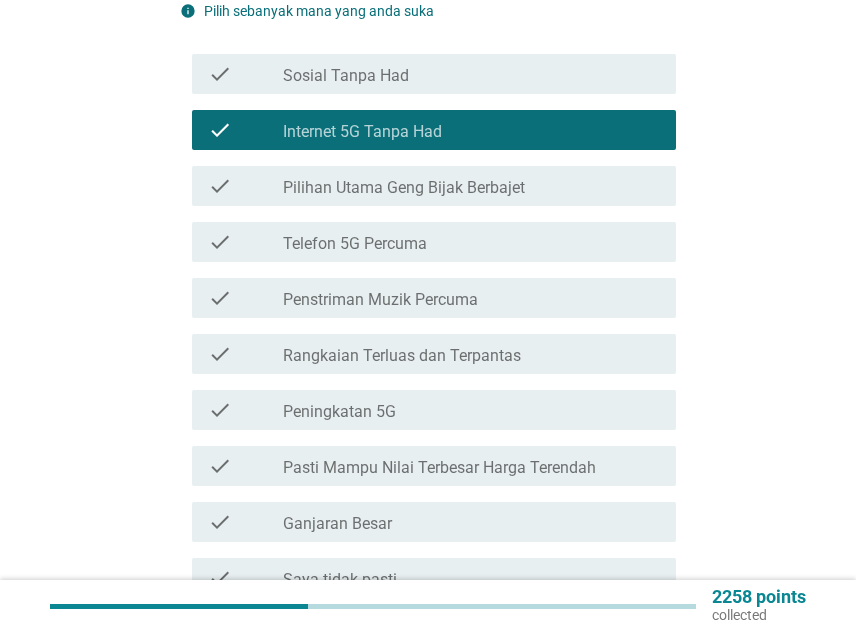 scroll, scrollTop: 300, scrollLeft: 0, axis: vertical 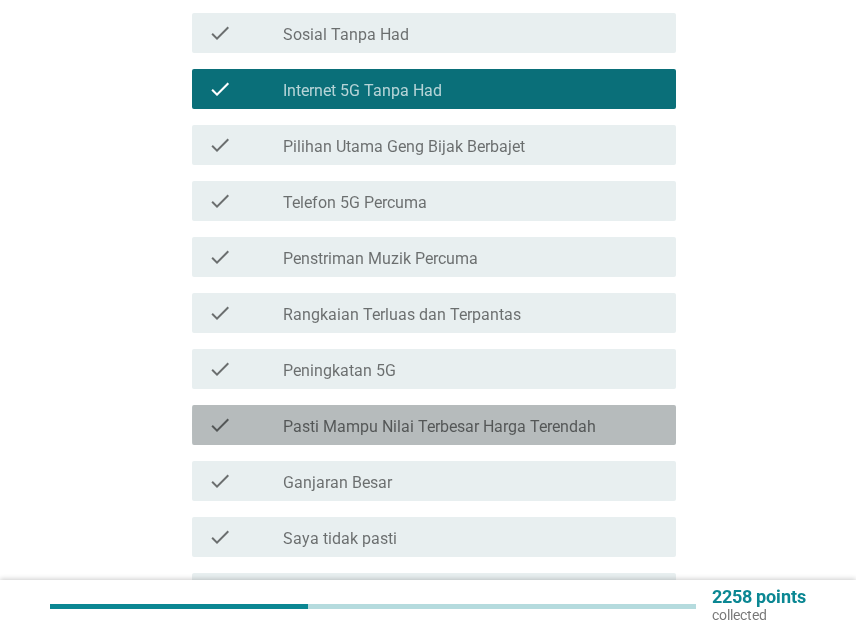 click on "check_box_outline_blank Pasti Mampu Nilai Terbesar  Harga Terendah" at bounding box center (471, 425) 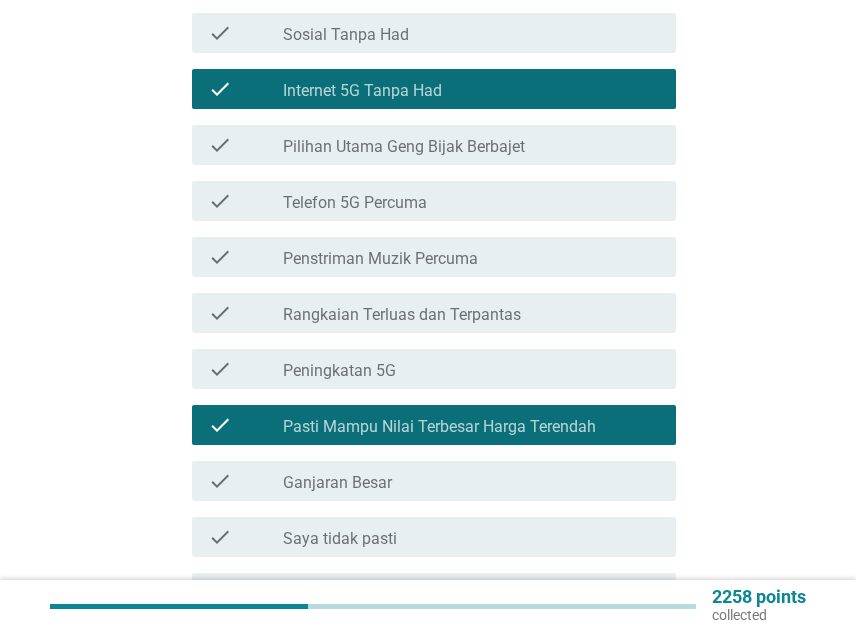 click on "check_box_outline_blank Pilihan Utama Geng Bijak Berbajet" at bounding box center (471, 145) 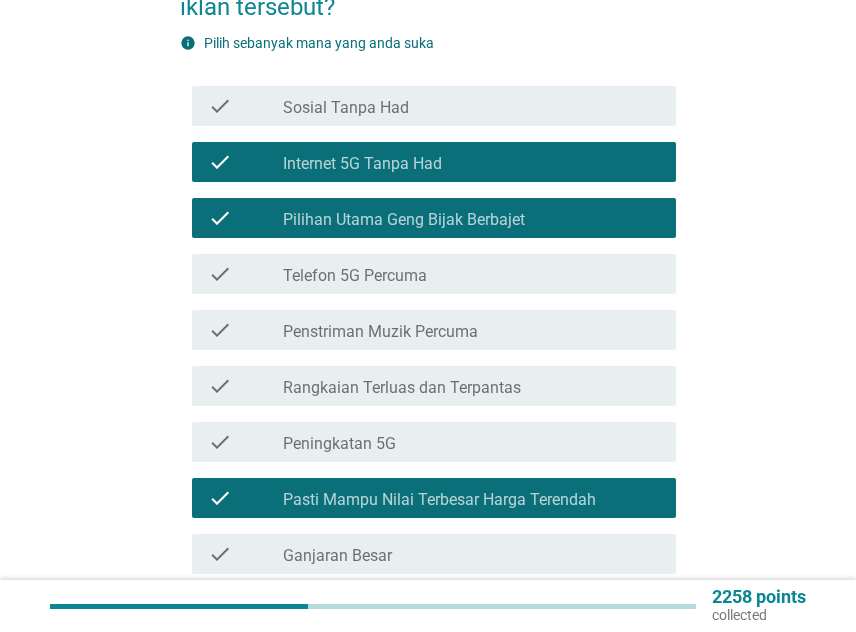 scroll, scrollTop: 200, scrollLeft: 0, axis: vertical 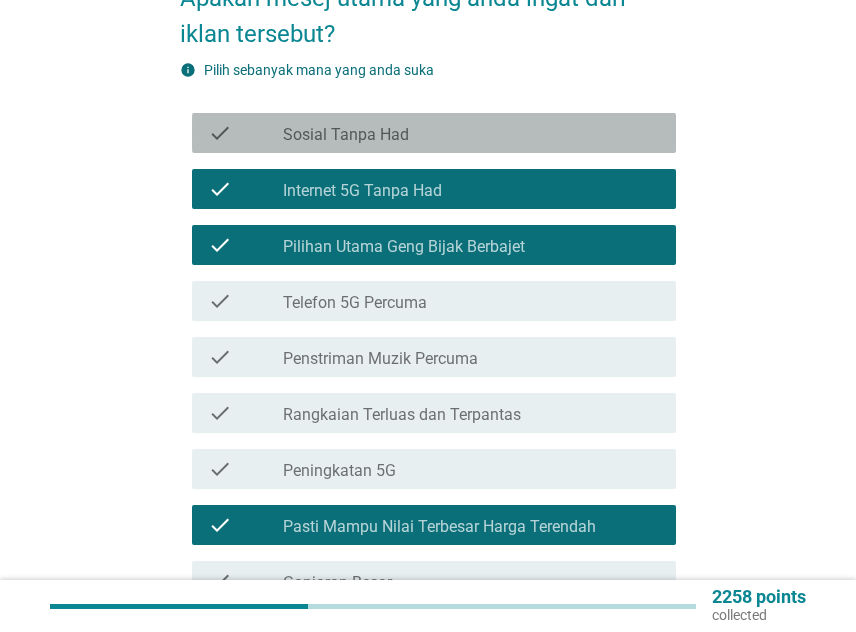 click on "check_box_outline_blank Sosial Tanpa Had" at bounding box center [471, 133] 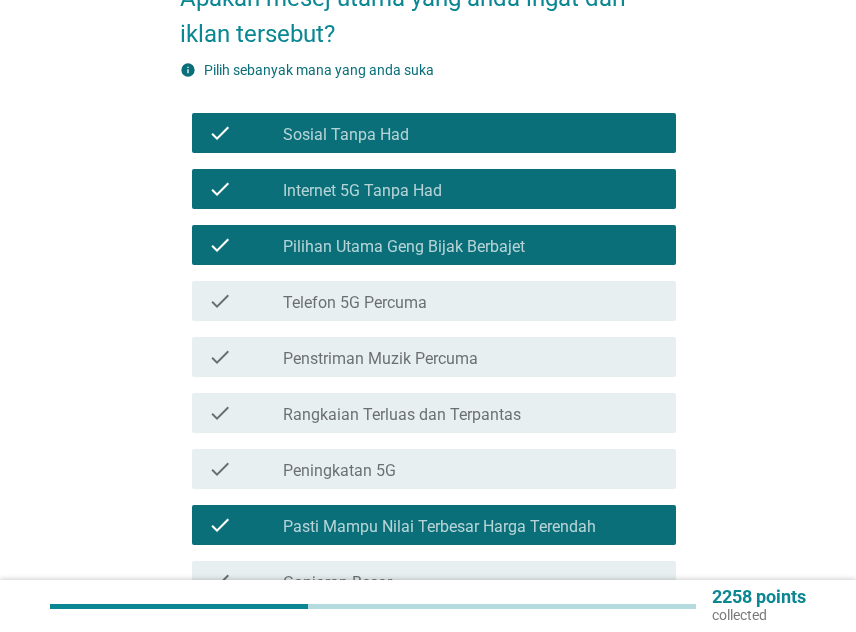scroll, scrollTop: 300, scrollLeft: 0, axis: vertical 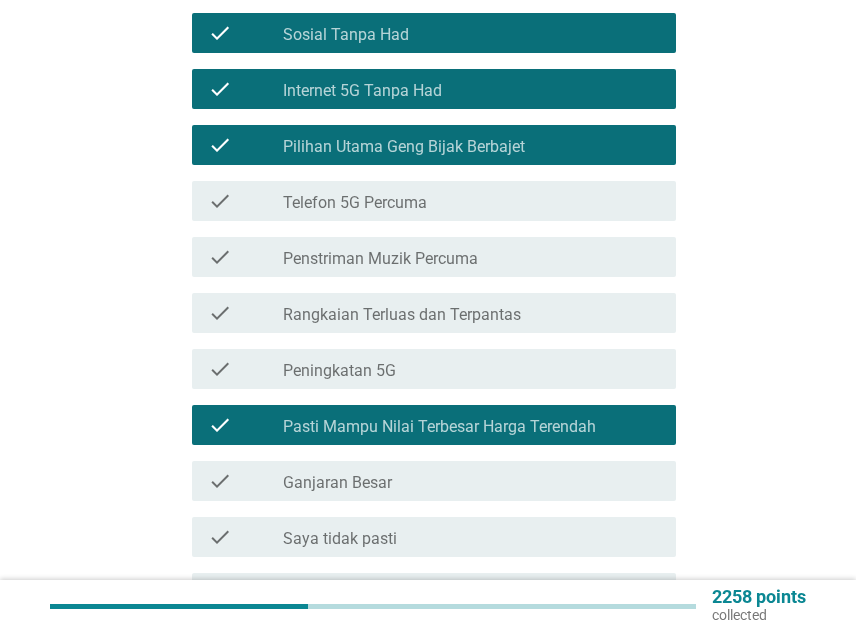 click on "check     check_box_outline_blank Rangkaian Terluas dan Terpantas" at bounding box center (428, 313) 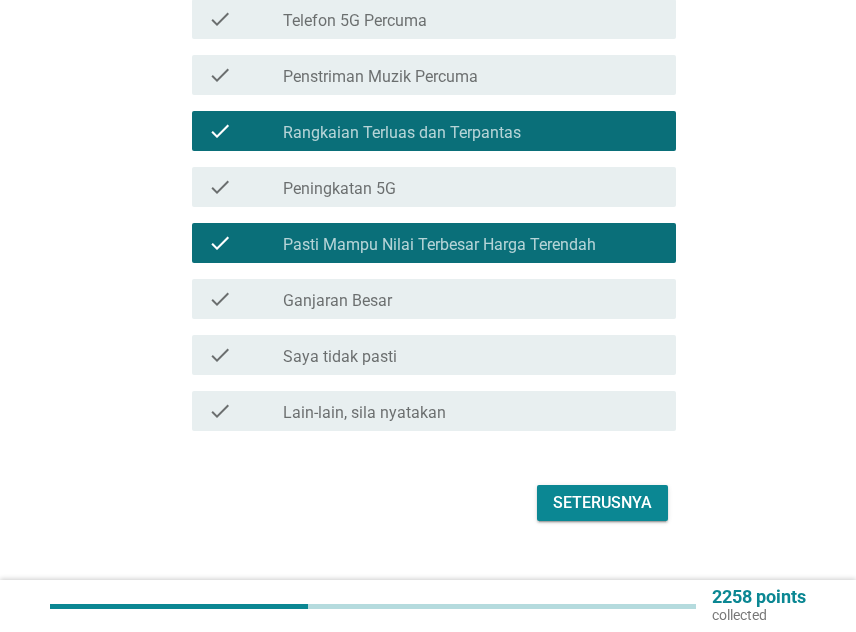 scroll, scrollTop: 485, scrollLeft: 0, axis: vertical 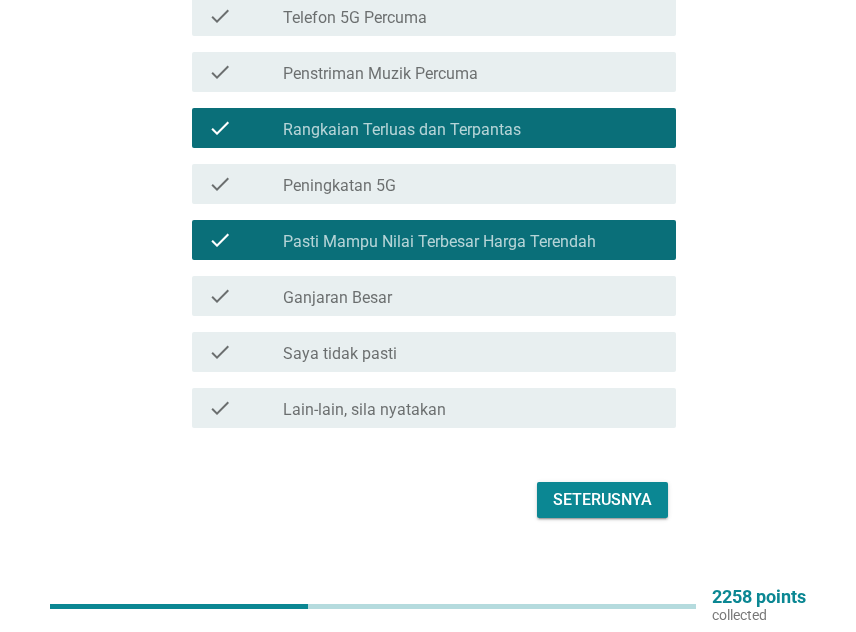 click on "Seterusnya" at bounding box center [428, 500] 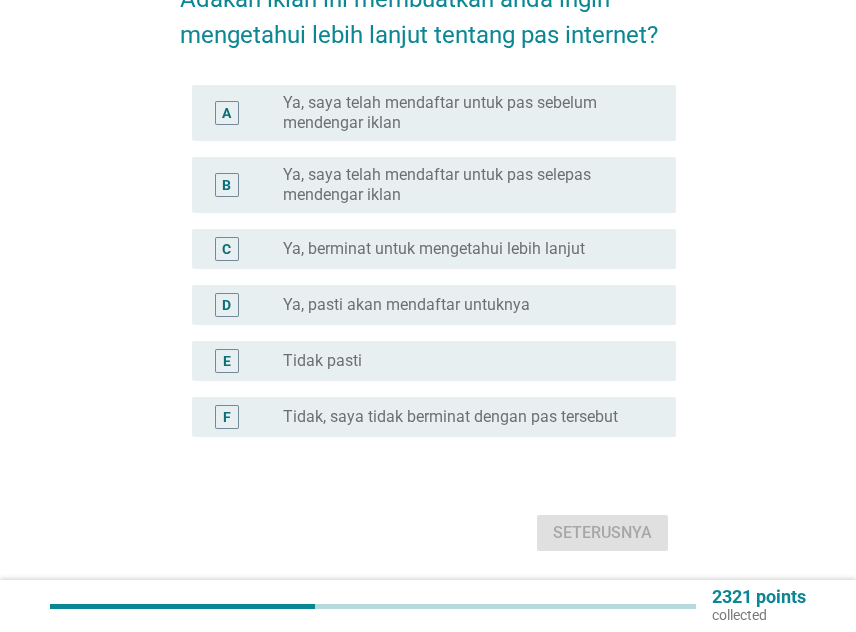scroll, scrollTop: 200, scrollLeft: 0, axis: vertical 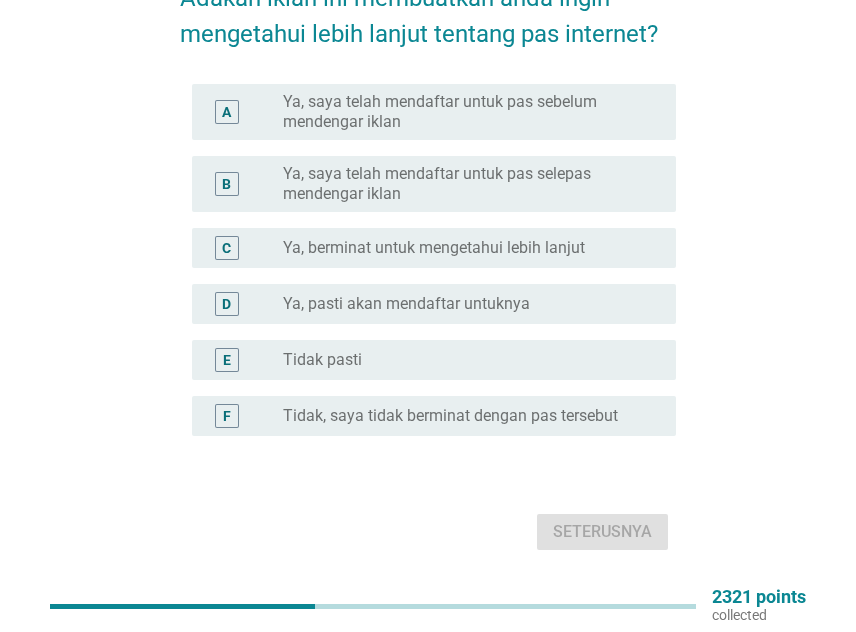 click on "C     radio_button_unchecked Ya, berminat untuk mengetahui lebih lanjut" at bounding box center [434, 248] 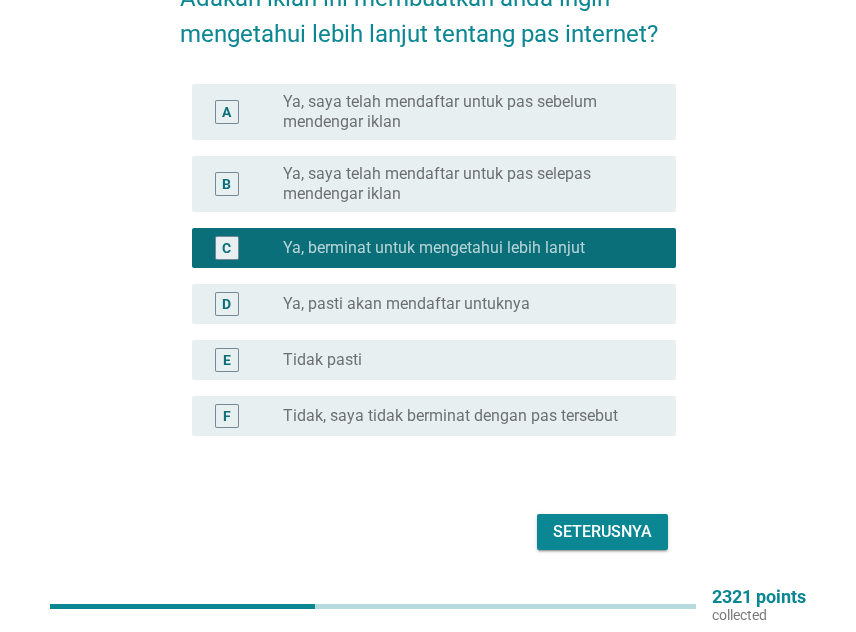 click on "Seterusnya" at bounding box center (602, 532) 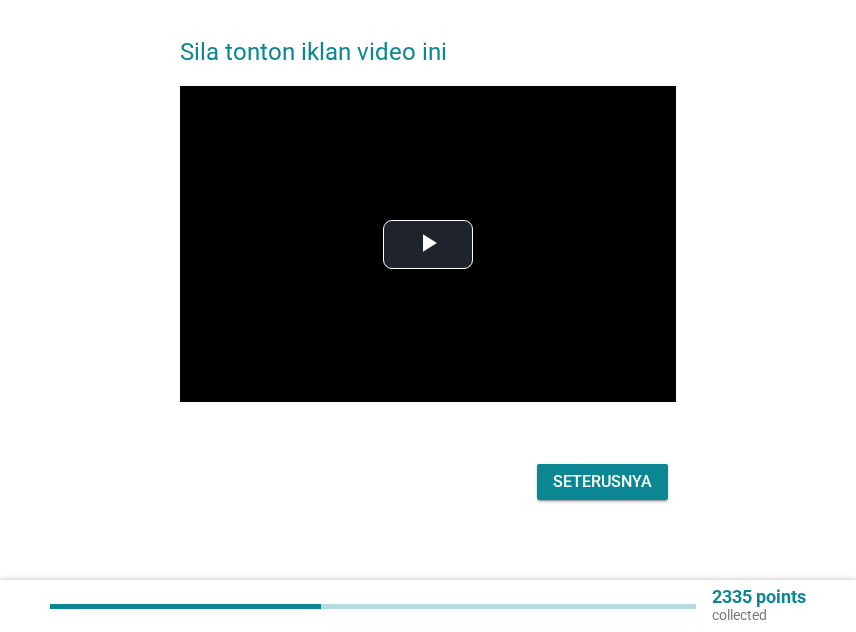 scroll, scrollTop: 0, scrollLeft: 0, axis: both 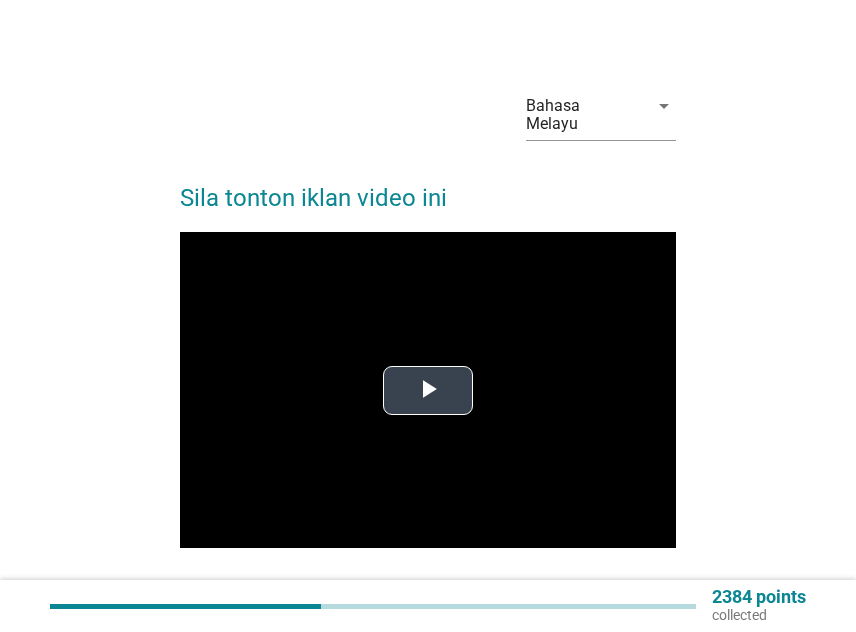 click at bounding box center [428, 390] 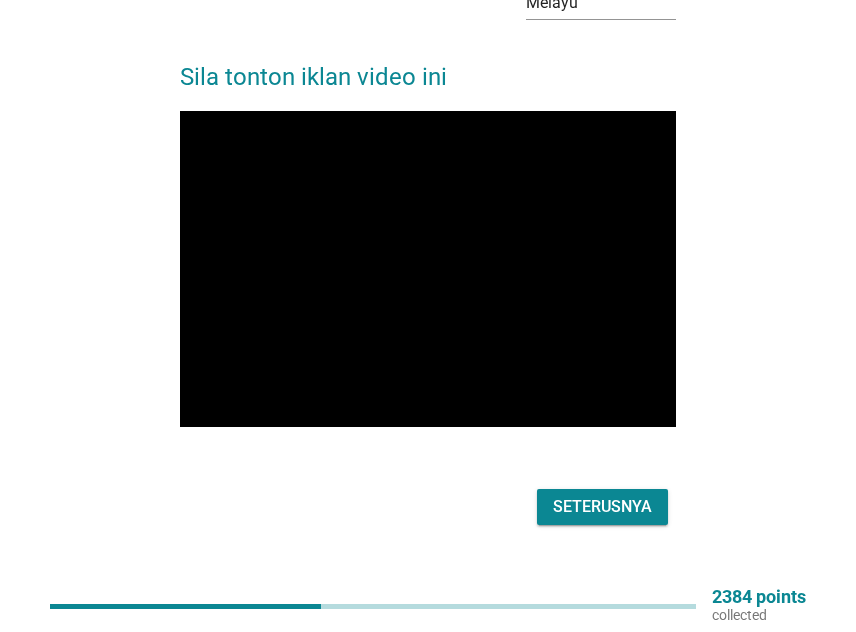 scroll, scrollTop: 128, scrollLeft: 0, axis: vertical 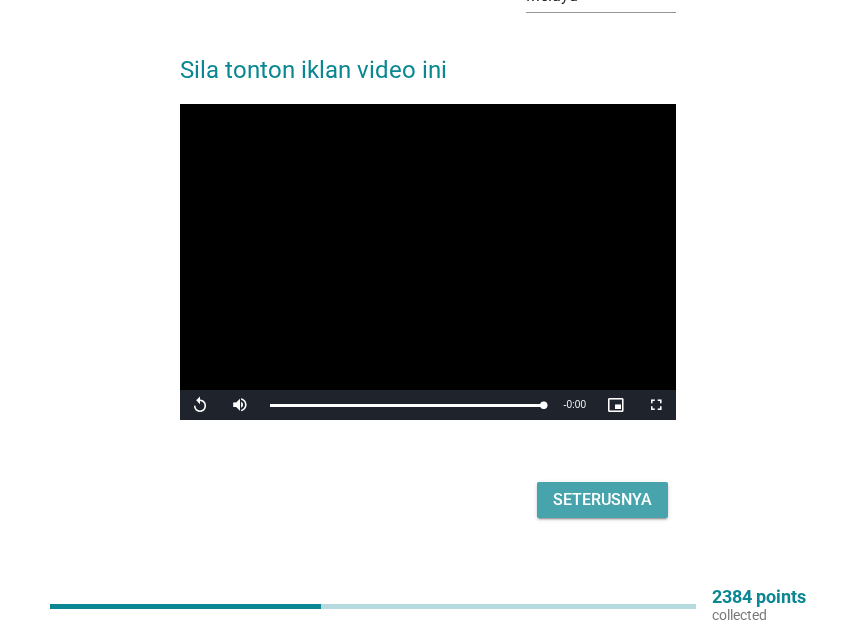 click on "Seterusnya" at bounding box center (602, 500) 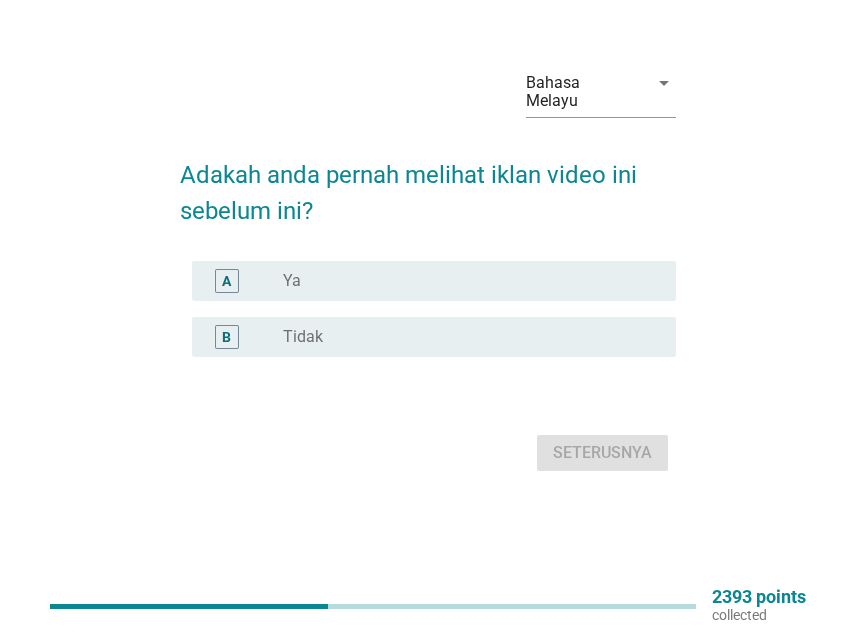 scroll, scrollTop: 0, scrollLeft: 0, axis: both 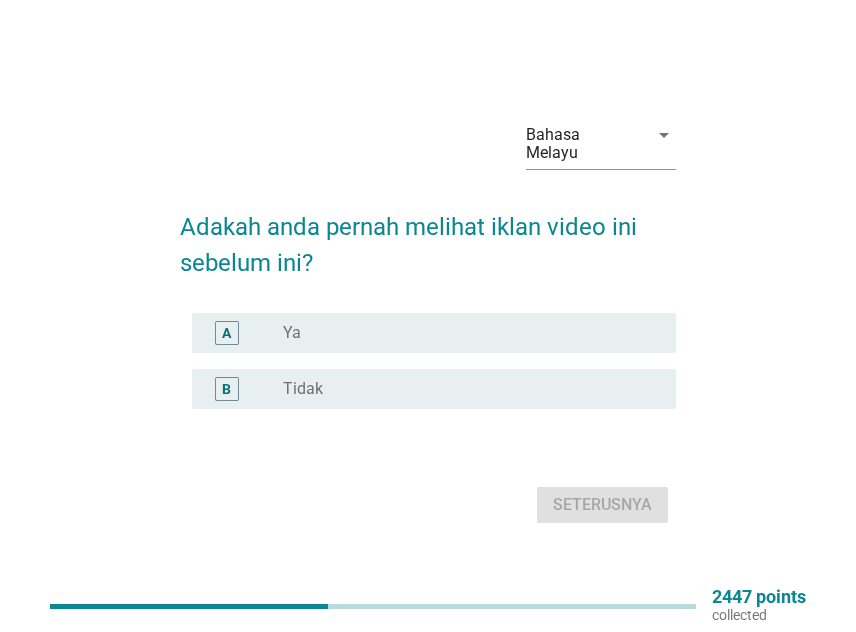 click on "A     radio_button_unchecked Ya" at bounding box center (434, 333) 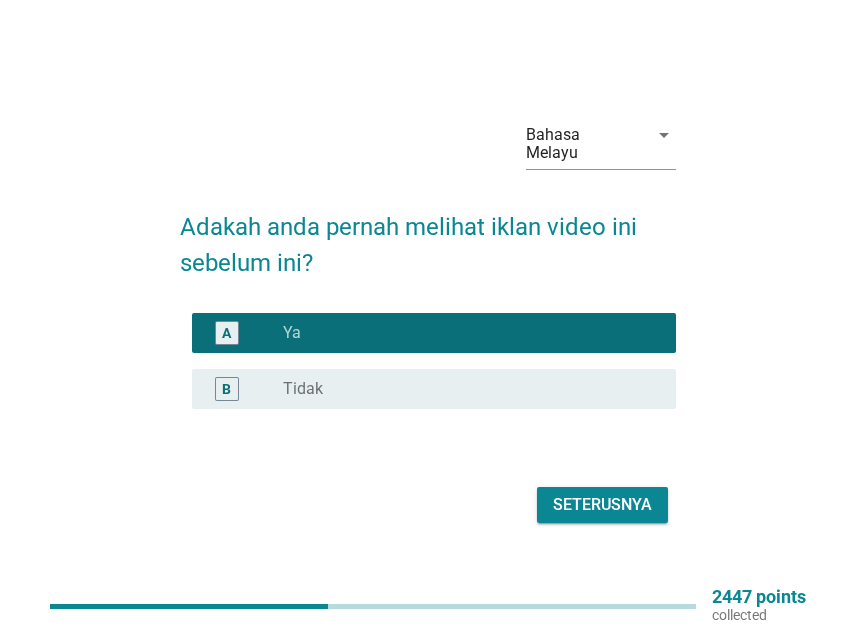 click on "Seterusnya" at bounding box center [602, 505] 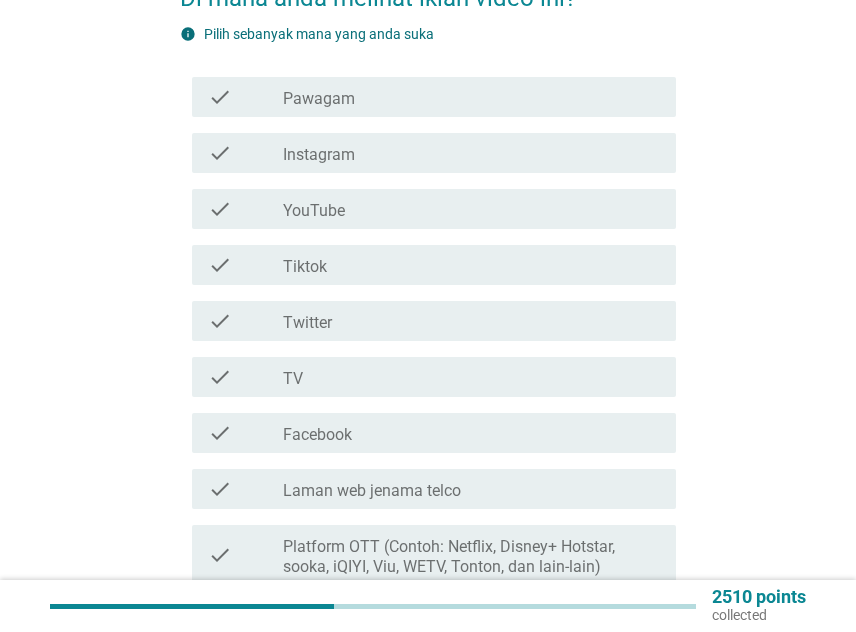 click on "check_box_outline_blank TV" at bounding box center [471, 377] 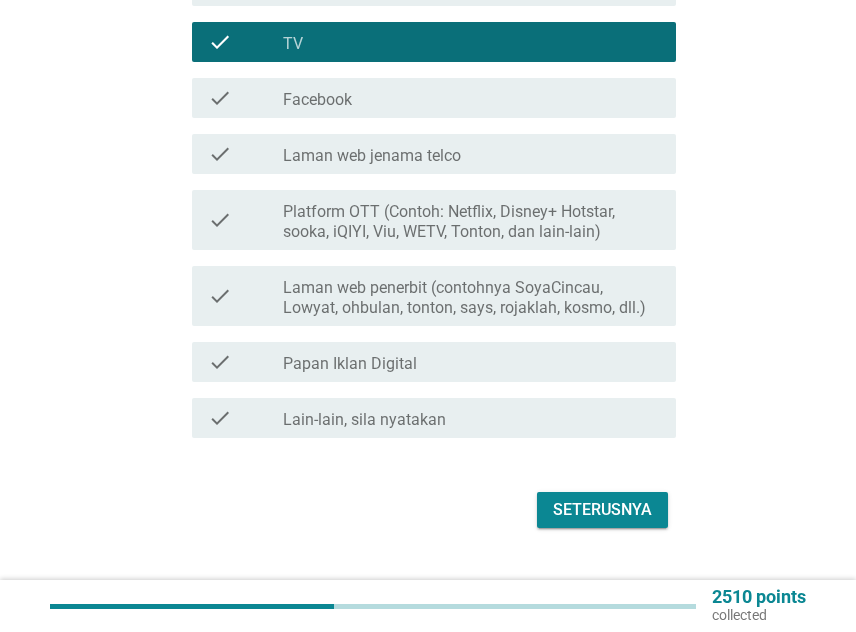 scroll, scrollTop: 545, scrollLeft: 0, axis: vertical 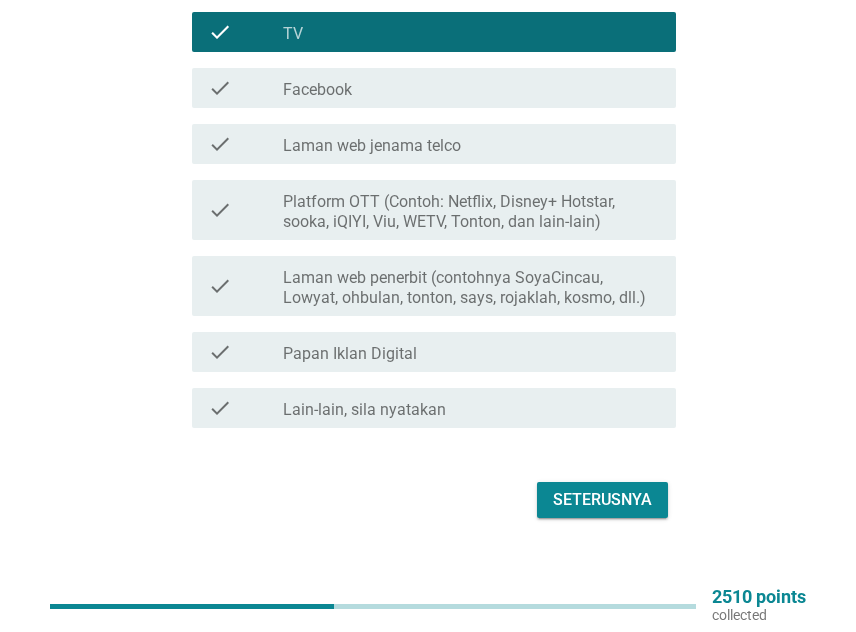 click on "Seterusnya" at bounding box center (428, 500) 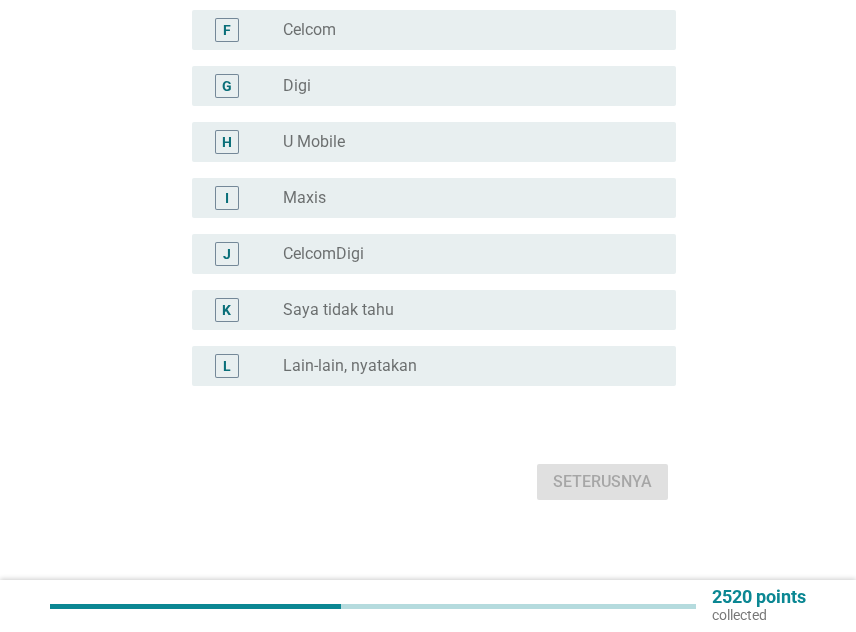 scroll, scrollTop: 0, scrollLeft: 0, axis: both 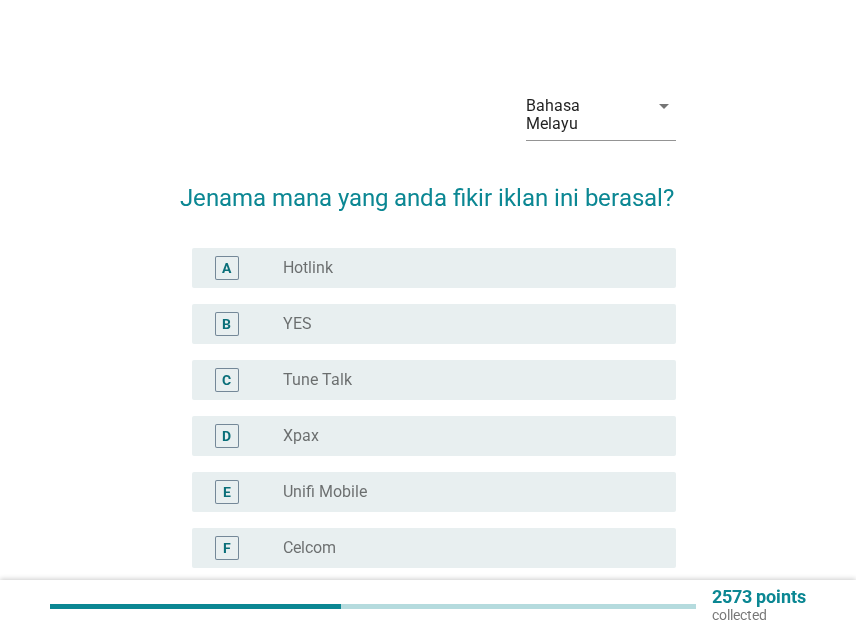 click on "radio_button_unchecked Hotlink" at bounding box center [463, 268] 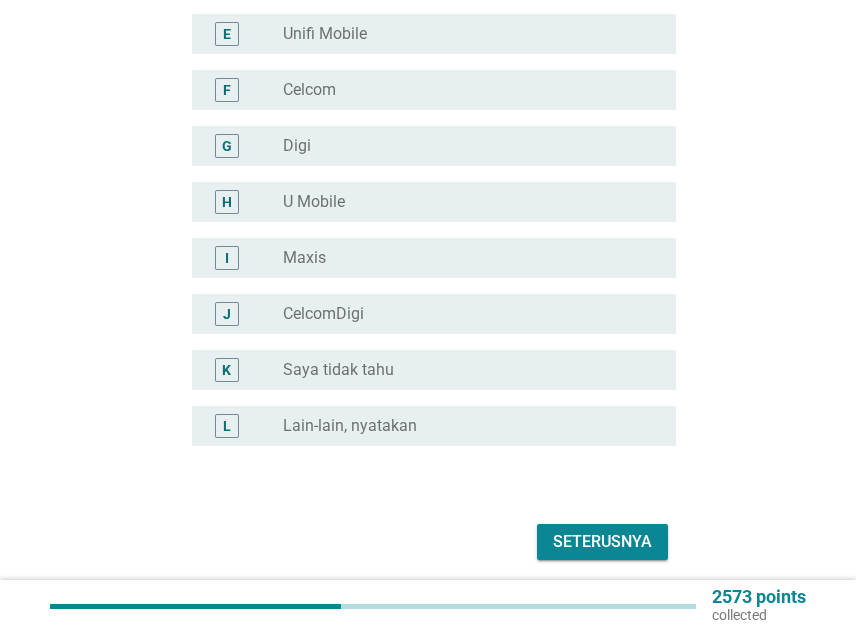 scroll, scrollTop: 536, scrollLeft: 0, axis: vertical 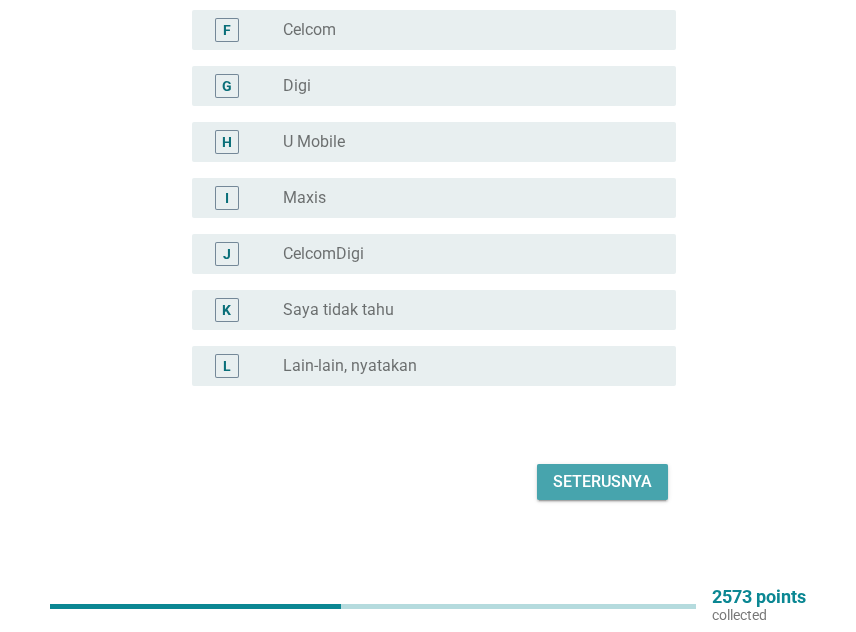 click on "Seterusnya" at bounding box center [602, 482] 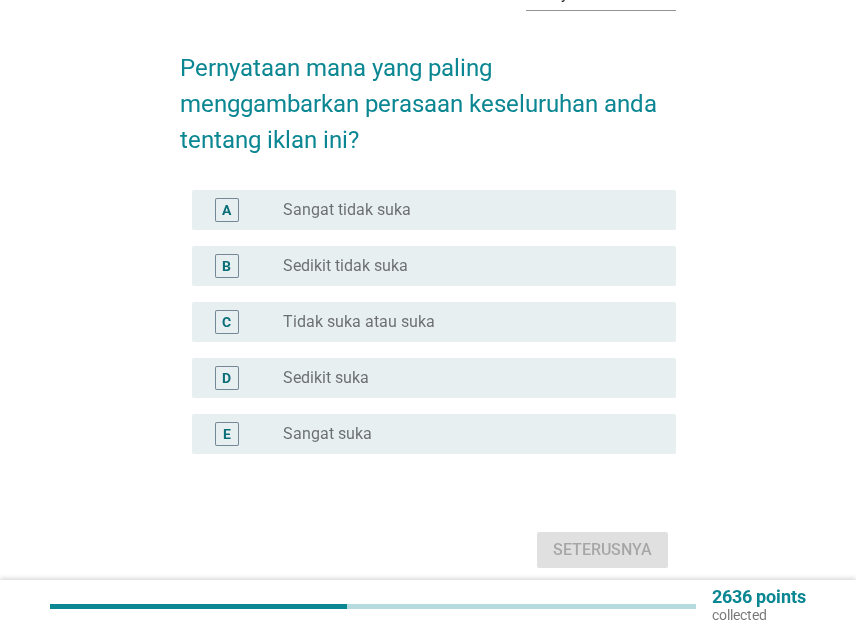 scroll, scrollTop: 180, scrollLeft: 0, axis: vertical 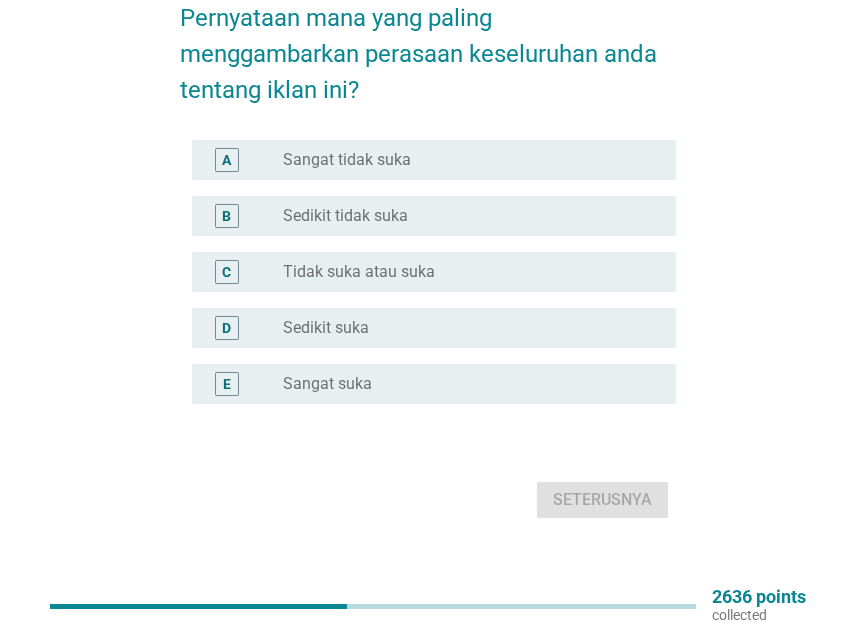 click on "E     radio_button_unchecked Sangat suka" at bounding box center (428, 384) 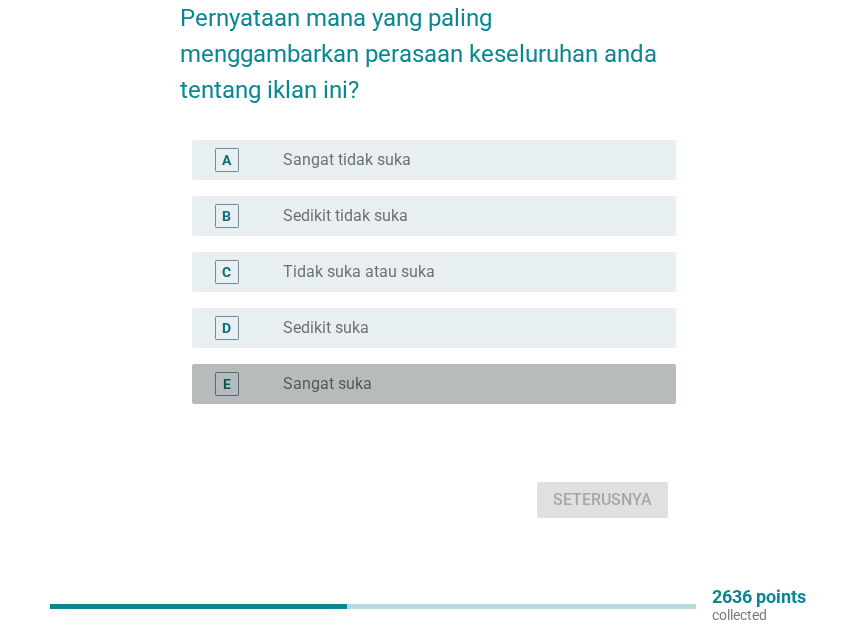 click on "E     radio_button_unchecked Sangat suka" at bounding box center [434, 384] 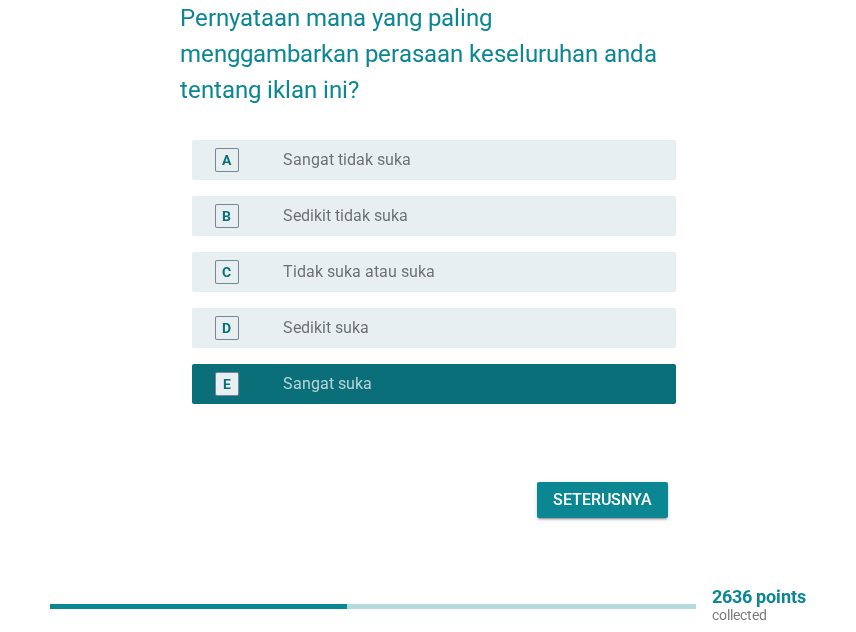 click on "Seterusnya" at bounding box center (602, 500) 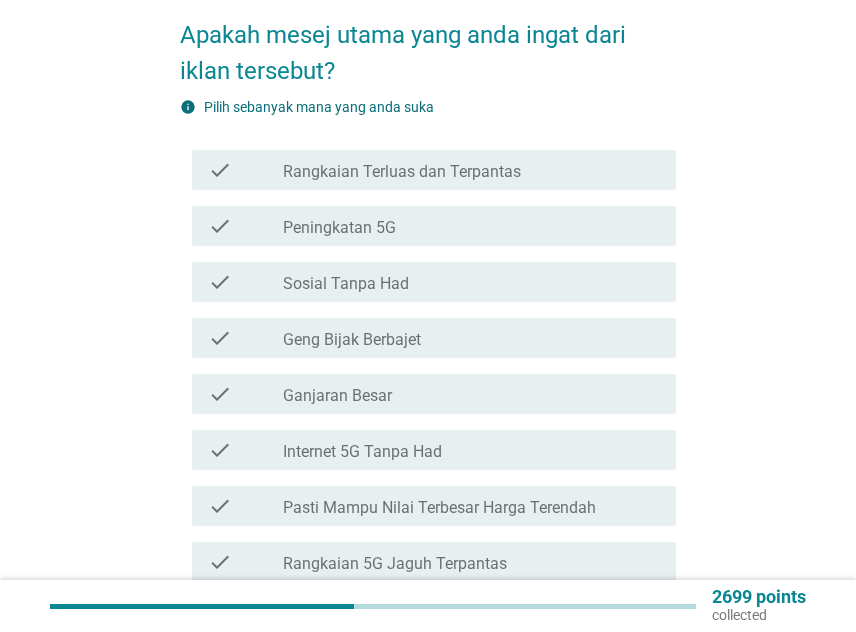 scroll, scrollTop: 200, scrollLeft: 0, axis: vertical 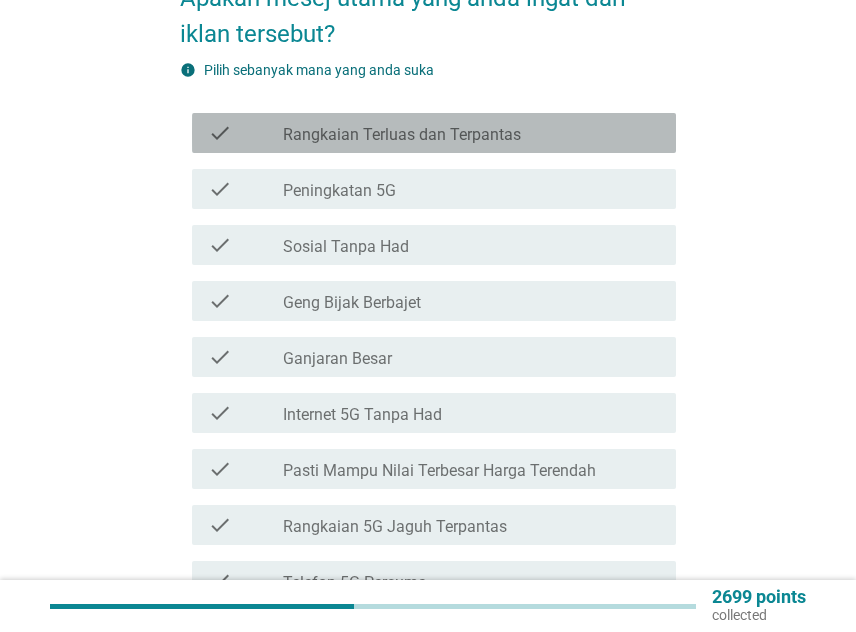 click on "check     check_box_outline_blank Rangkaian Terluas dan Terpantas" at bounding box center (434, 133) 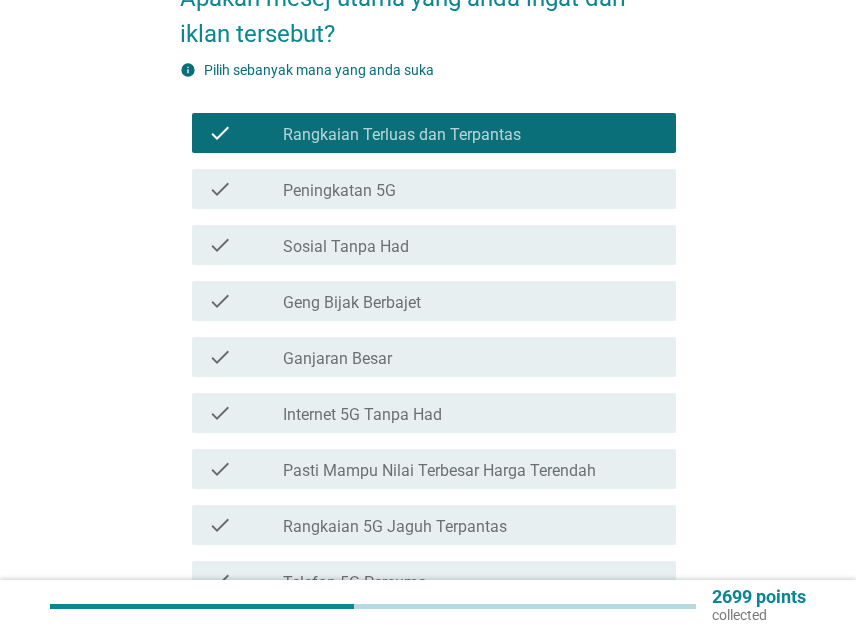 click on "check_box_outline_blank Sosial Tanpa Had" at bounding box center (471, 245) 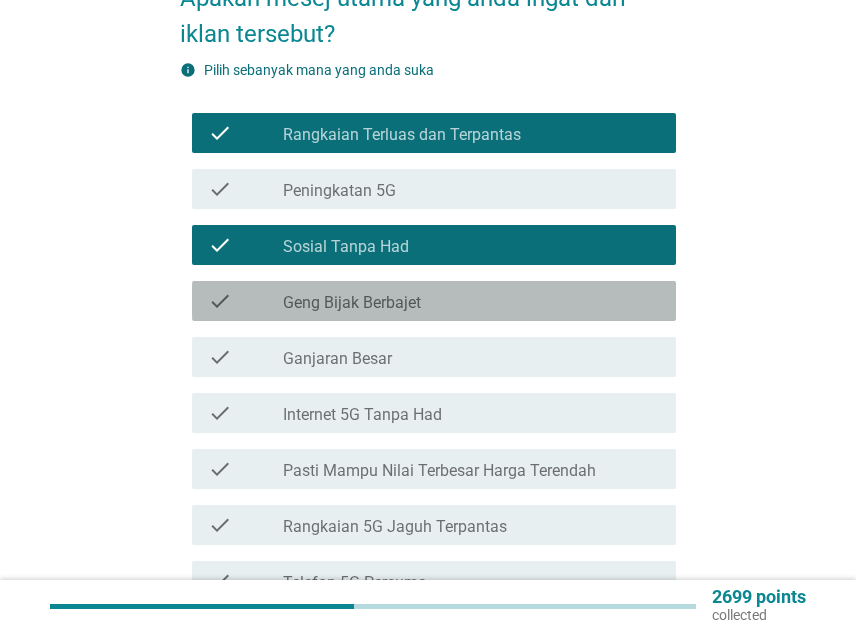 click on "check_box_outline_blank Geng Bijak Berbajet" at bounding box center [471, 301] 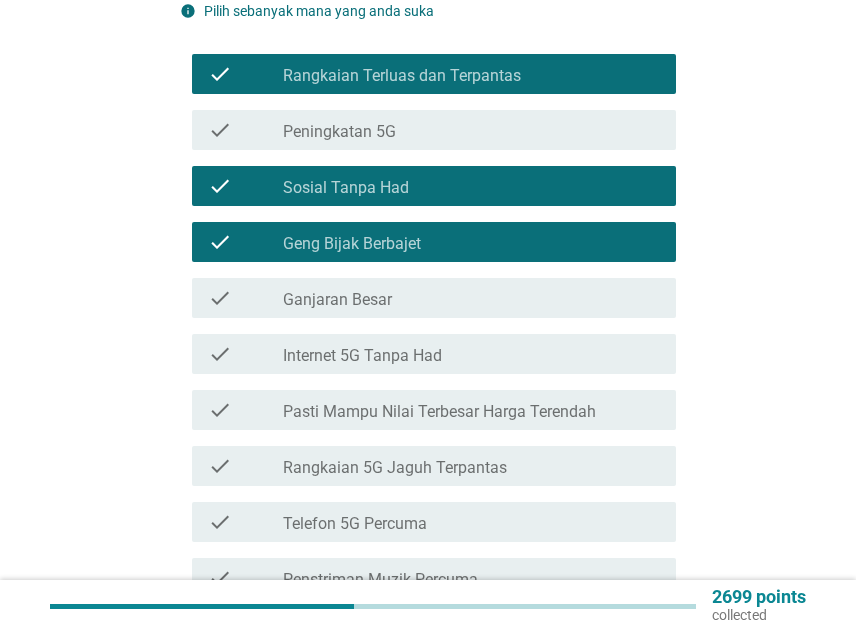 scroll, scrollTop: 300, scrollLeft: 0, axis: vertical 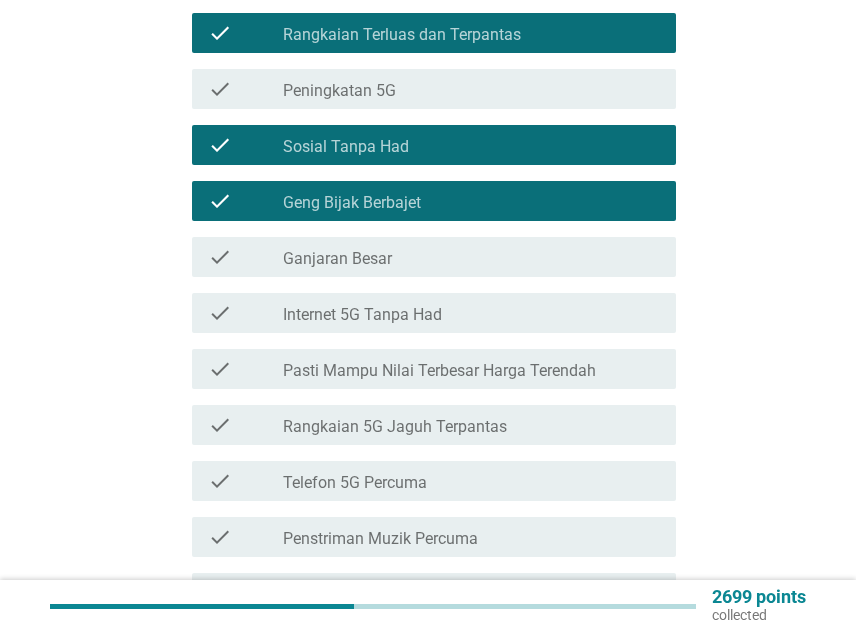 click on "check_box_outline_blank Internet 5G Tanpa Had" at bounding box center (471, 313) 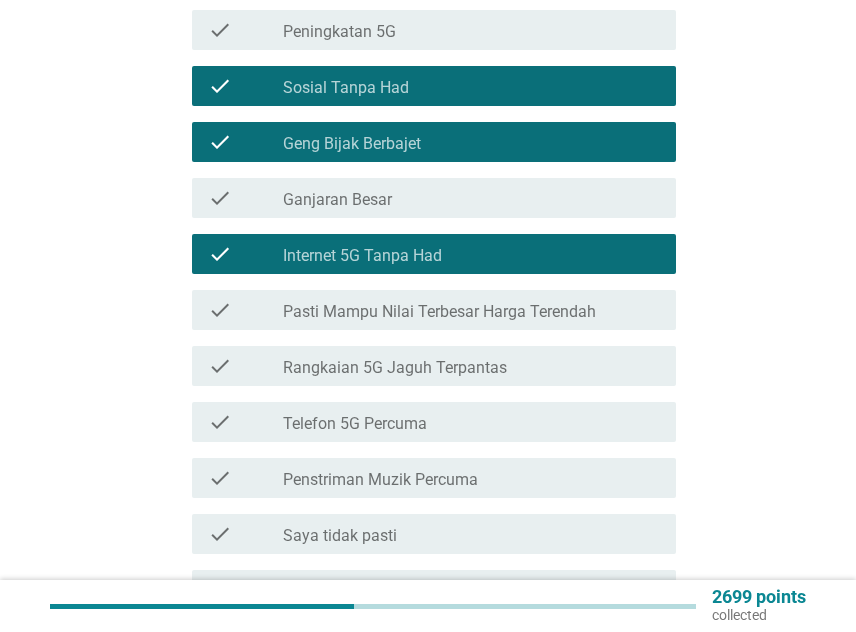 scroll, scrollTop: 400, scrollLeft: 0, axis: vertical 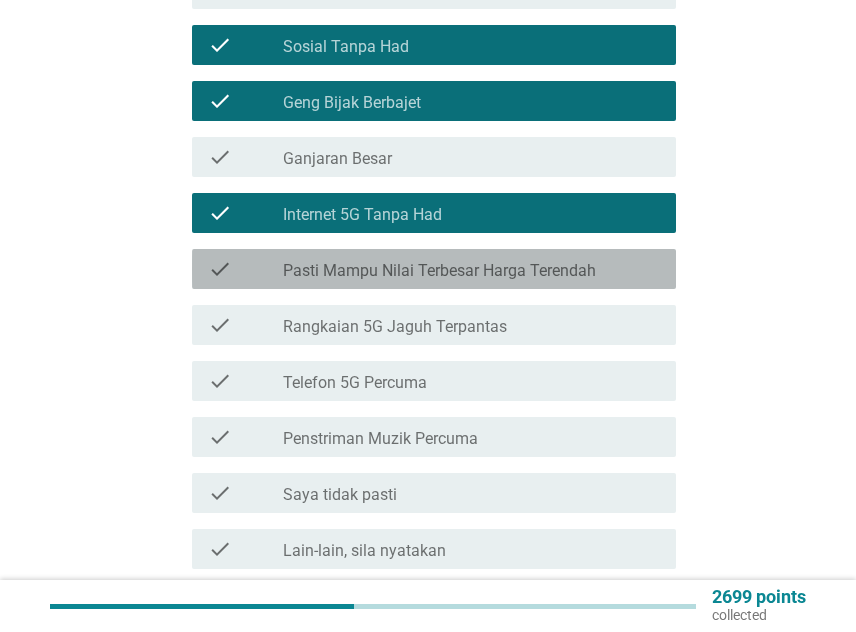 click on "check_box_outline_blank Pasti Mampu Nilai Terbesar  Harga Terendah" at bounding box center [471, 269] 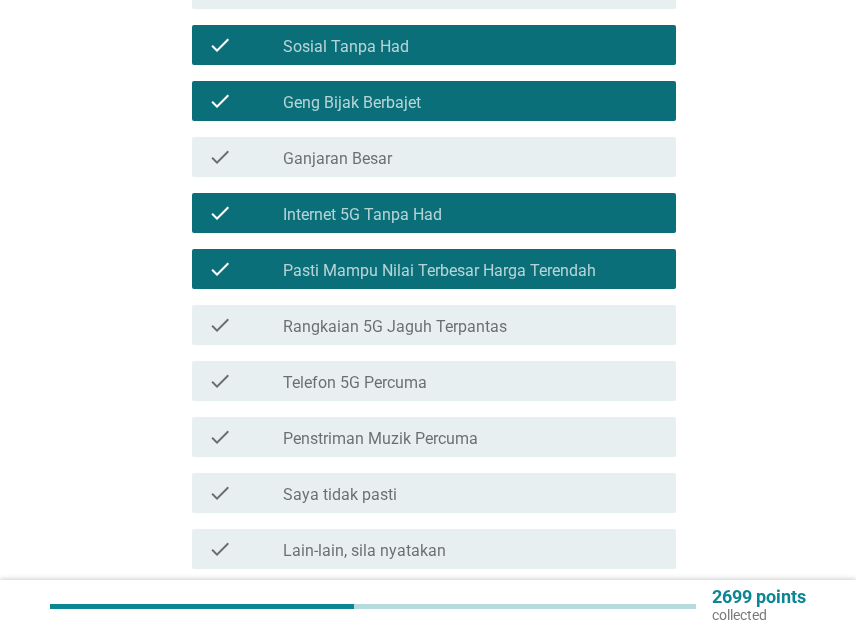 scroll, scrollTop: 500, scrollLeft: 0, axis: vertical 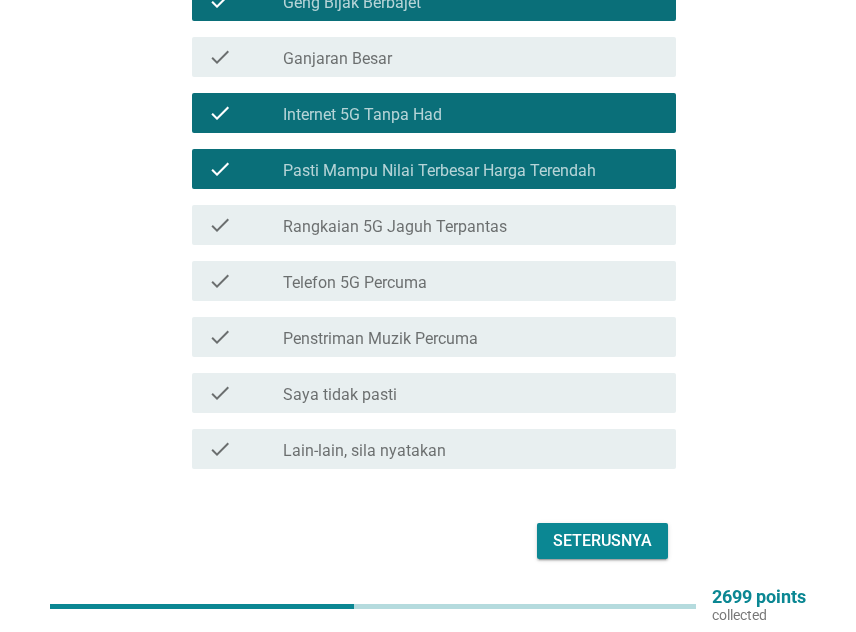 click on "check     check_box_outline_blank Telefon 5G Percuma" at bounding box center (434, 281) 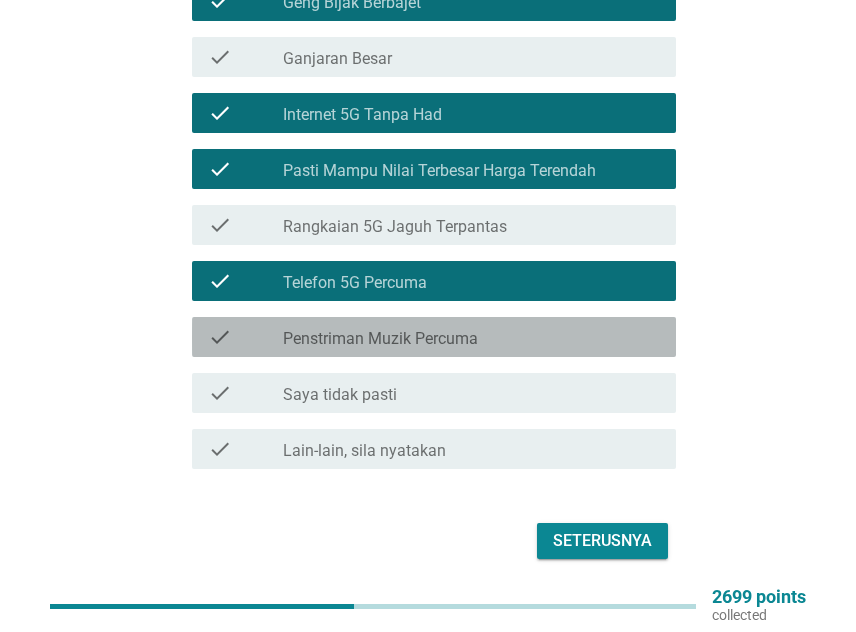 click on "check_box_outline_blank Penstriman Muzik Percuma" at bounding box center [471, 337] 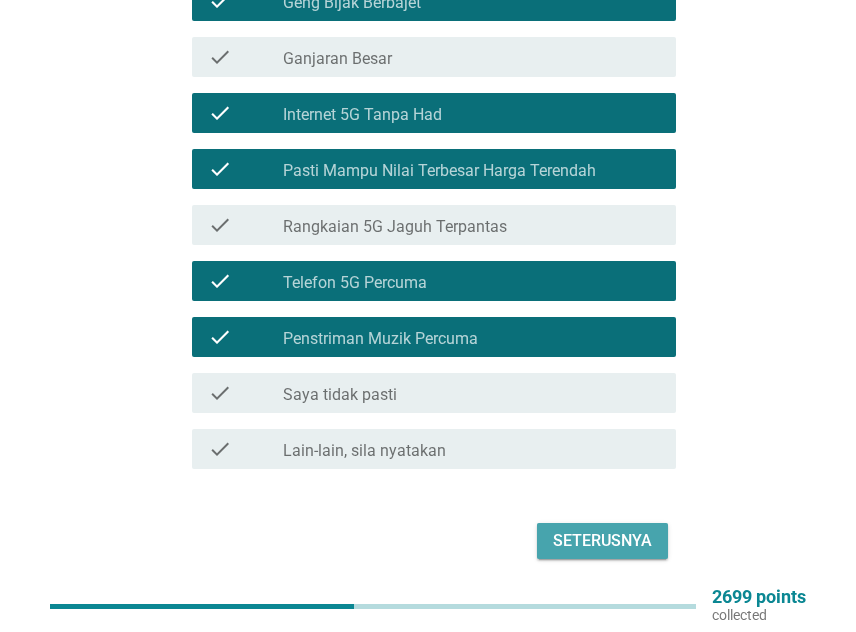 click on "Seterusnya" at bounding box center (602, 541) 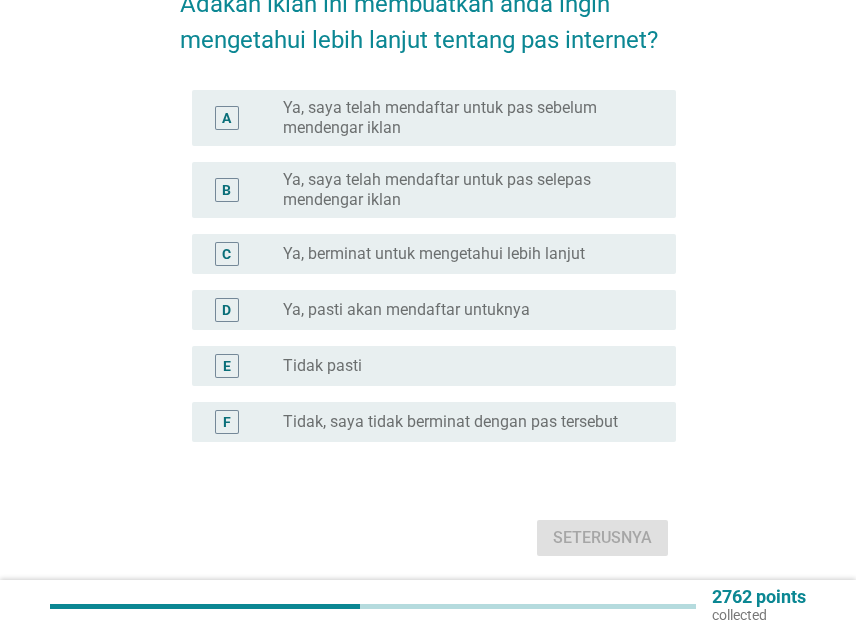 scroll, scrollTop: 200, scrollLeft: 0, axis: vertical 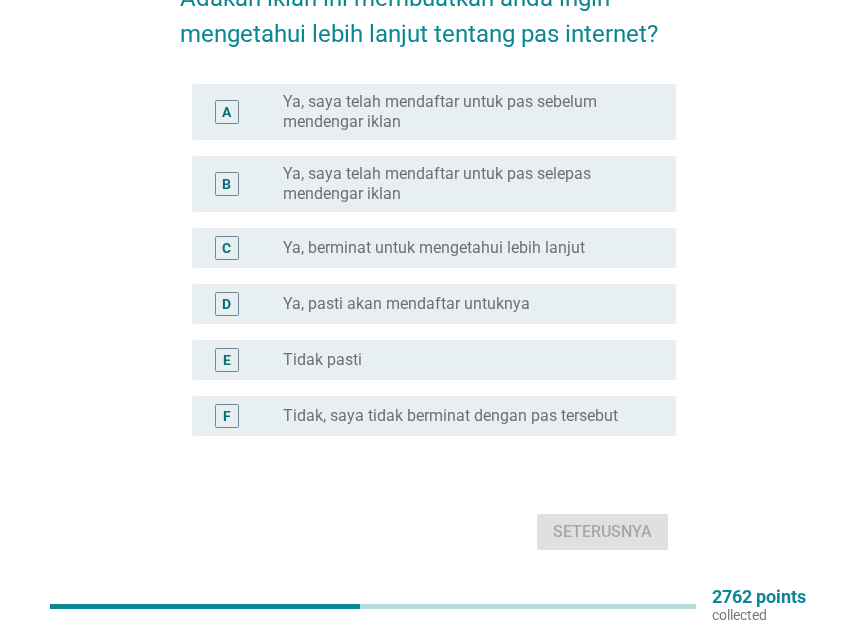 click on "C     radio_button_unchecked Ya, berminat untuk mengetahui lebih lanjut" at bounding box center (434, 248) 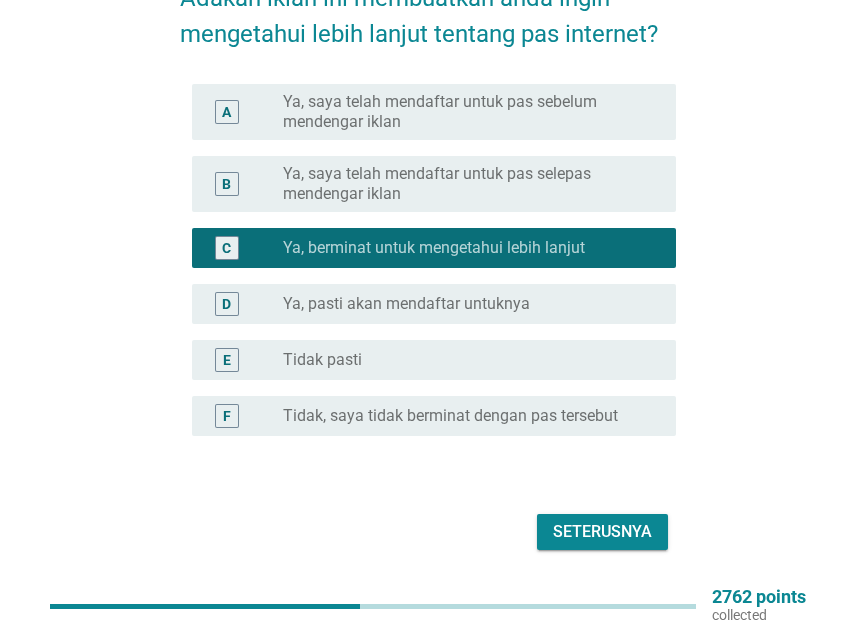 click on "Seterusnya" at bounding box center (602, 532) 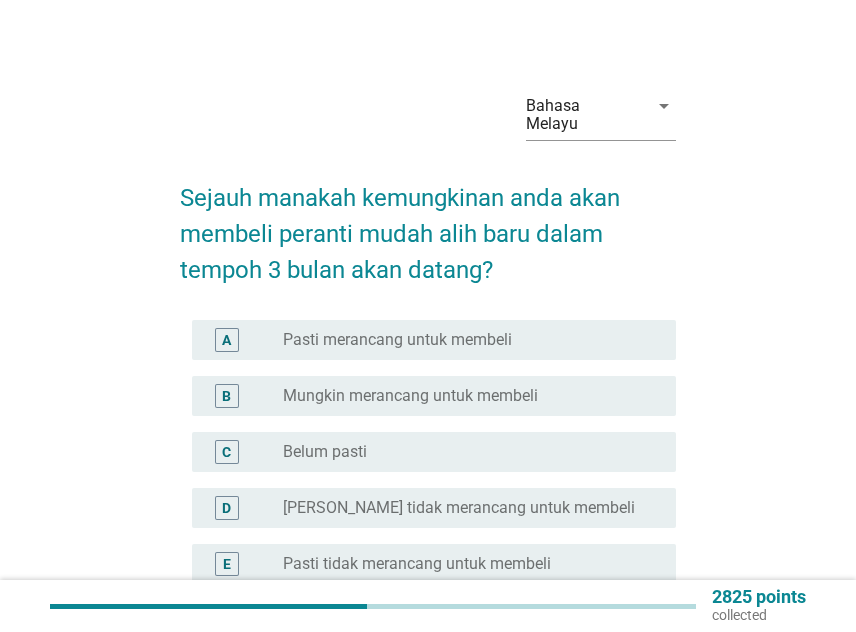 scroll, scrollTop: 100, scrollLeft: 0, axis: vertical 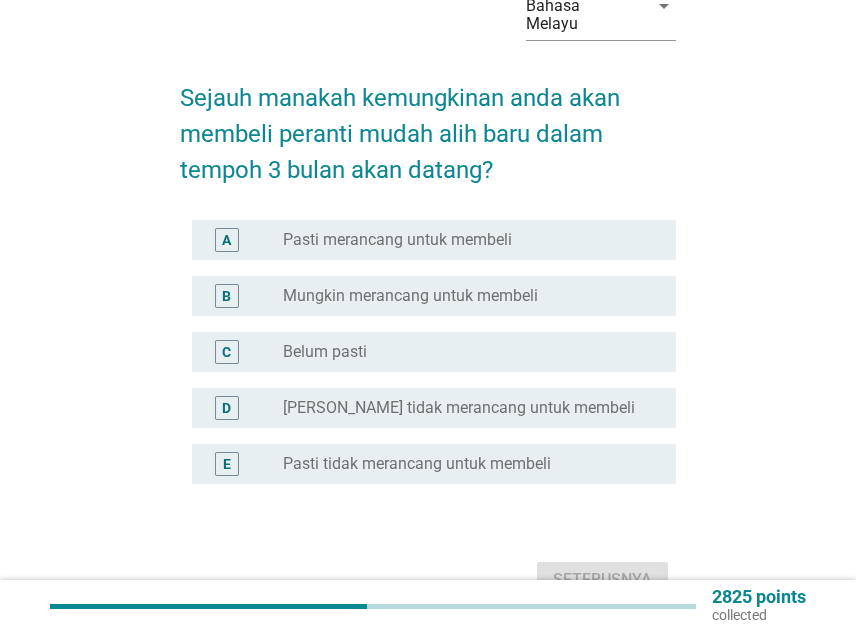 click on "radio_button_unchecked Mungkin merancang untuk membeli" at bounding box center [463, 296] 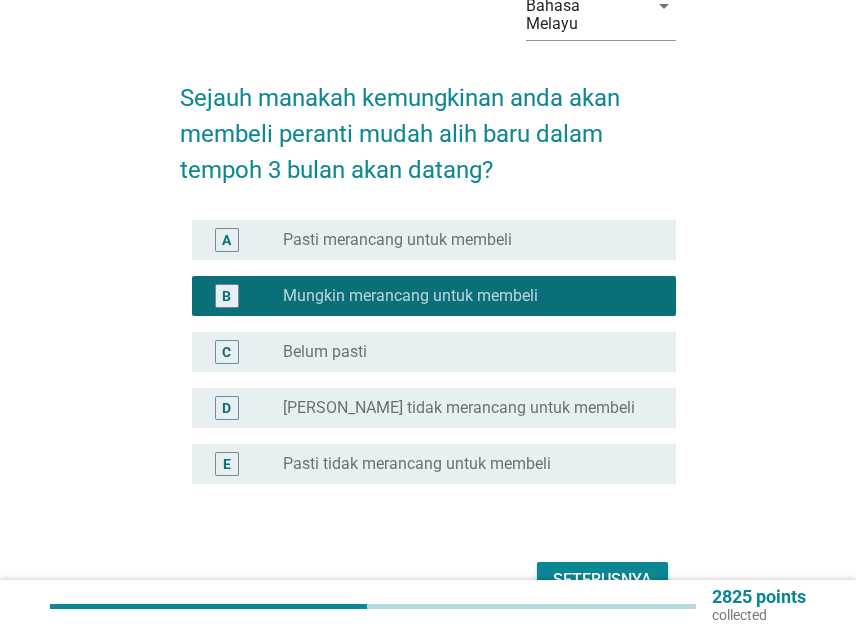 click on "Seterusnya" at bounding box center (602, 580) 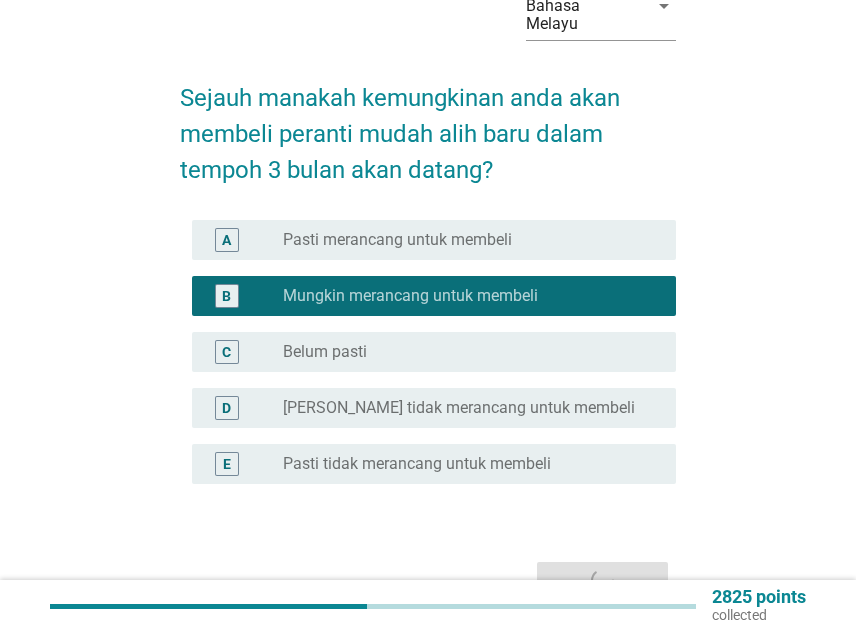 scroll, scrollTop: 0, scrollLeft: 0, axis: both 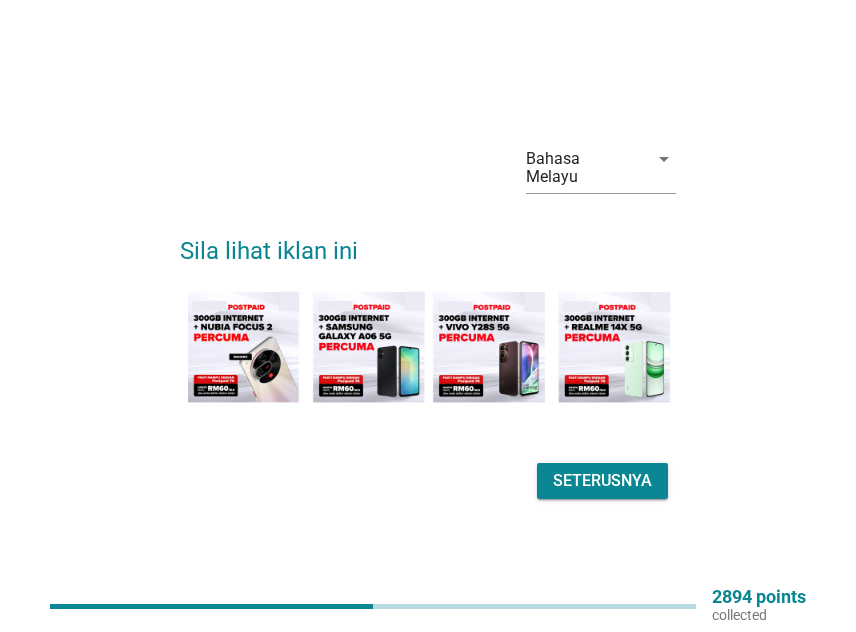 click on "Seterusnya" at bounding box center [602, 481] 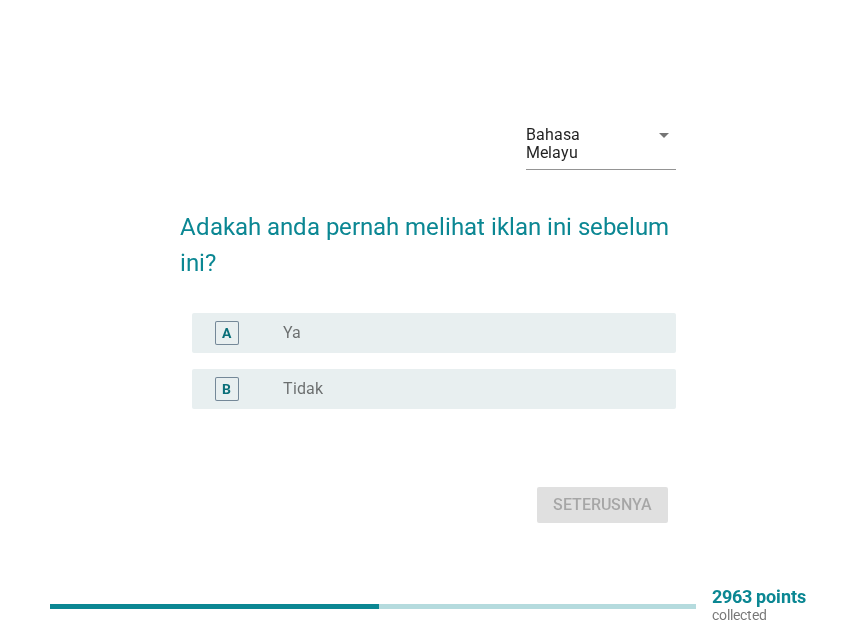 click on "radio_button_unchecked Tidak" at bounding box center (463, 389) 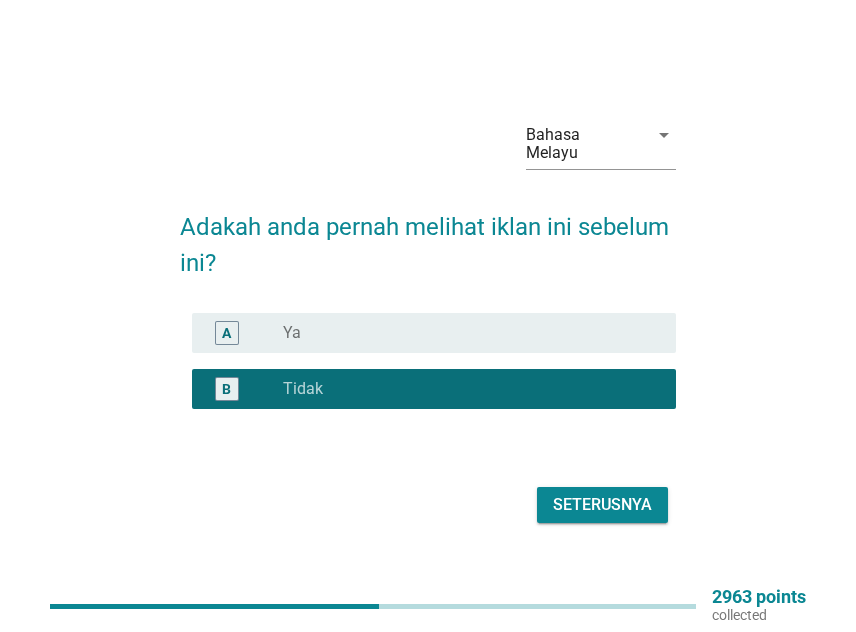 click on "Seterusnya" at bounding box center [602, 505] 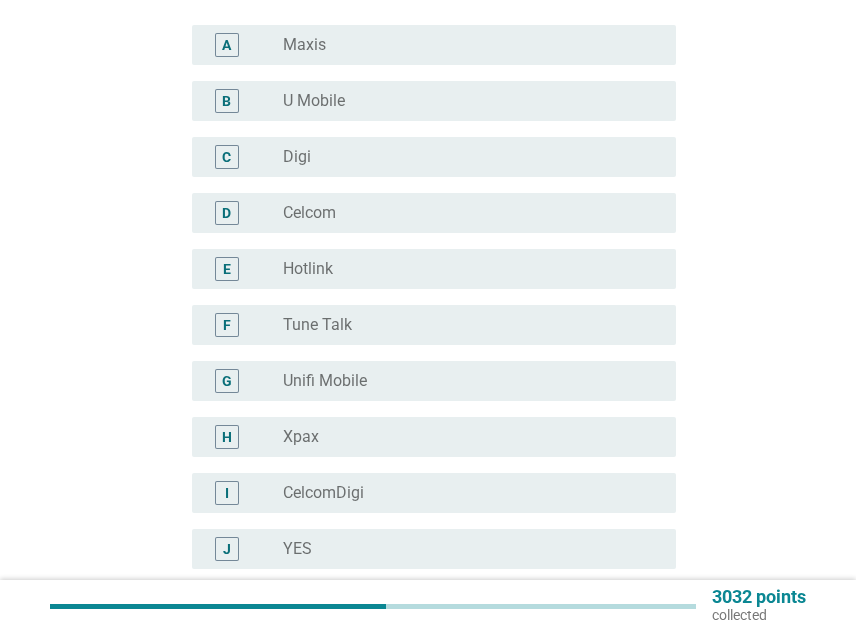 scroll, scrollTop: 200, scrollLeft: 0, axis: vertical 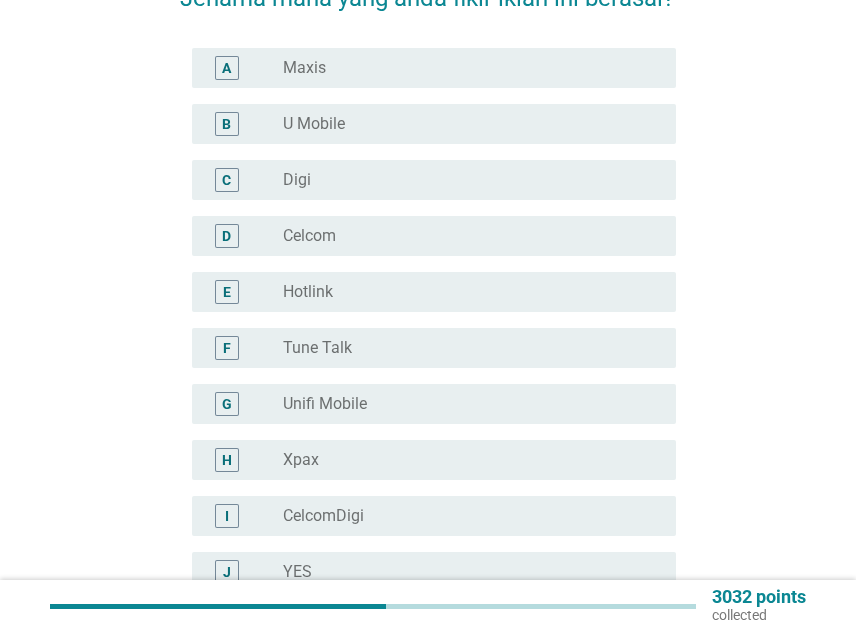 click on "A     radio_button_unchecked Maxis" at bounding box center [434, 68] 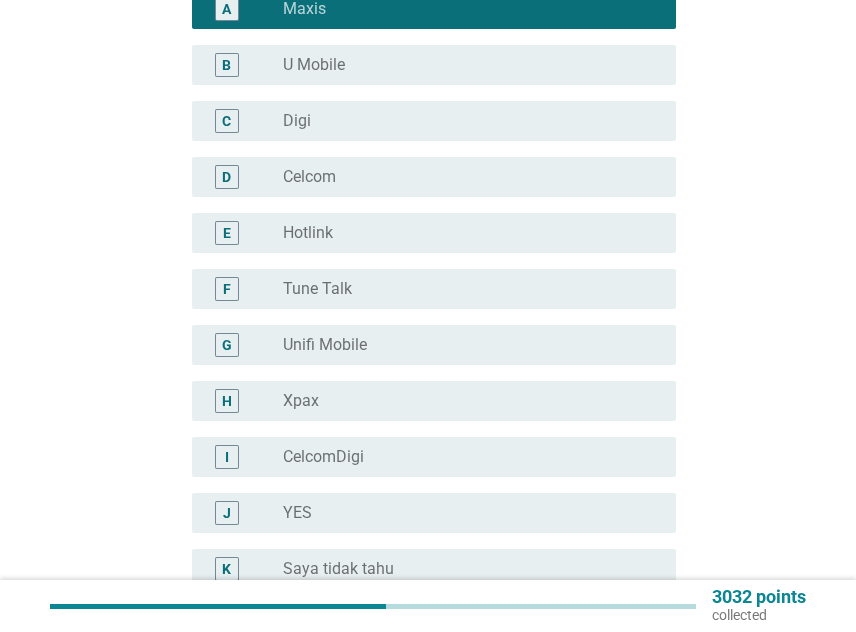 scroll, scrollTop: 300, scrollLeft: 0, axis: vertical 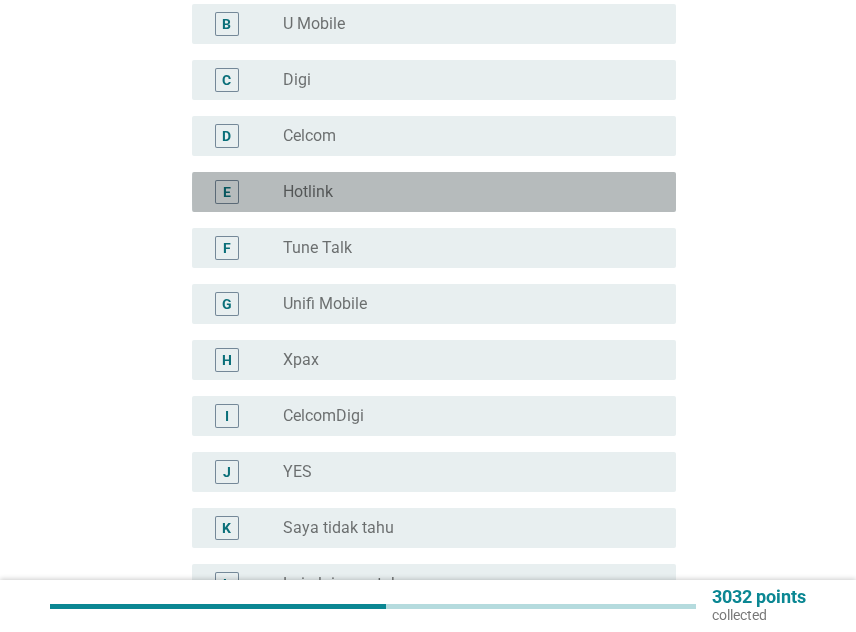 click on "radio_button_unchecked Hotlink" at bounding box center [463, 192] 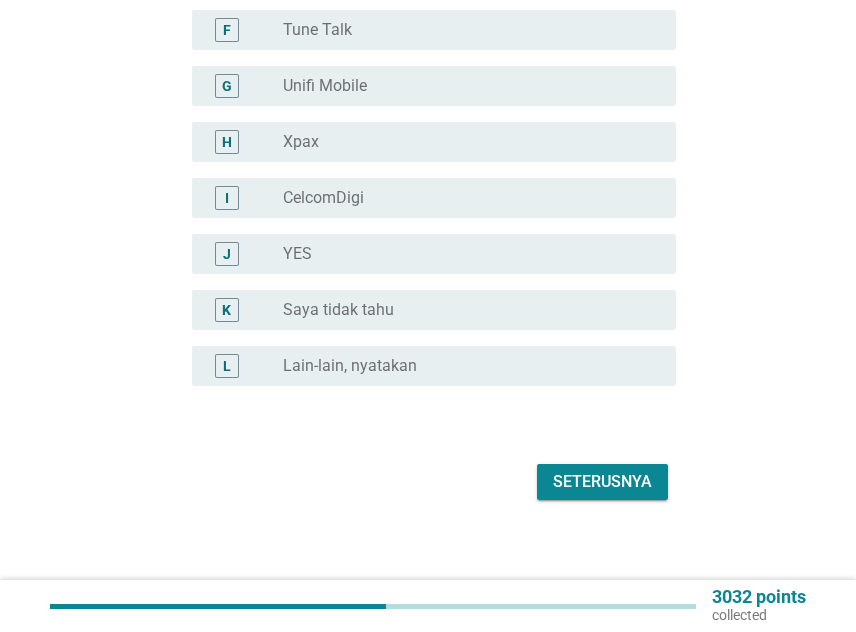 scroll, scrollTop: 536, scrollLeft: 0, axis: vertical 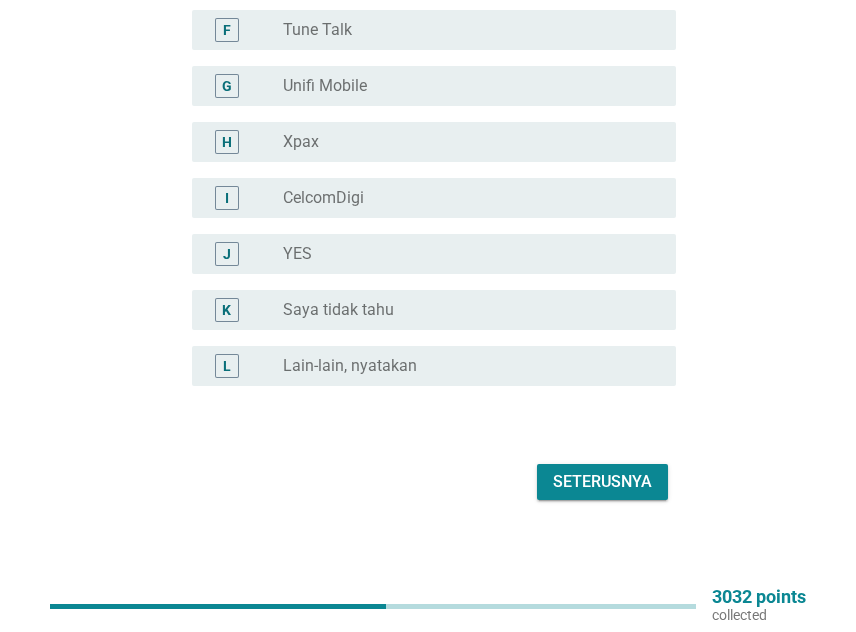 click on "Seterusnya" at bounding box center (602, 482) 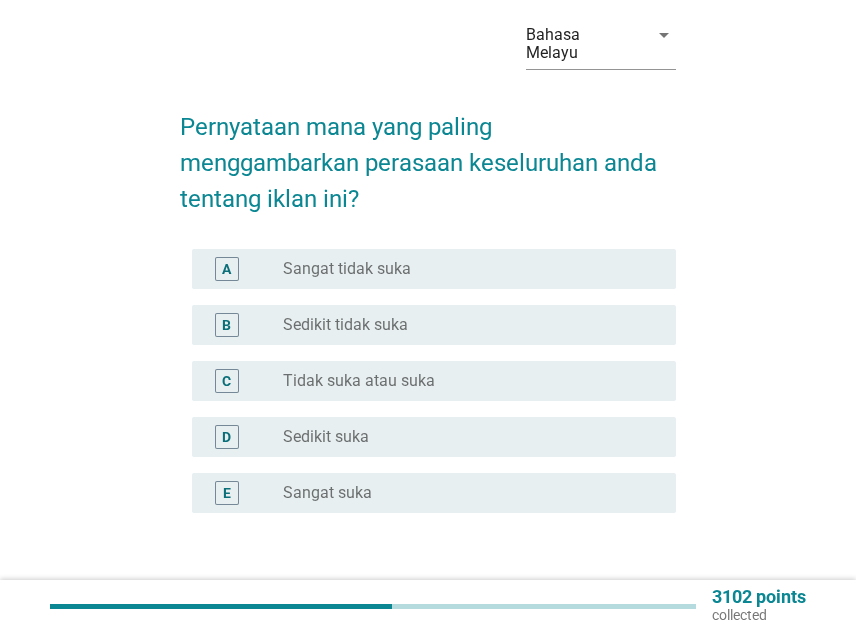 scroll, scrollTop: 100, scrollLeft: 0, axis: vertical 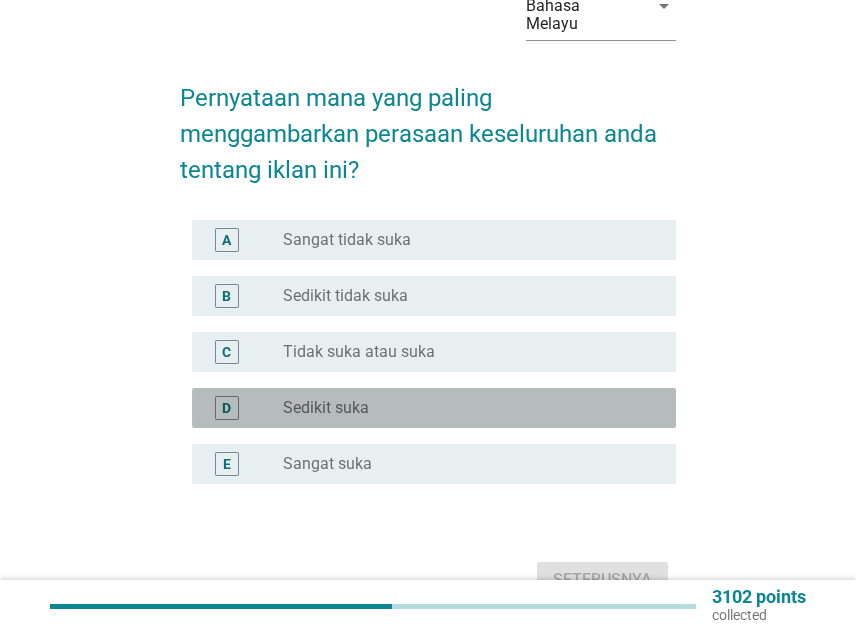 click on "radio_button_unchecked Sedikit suka" at bounding box center (463, 408) 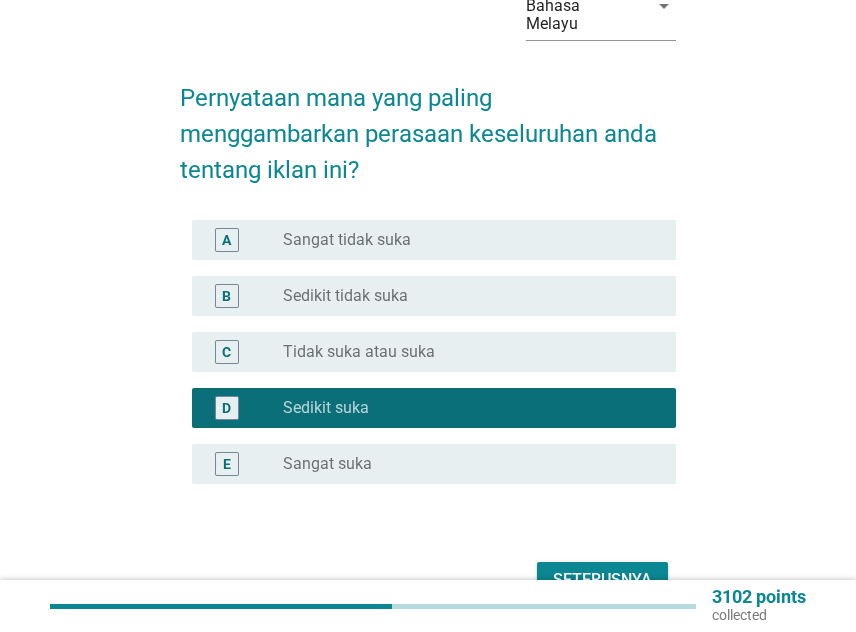 click on "Seterusnya" at bounding box center [602, 580] 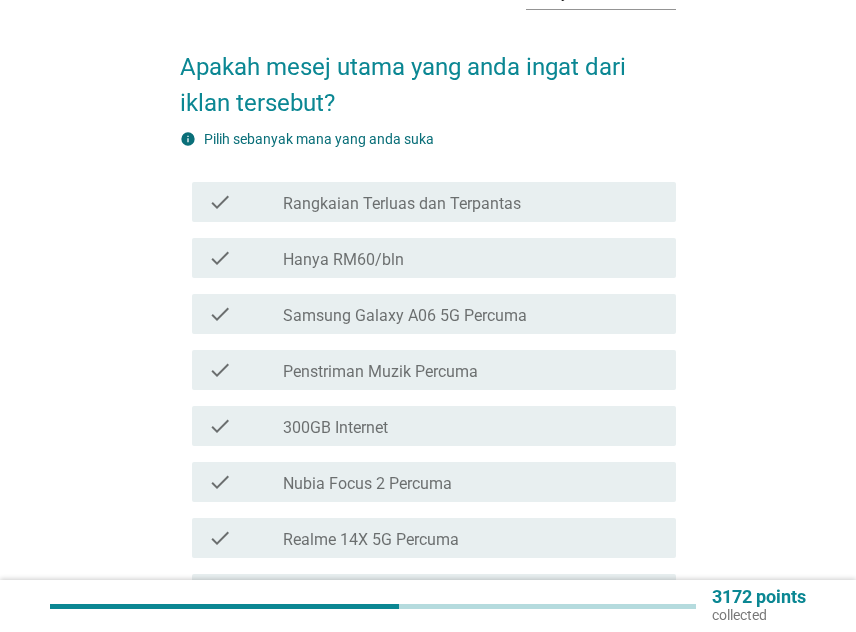 scroll, scrollTop: 200, scrollLeft: 0, axis: vertical 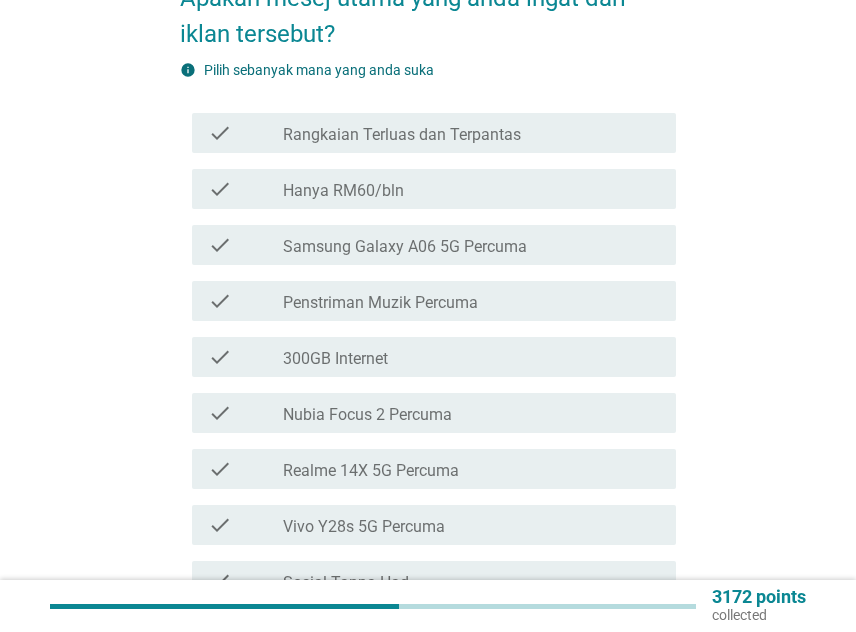 click on "check_box_outline_blank Samsung Galaxy A06 5G Percuma" at bounding box center [471, 245] 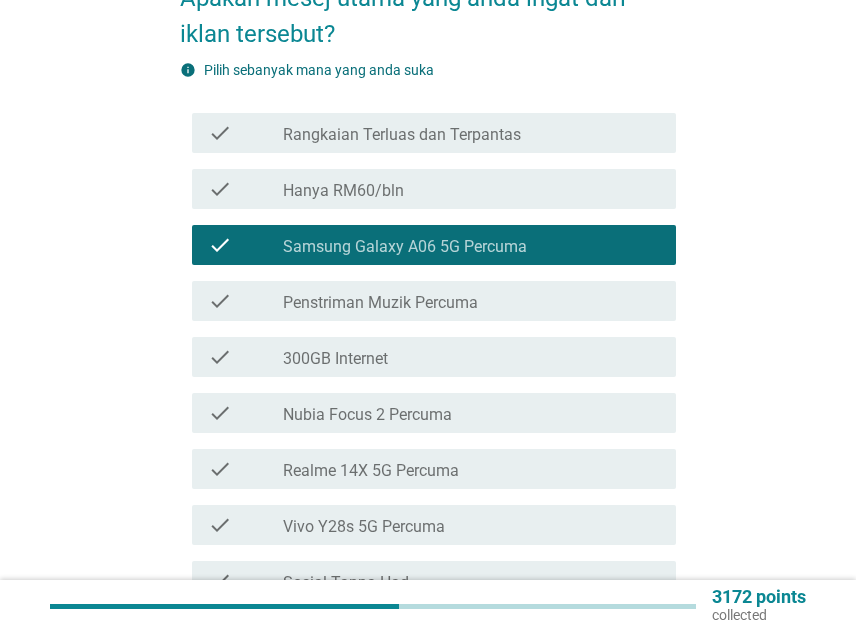 click on "check     check_box_outline_blank 300GB Internet" at bounding box center (434, 357) 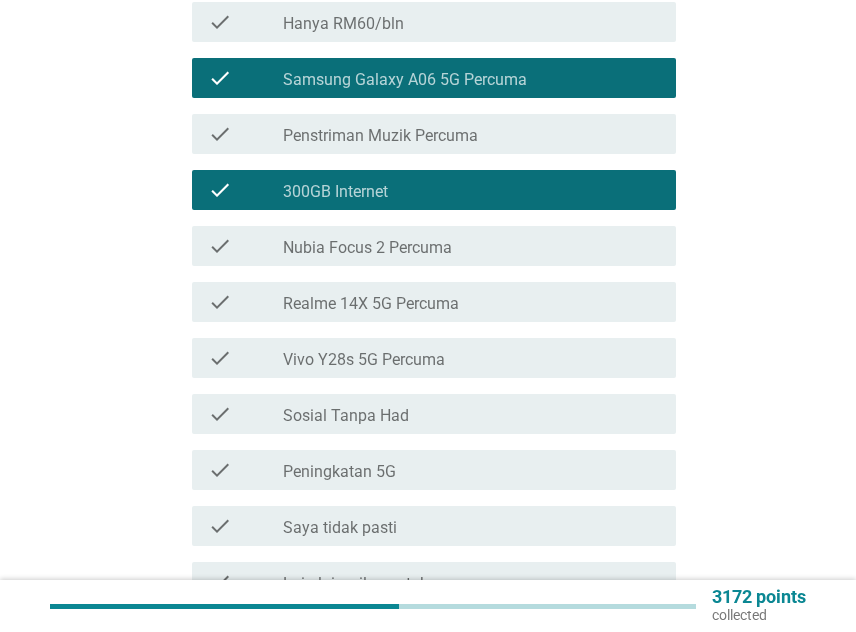 scroll, scrollTop: 400, scrollLeft: 0, axis: vertical 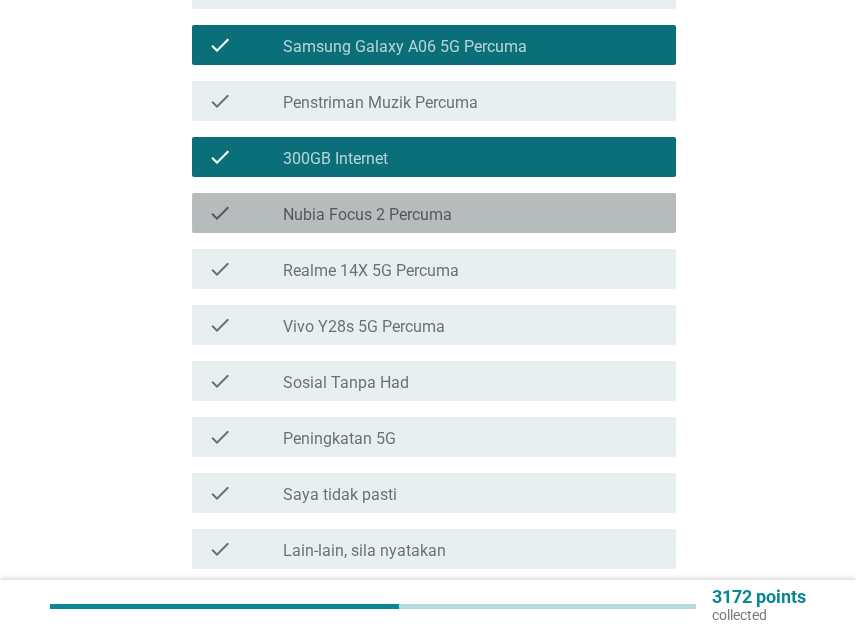 click on "check_box_outline_blank Nubia Focus 2 Percuma" at bounding box center (471, 213) 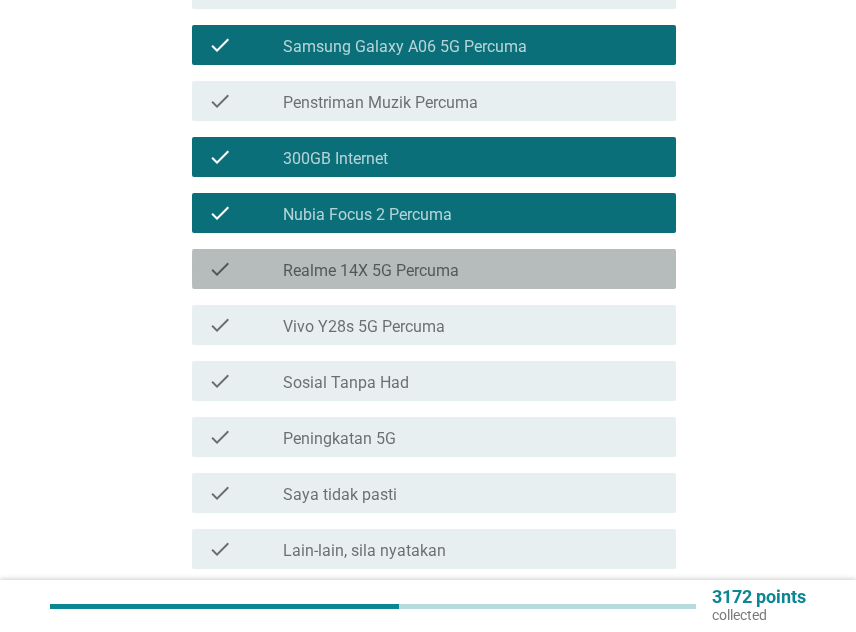 click on "check     check_box_outline_blank Realme 14X 5G Percuma" at bounding box center [434, 269] 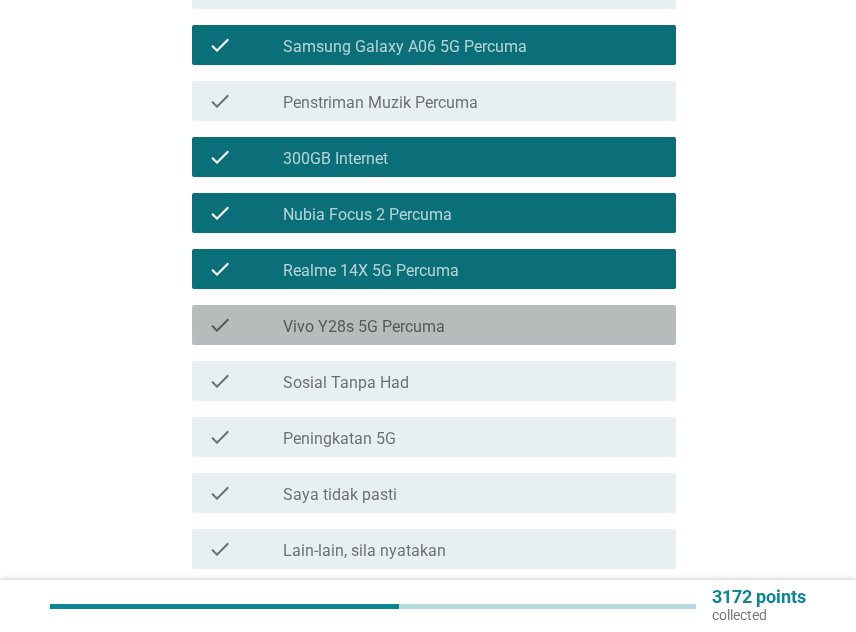click on "check_box_outline_blank Vivo Y28s 5G Percuma" at bounding box center [471, 325] 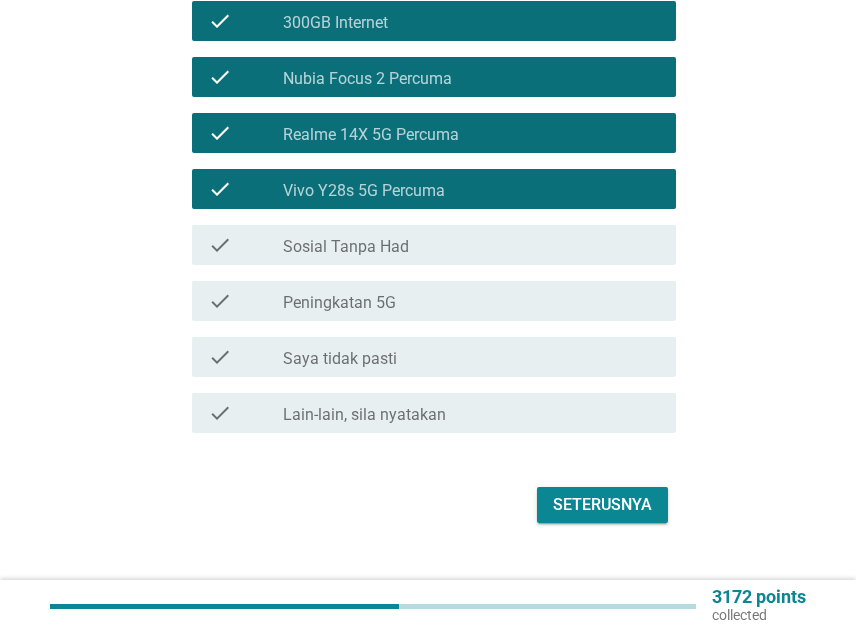 scroll, scrollTop: 541, scrollLeft: 0, axis: vertical 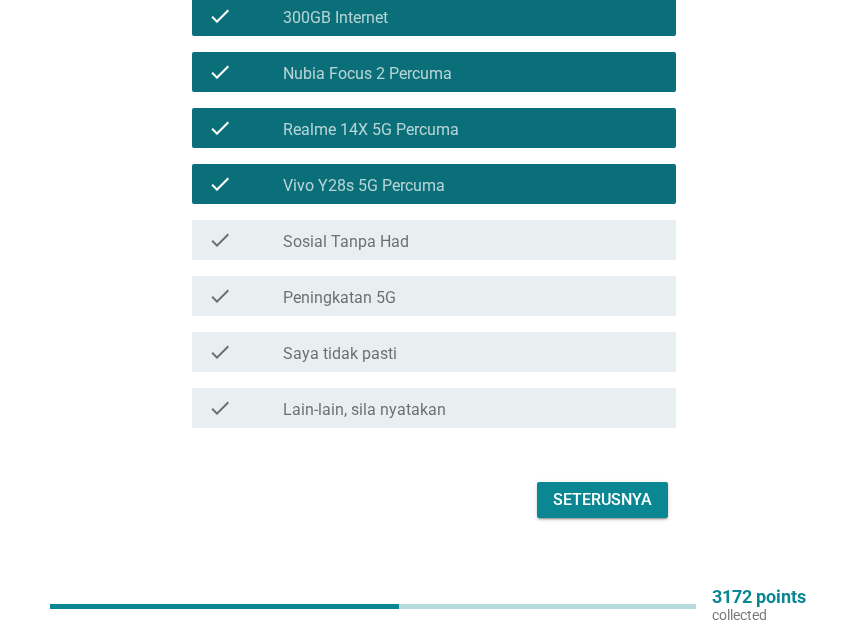 click on "Apakah mesej utama yang anda ingat dari iklan tersebut?     info   Pilih sebanyak mana yang anda suka   check     check_box_outline_blank Rangkaian Terluas dan Terpantas    check     check_box_outline_blank Hanya RM60/bln   check     check_box_outline_blank Samsung Galaxy A06 5G Percuma   check     check_box_outline_blank Penstriman Muzik Percuma    check     check_box_outline_blank 300GB Internet   check     check_box_outline_blank Nubia Focus 2 Percuma   check     check_box_outline_blank Realme 14X 5G Percuma   check     check_box_outline_blank Vivo Y28s 5G Percuma   check     check_box_outline_blank Sosial Tanpa Had    check     check_box_outline_blank Peningkatan 5G   check     check_box_outline_blank Saya tidak pasti   check     check_box_outline_blank Lain-lain, sila nyatakan       Seterusnya" at bounding box center [428, 71] 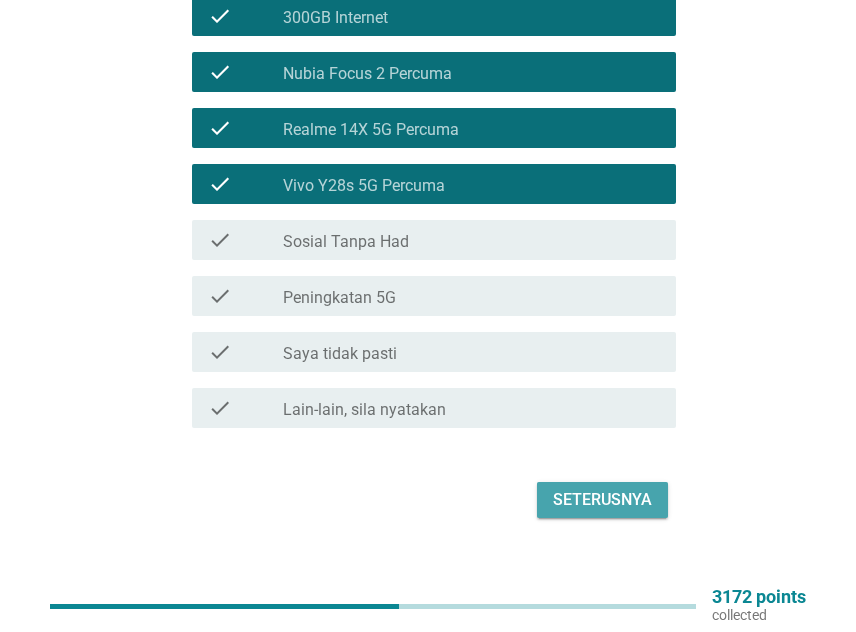 click on "Seterusnya" at bounding box center [602, 500] 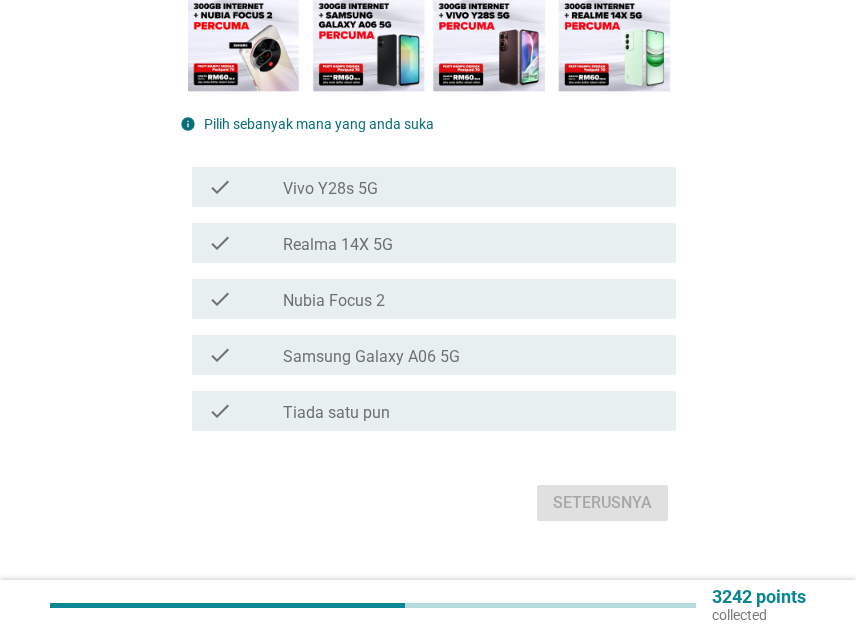 scroll, scrollTop: 298, scrollLeft: 0, axis: vertical 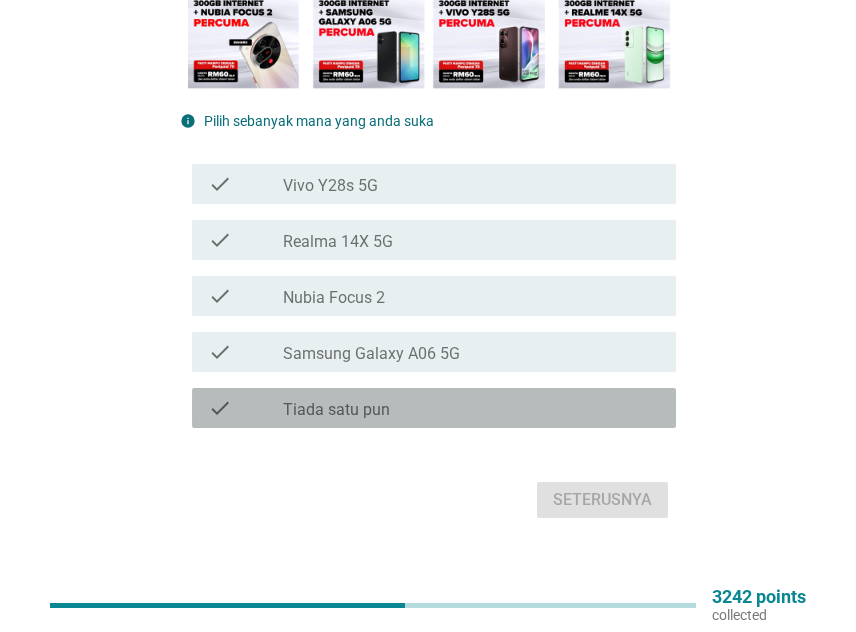 click on "check_box_outline_blank Tiada satu pun" at bounding box center (471, 408) 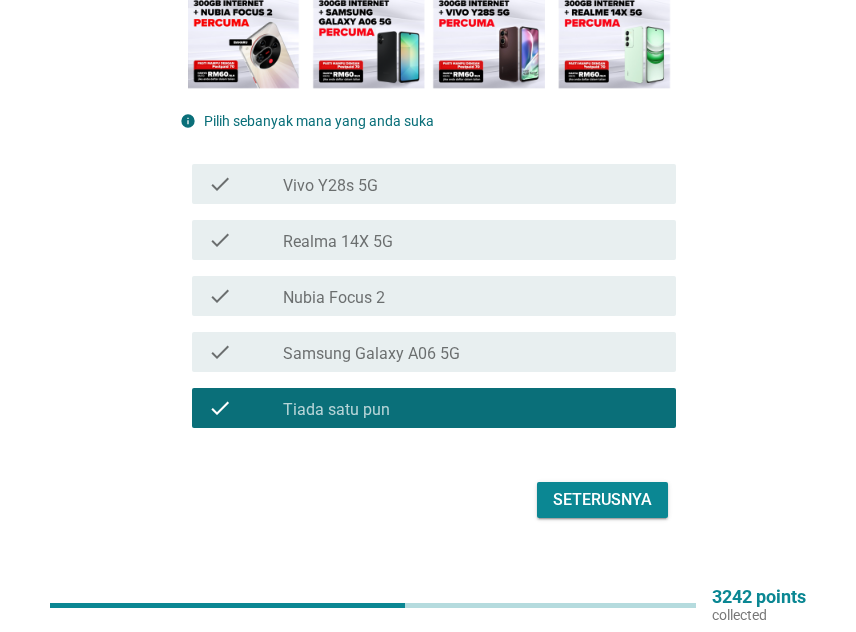 click on "Seterusnya" at bounding box center (602, 500) 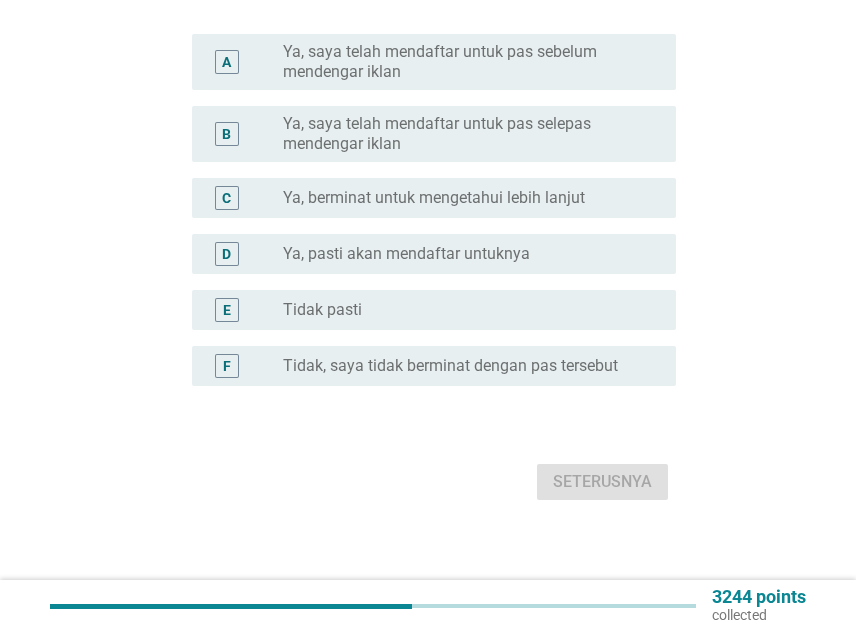scroll, scrollTop: 0, scrollLeft: 0, axis: both 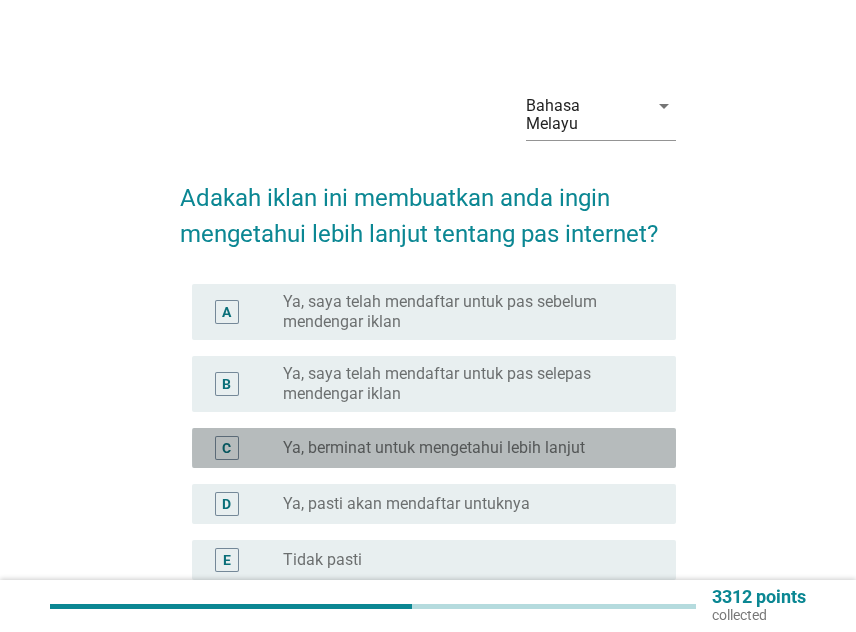 click on "radio_button_unchecked Ya, berminat untuk mengetahui lebih lanjut" at bounding box center (463, 448) 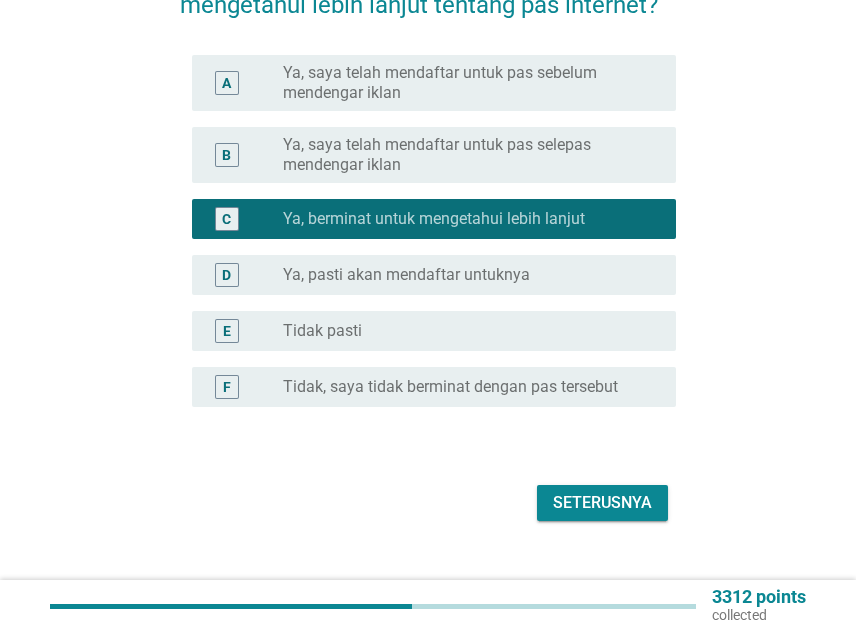 scroll, scrollTop: 232, scrollLeft: 0, axis: vertical 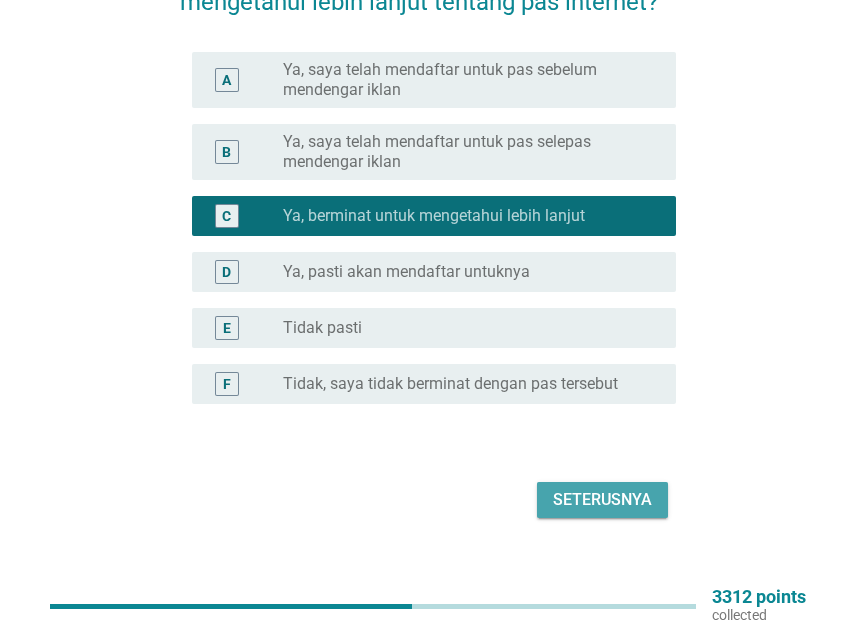 click on "Seterusnya" at bounding box center (602, 500) 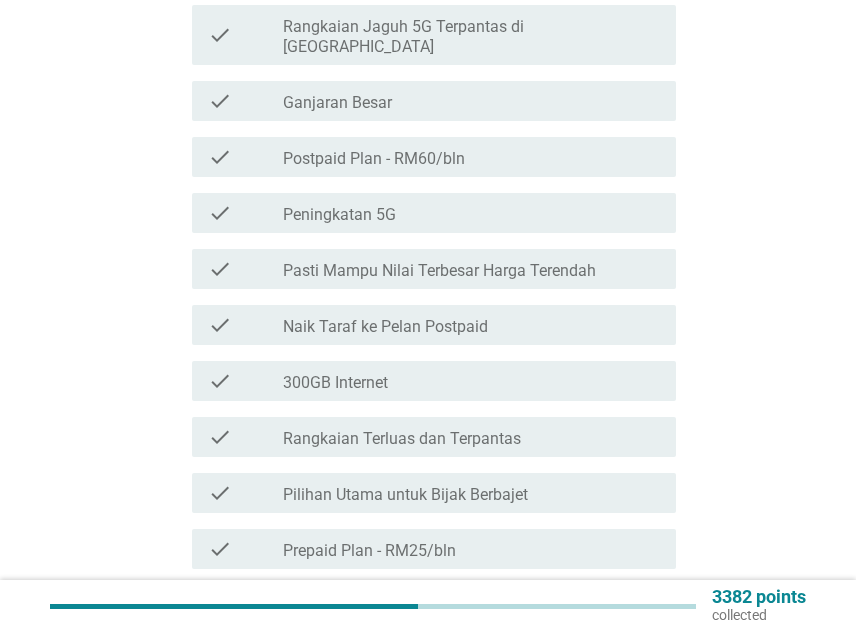 scroll, scrollTop: 300, scrollLeft: 0, axis: vertical 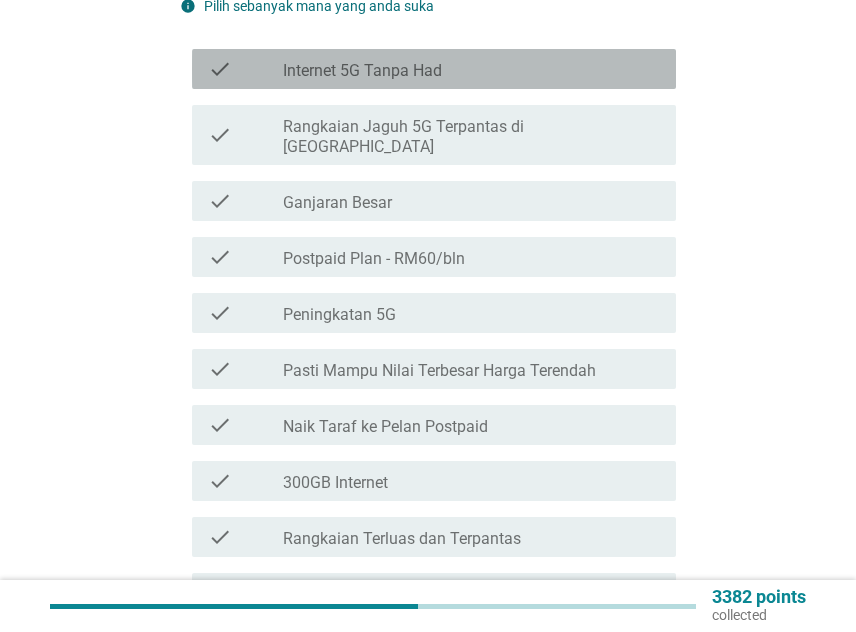 click on "check_box_outline_blank Internet 5G Tanpa Had" at bounding box center (471, 69) 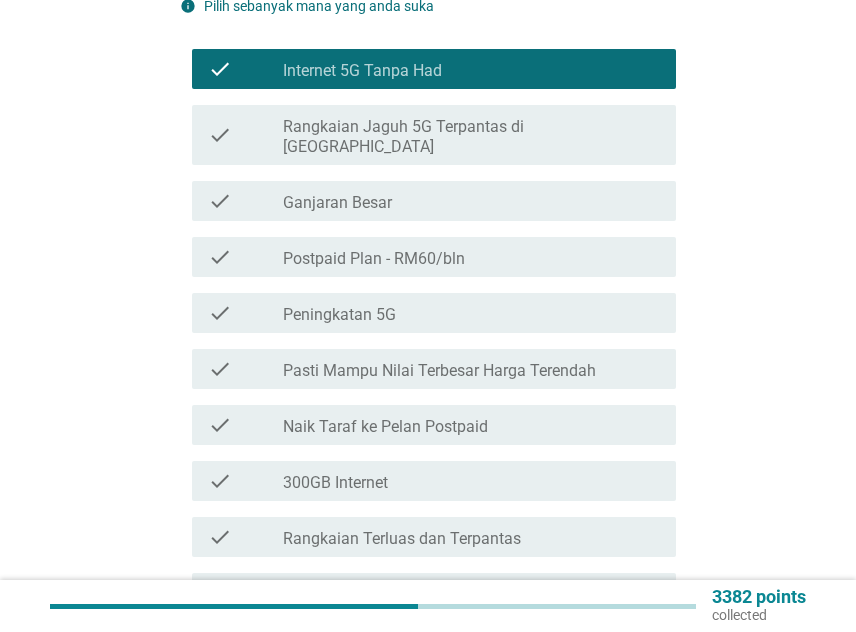 click on "check_box_outline_blank Postpaid Plan - RM60/bln" at bounding box center (471, 257) 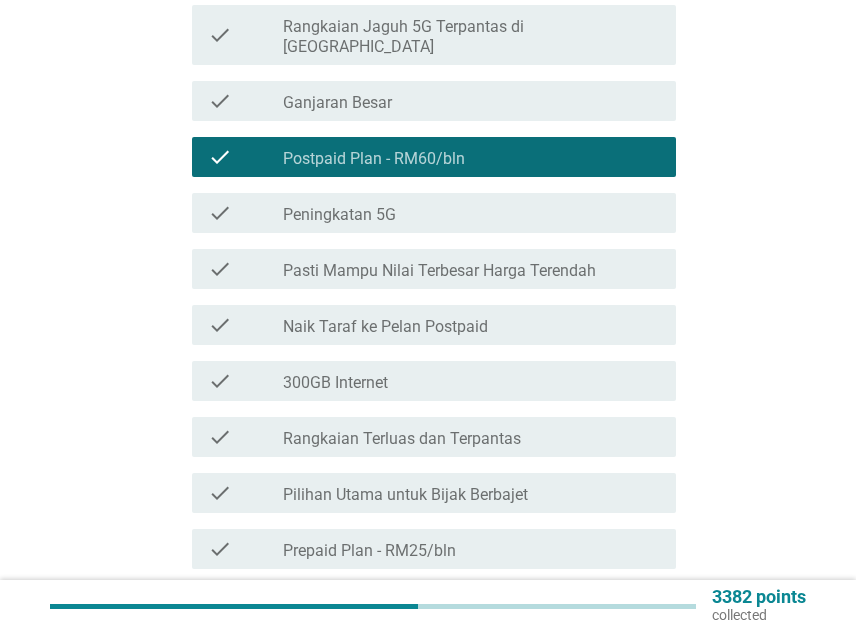 scroll, scrollTop: 500, scrollLeft: 0, axis: vertical 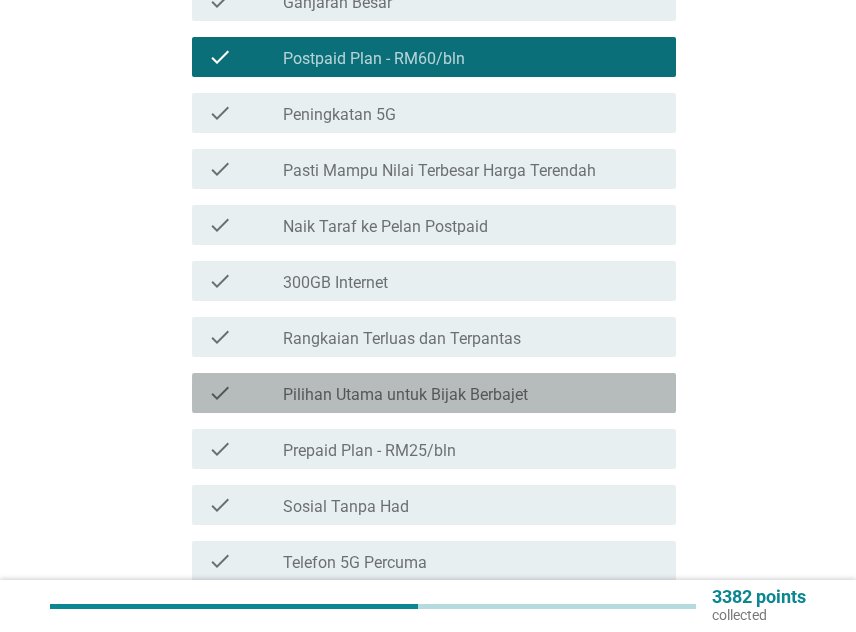 click on "check_box_outline_blank Pilihan Utama untuk Bijak Berbajet" at bounding box center (471, 393) 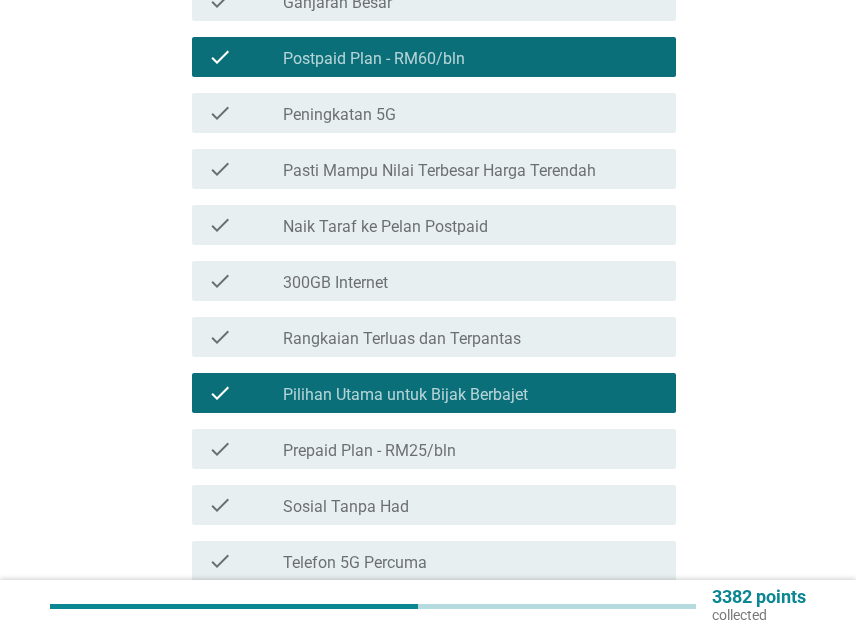 click on "check_box_outline_blank Rangkaian Terluas dan Terpantas" at bounding box center (471, 337) 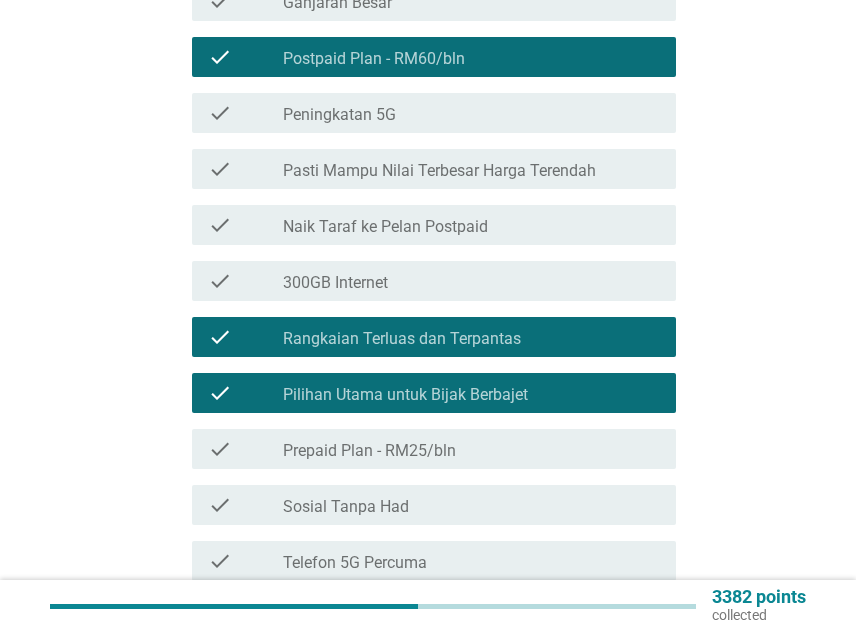 click on "check_box_outline_blank Pasti Mampu Nilai Terbesar  Harga Terendah" at bounding box center (471, 169) 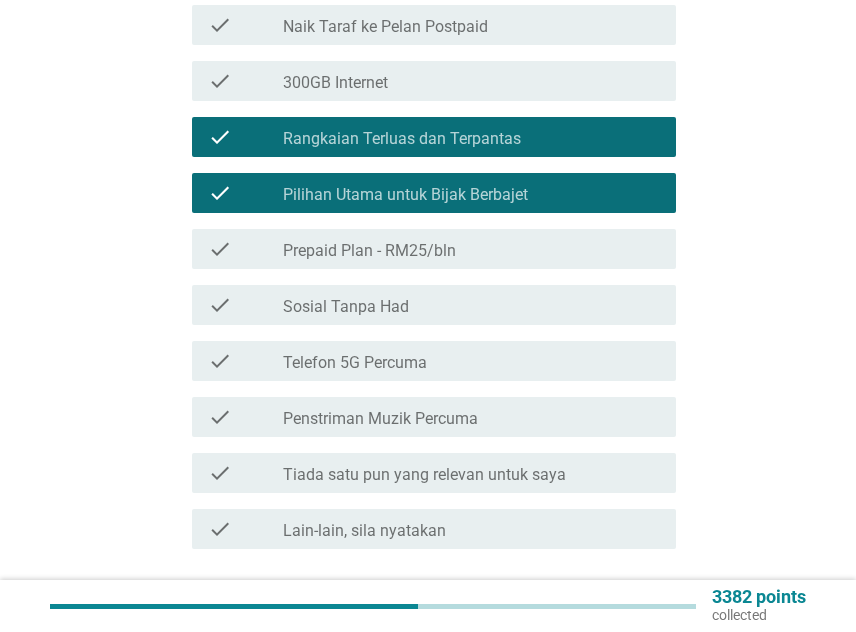 scroll, scrollTop: 800, scrollLeft: 0, axis: vertical 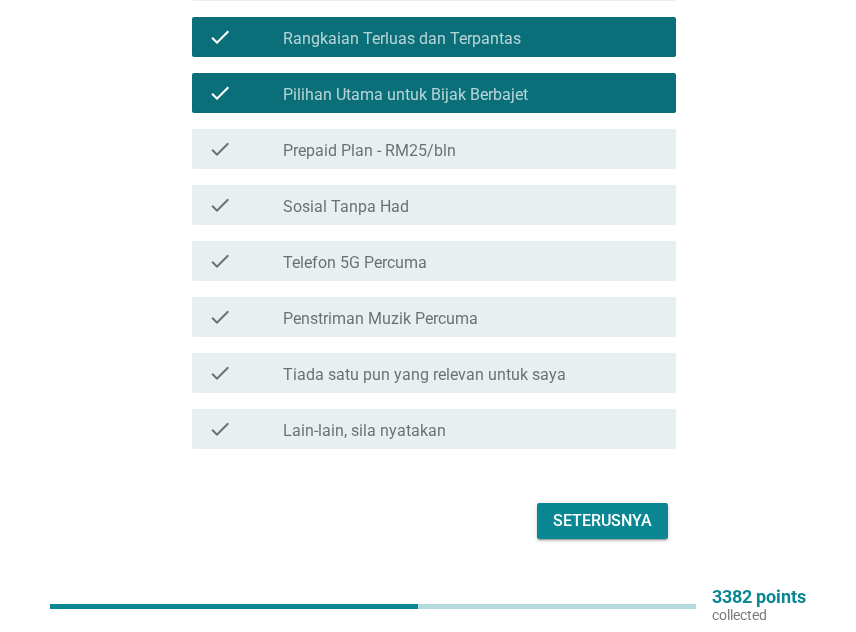 click on "Seterusnya" at bounding box center [602, 521] 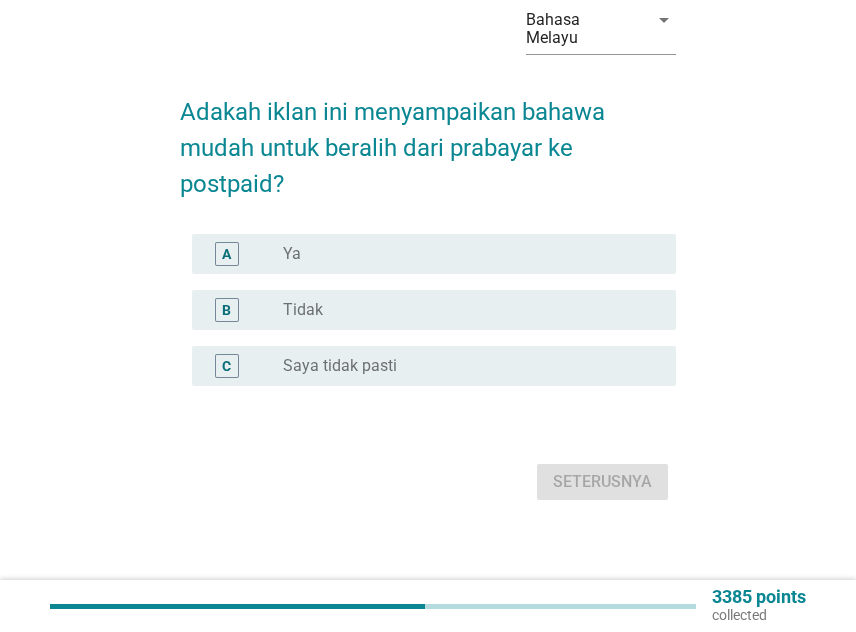 scroll, scrollTop: 0, scrollLeft: 0, axis: both 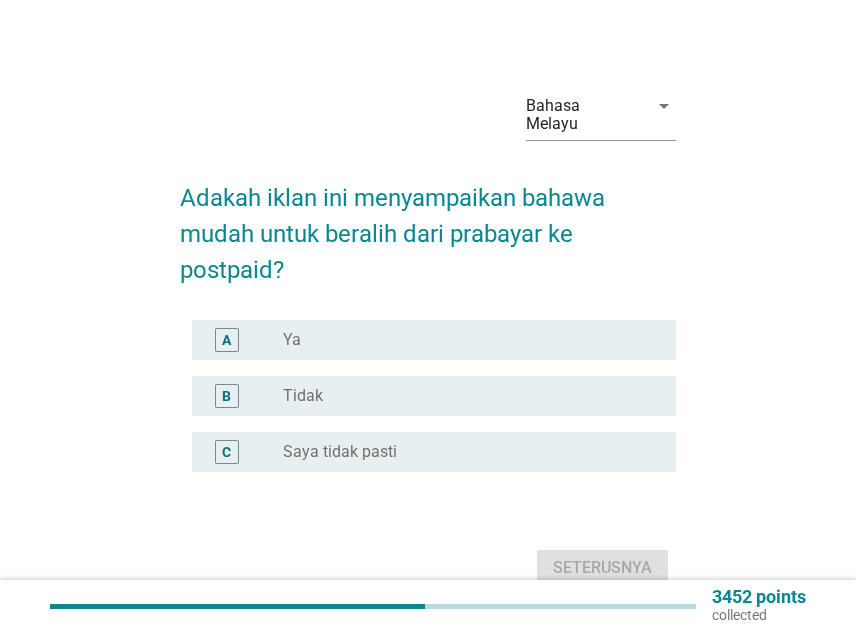 click on "radio_button_unchecked Ya" at bounding box center [463, 340] 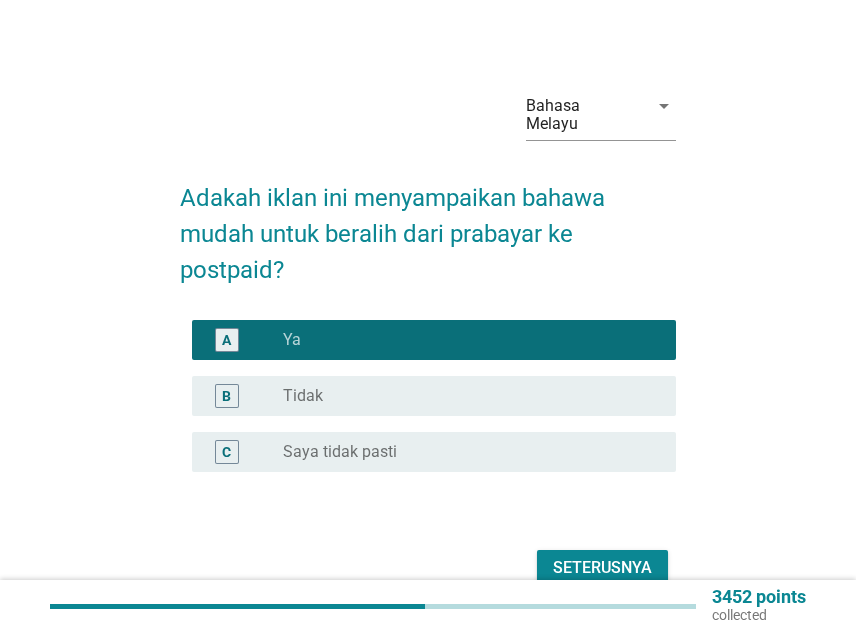 click on "Seterusnya" at bounding box center (602, 568) 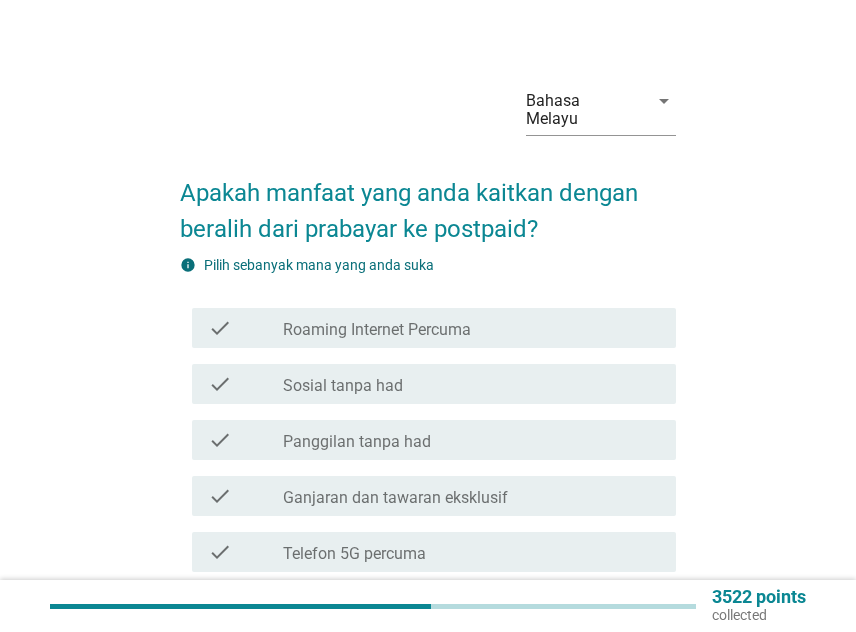 scroll, scrollTop: 100, scrollLeft: 0, axis: vertical 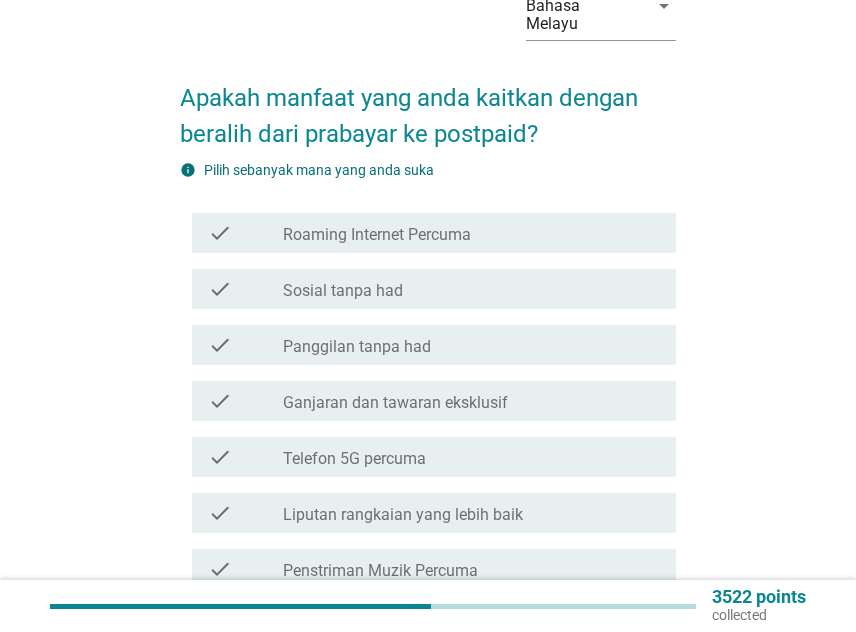 click on "check_box_outline_blank Roaming Internet Percuma" at bounding box center (471, 233) 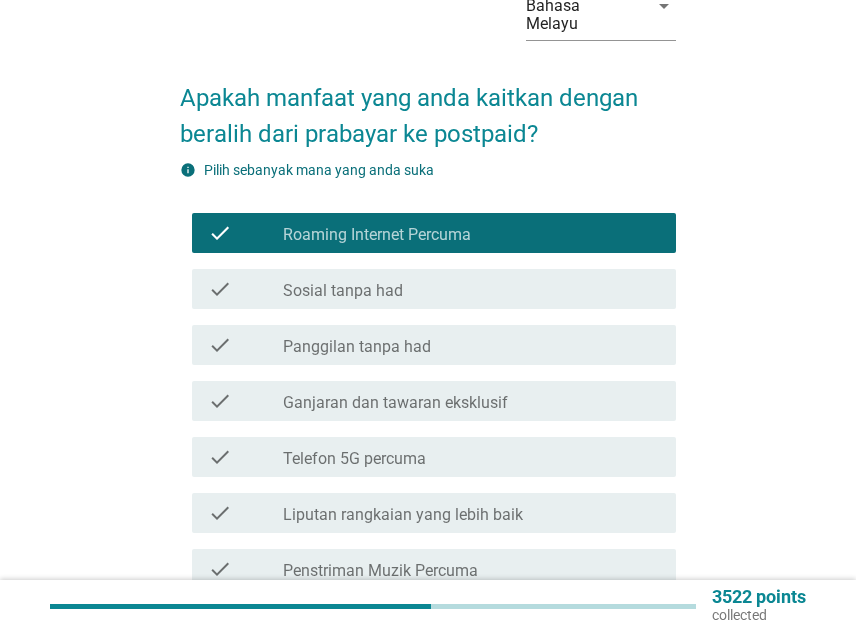 scroll, scrollTop: 200, scrollLeft: 0, axis: vertical 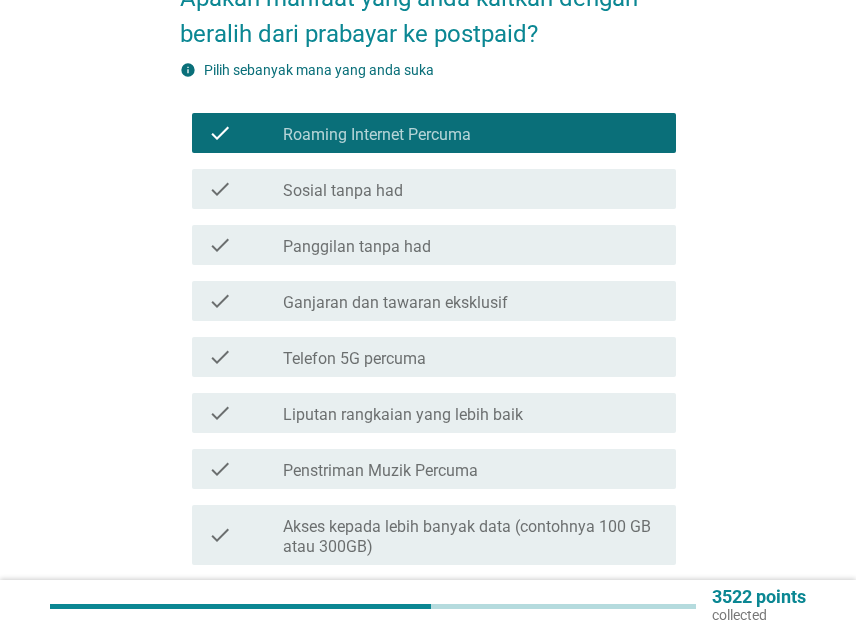 click on "check_box_outline_blank Roaming Internet Percuma" at bounding box center [471, 133] 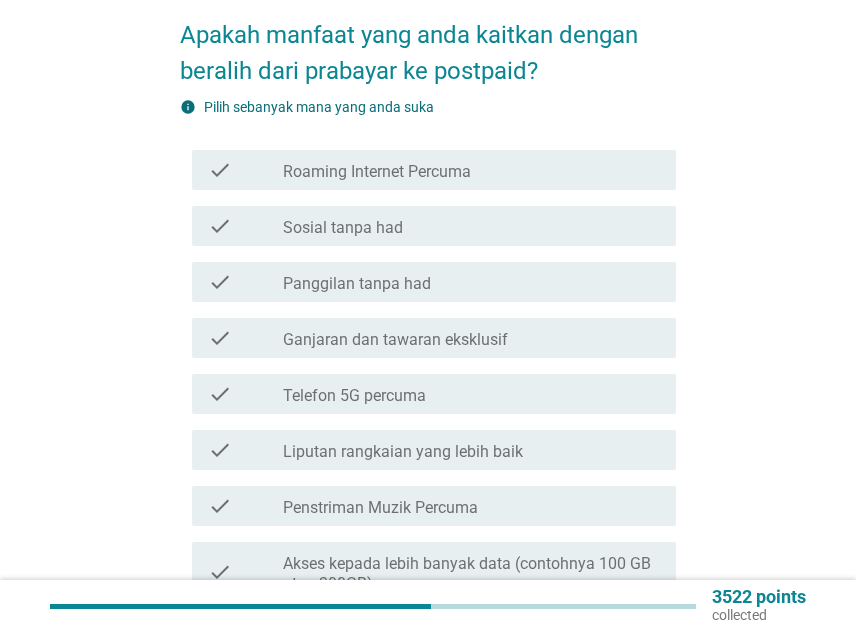 scroll, scrollTop: 200, scrollLeft: 0, axis: vertical 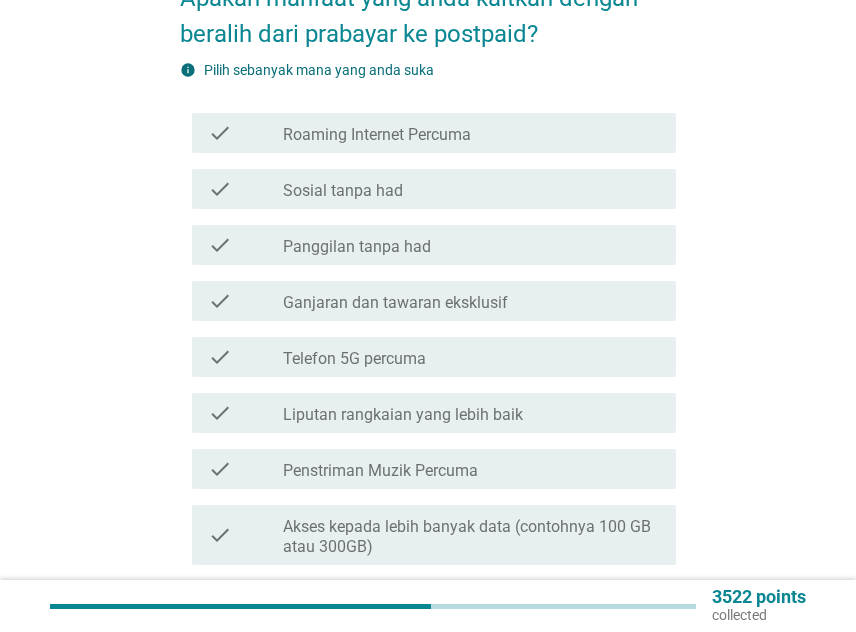 click on "check_box_outline_blank Panggilan tanpa had" at bounding box center [471, 245] 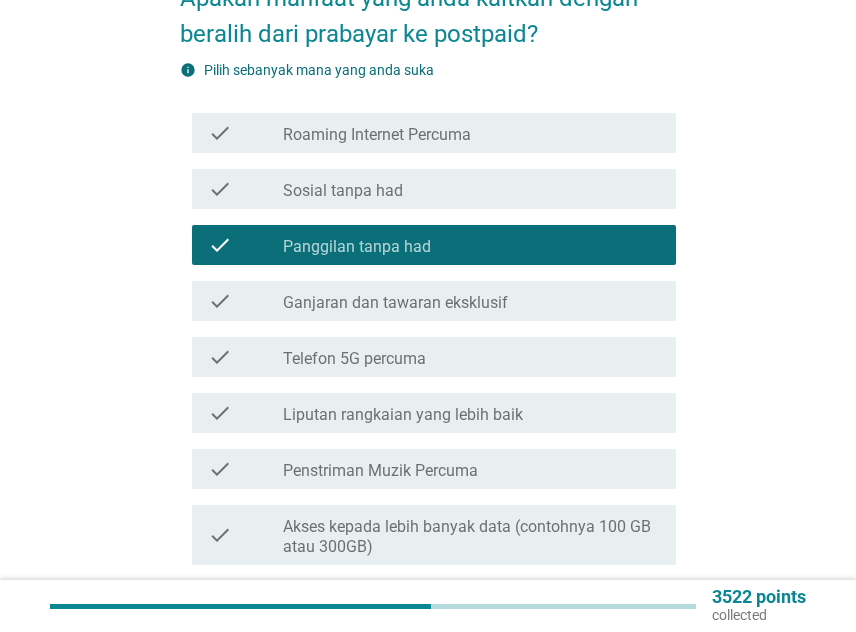 click on "check_box_outline_blank Sosial tanpa had" at bounding box center [471, 189] 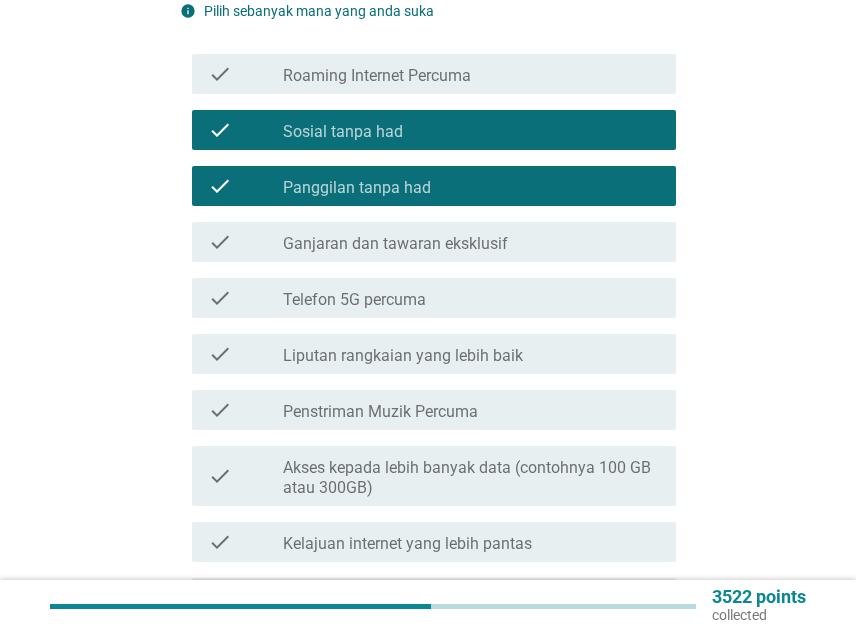 scroll, scrollTop: 300, scrollLeft: 0, axis: vertical 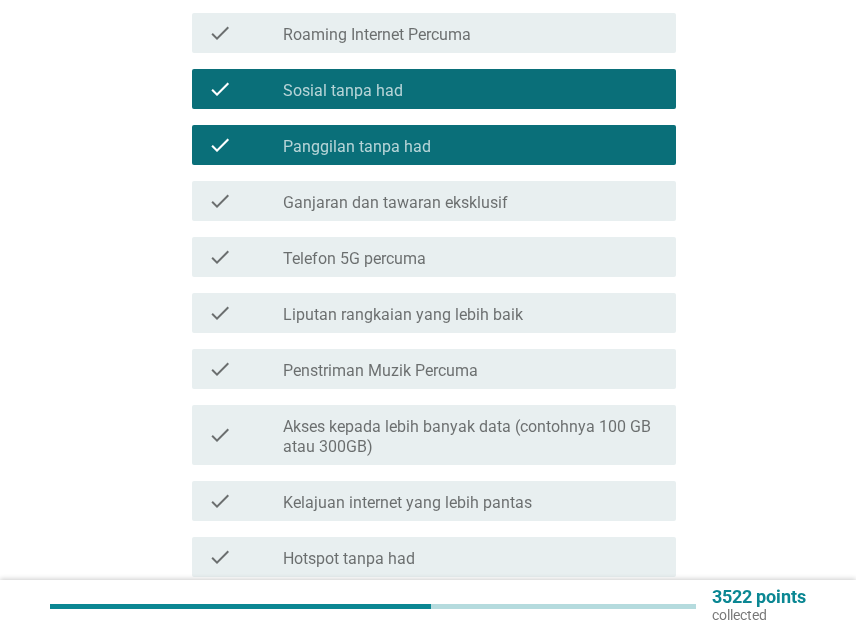 click on "check_box_outline_blank Ganjaran dan tawaran eksklusif" at bounding box center [471, 201] 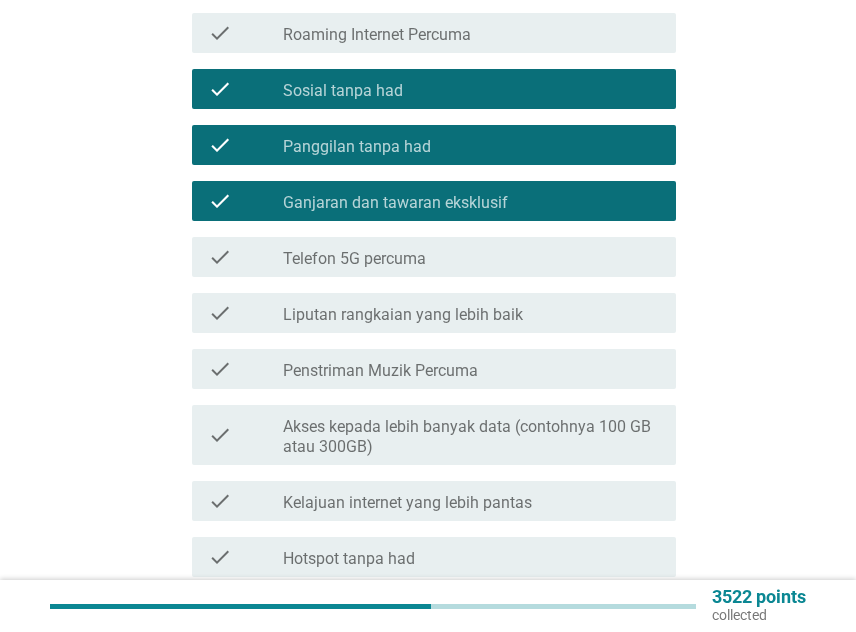 click on "check_box_outline_blank Telefon 5G percuma" at bounding box center [471, 257] 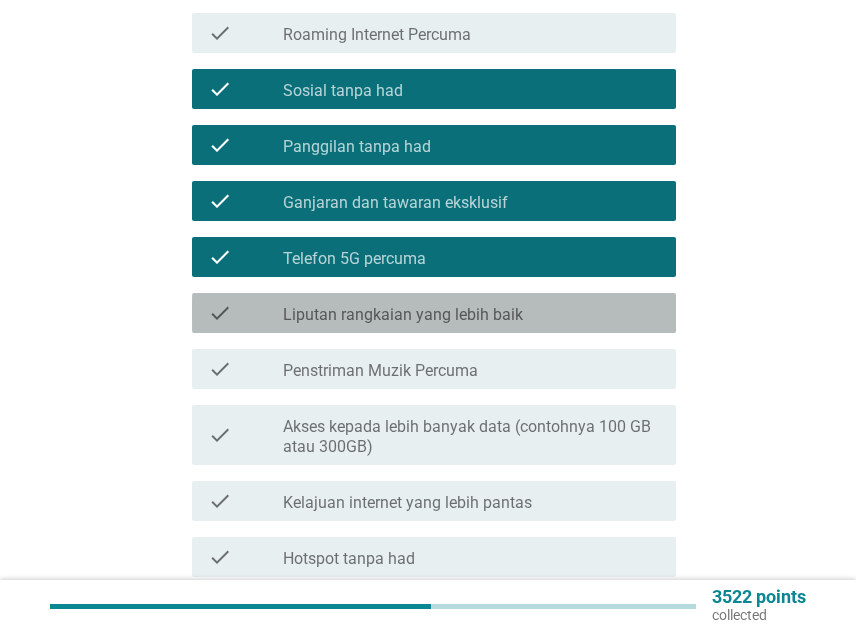 click on "check_box_outline_blank Liputan rangkaian yang lebih baik" at bounding box center [471, 313] 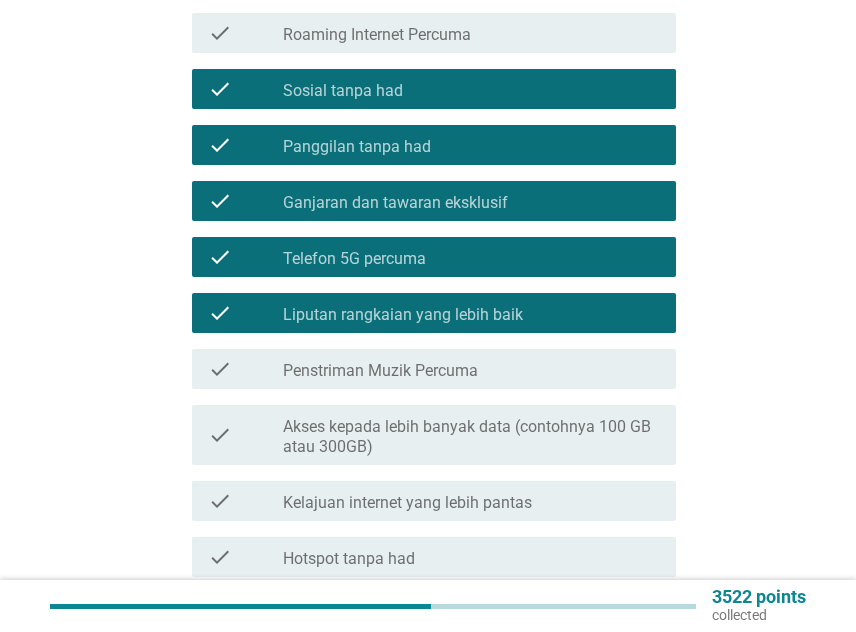 click on "check_box_outline_blank Penstriman Muzik Percuma" at bounding box center (471, 369) 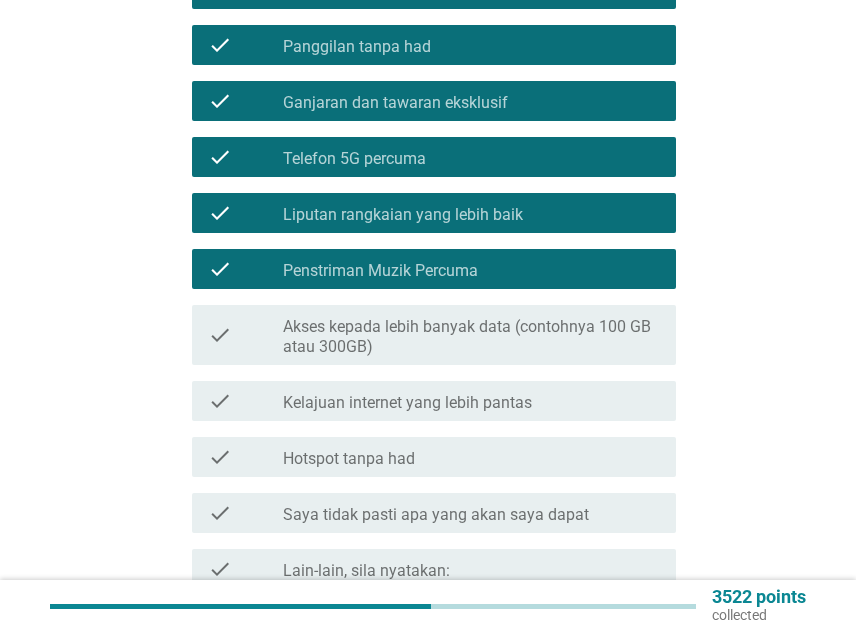 click on "check     check_box_outline_blank Akses kepada lebih banyak data (contohnya 100 GB atau 300GB)" at bounding box center (434, 335) 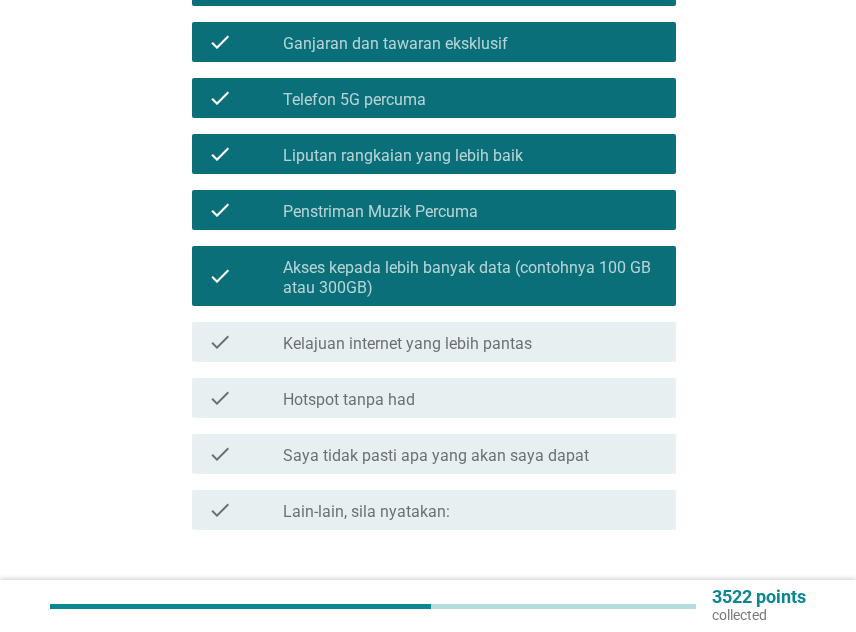 scroll, scrollTop: 500, scrollLeft: 0, axis: vertical 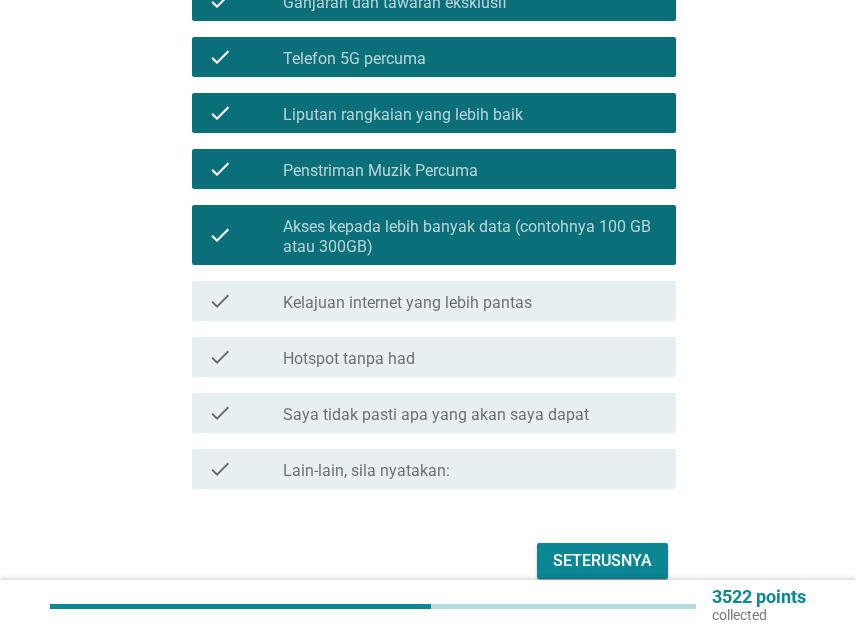 click on "check_box_outline_blank Kelajuan internet yang lebih pantas" at bounding box center [471, 301] 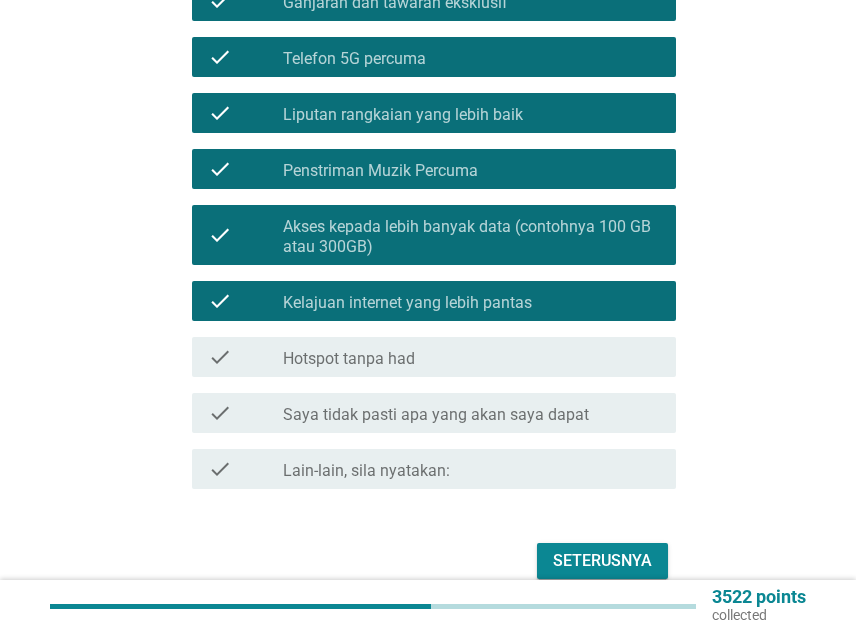 click on "check     check_box_outline_blank Hotspot tanpa had" at bounding box center (434, 357) 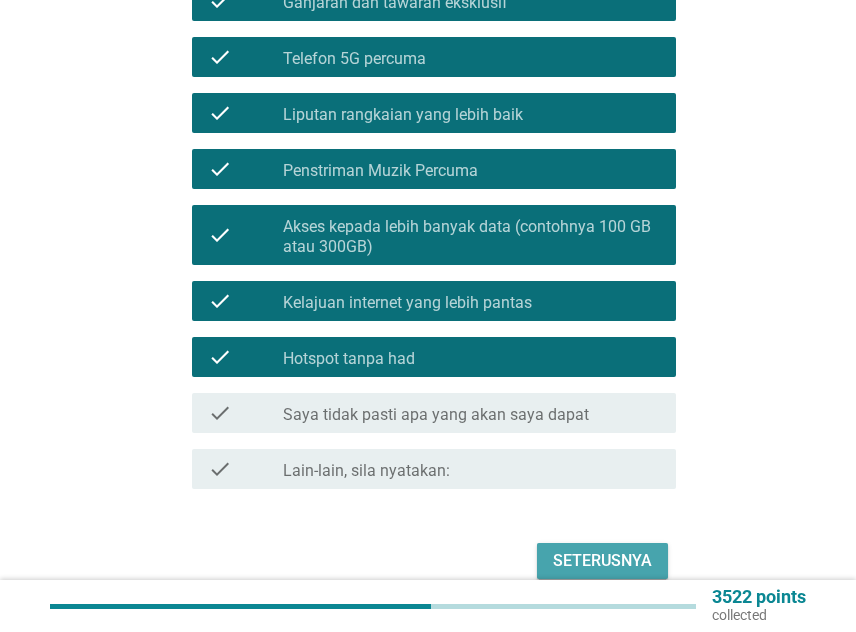 click on "Seterusnya" at bounding box center [602, 561] 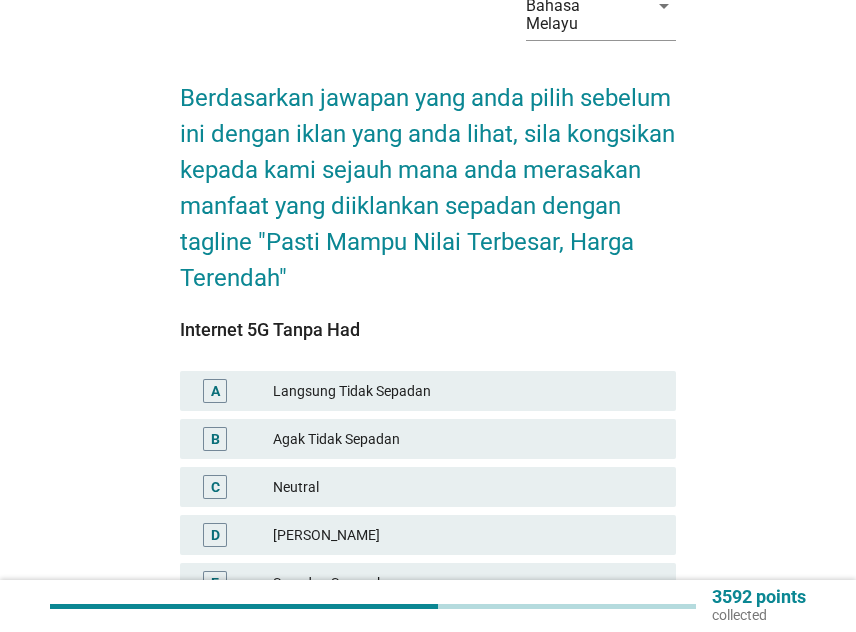 scroll, scrollTop: 200, scrollLeft: 0, axis: vertical 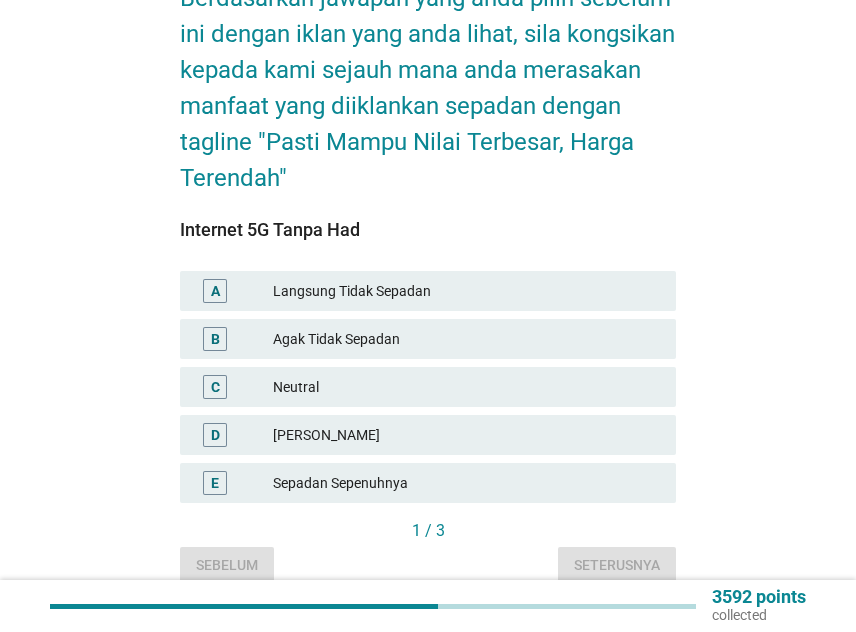 click on "Sepadan Sepenuhnya" at bounding box center [466, 483] 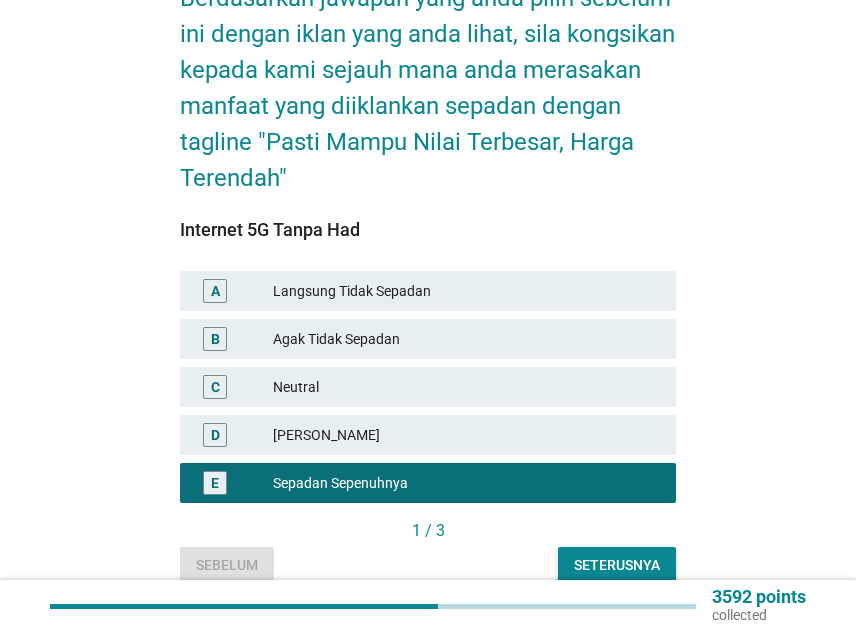 click on "Seterusnya" at bounding box center (617, 565) 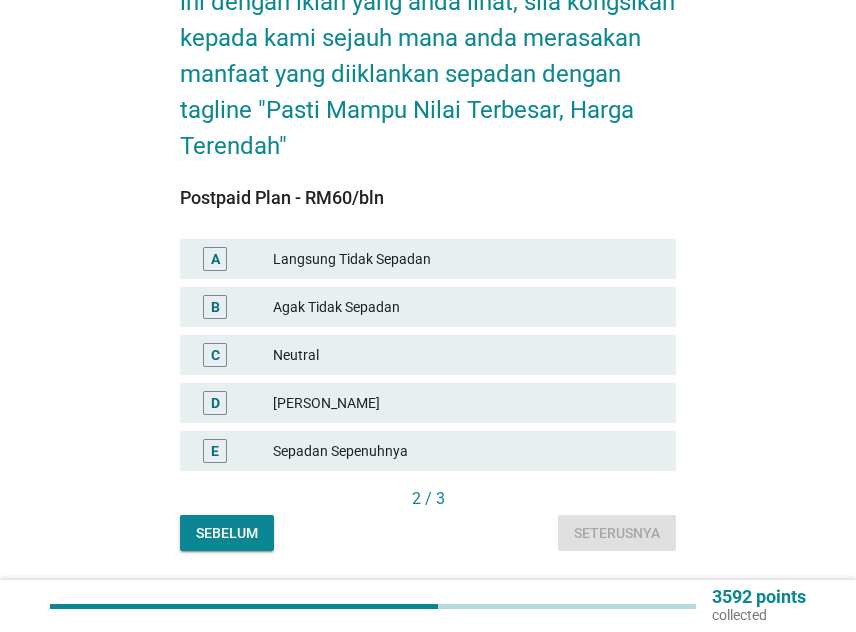 scroll, scrollTop: 259, scrollLeft: 0, axis: vertical 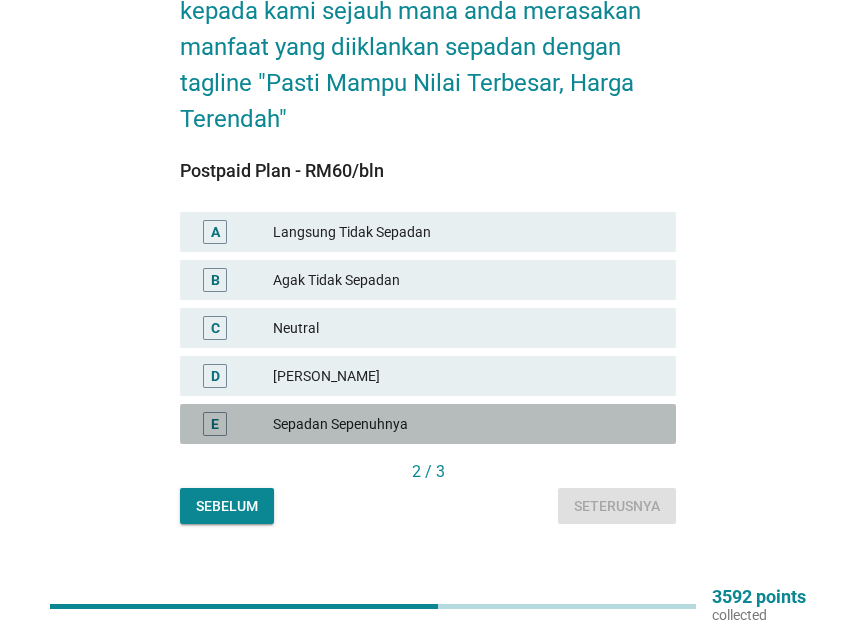 click on "E   Sepadan Sepenuhnya" at bounding box center [428, 424] 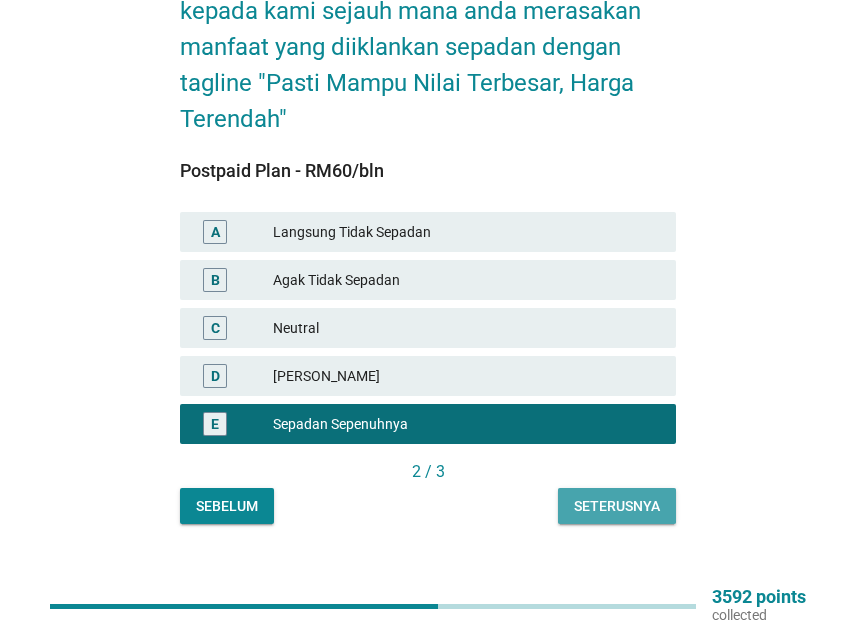 click on "Seterusnya" at bounding box center (617, 506) 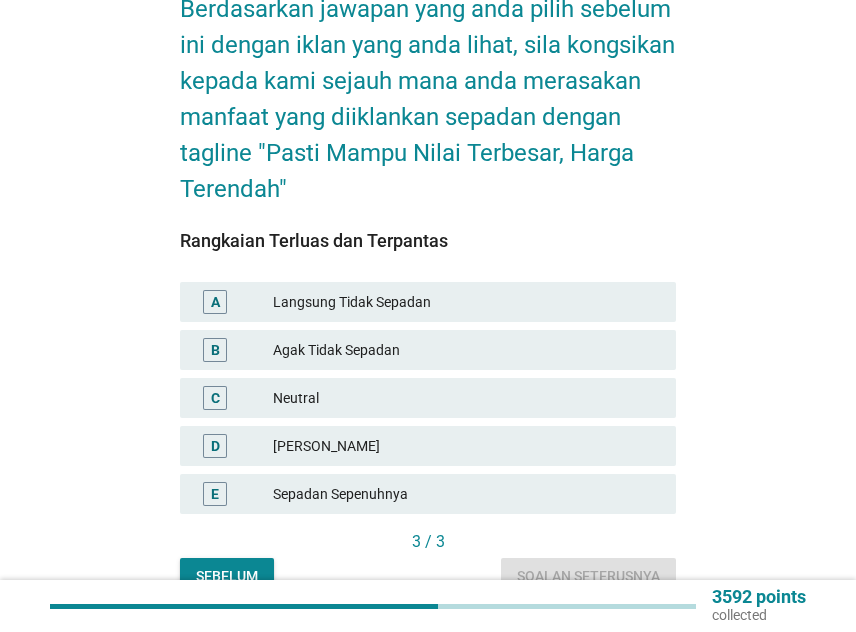 scroll, scrollTop: 200, scrollLeft: 0, axis: vertical 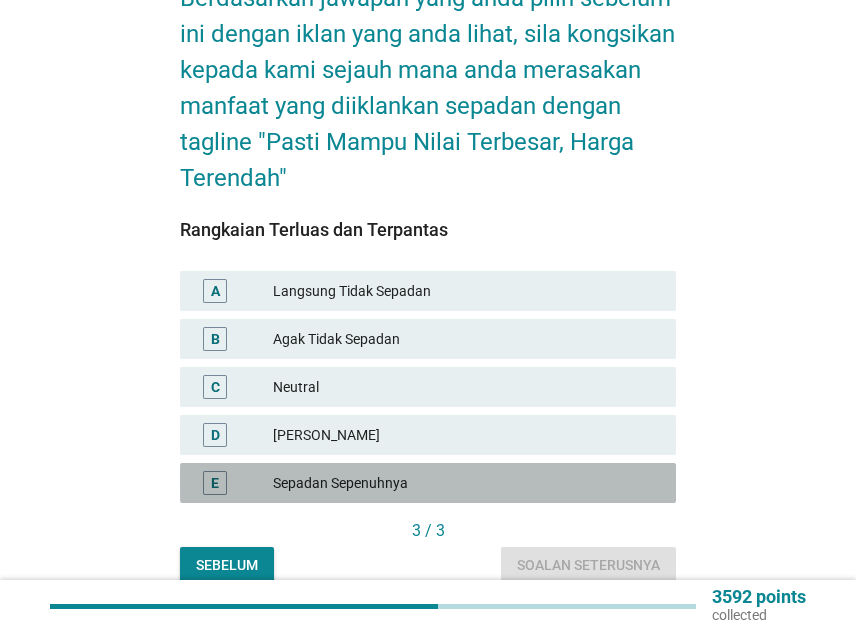 click on "Sepadan Sepenuhnya" at bounding box center (466, 483) 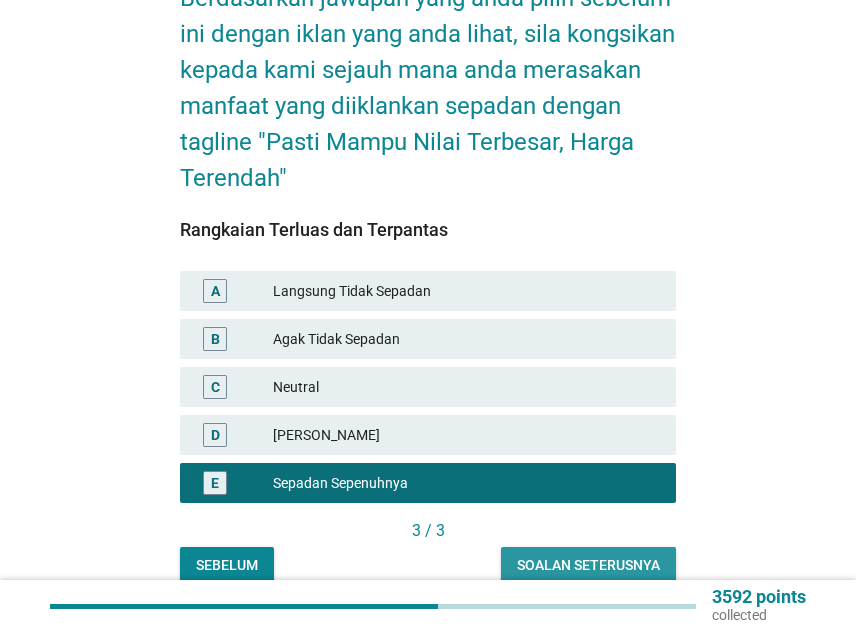 click on "Soalan seterusnya" at bounding box center [588, 565] 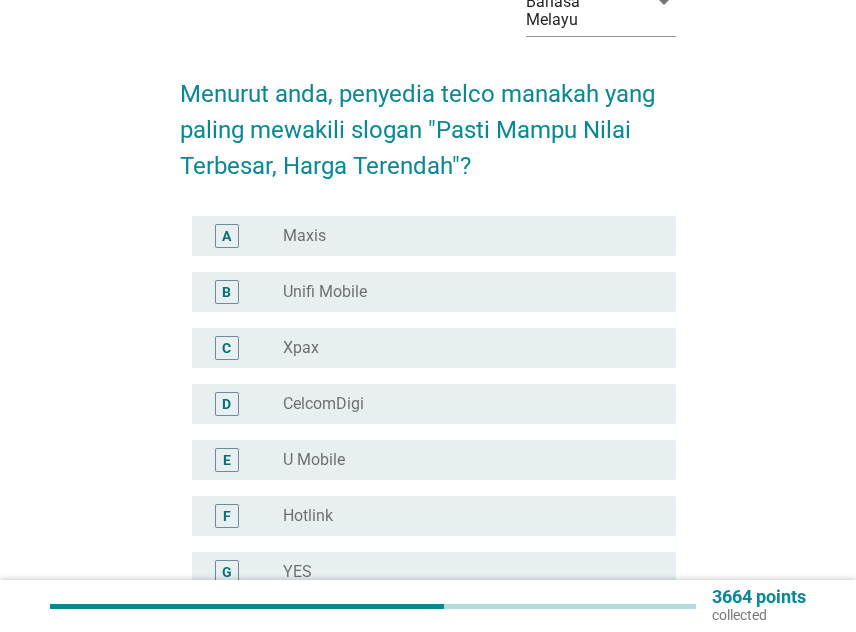 scroll, scrollTop: 200, scrollLeft: 0, axis: vertical 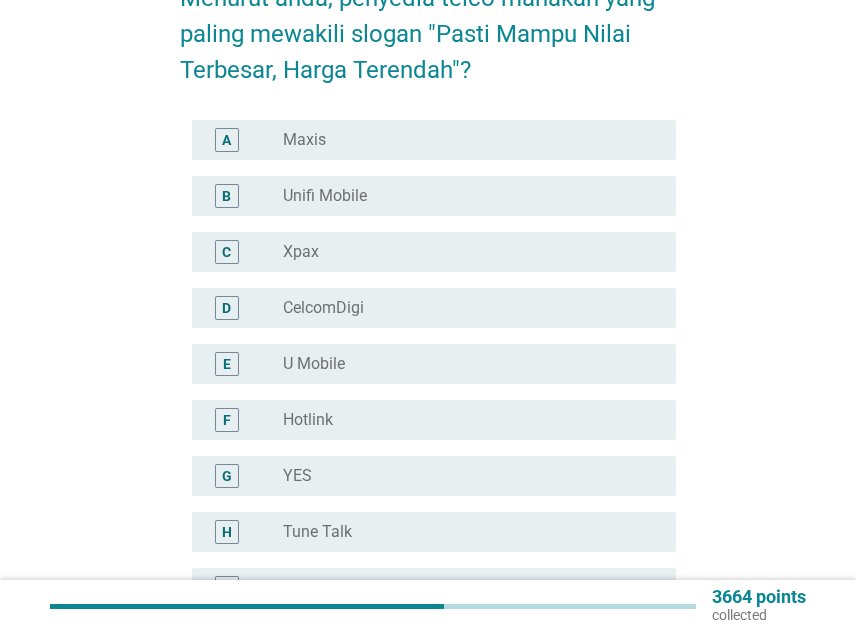 click on "radio_button_unchecked Hotlink" at bounding box center [463, 420] 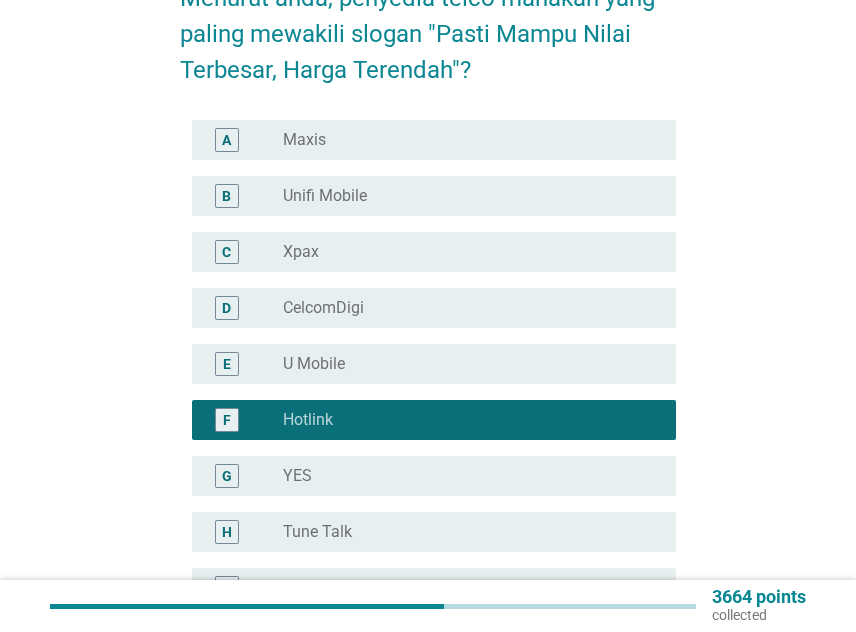 scroll, scrollTop: 572, scrollLeft: 0, axis: vertical 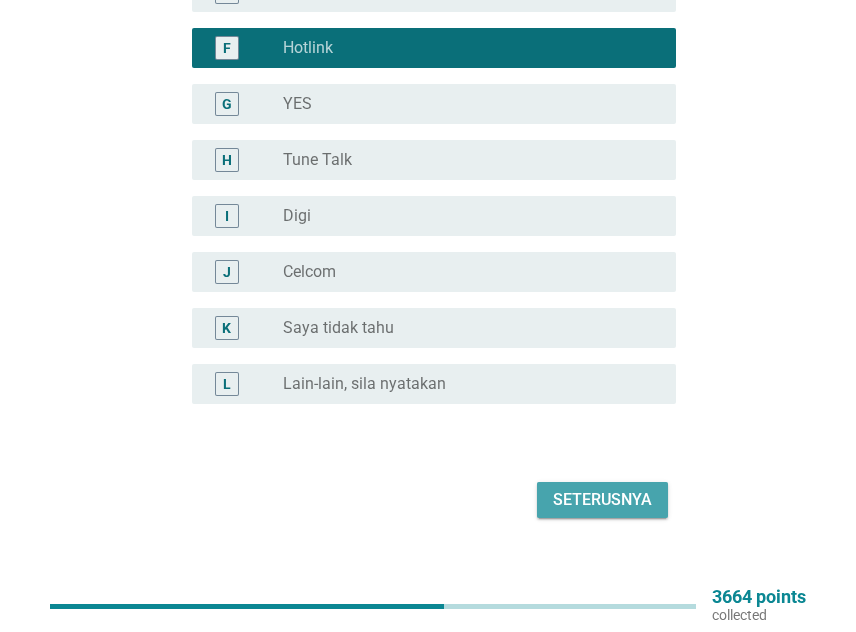 click on "Seterusnya" at bounding box center (602, 500) 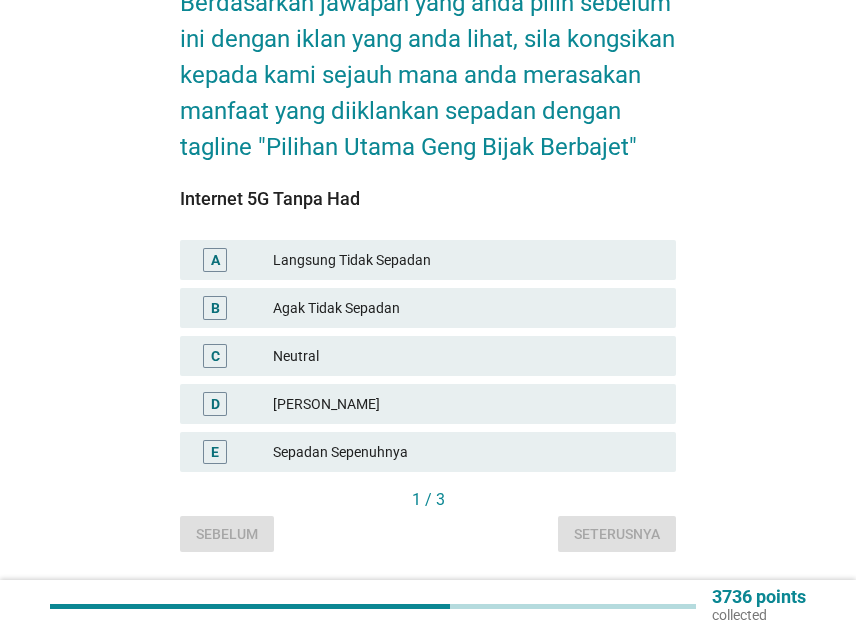 scroll, scrollTop: 200, scrollLeft: 0, axis: vertical 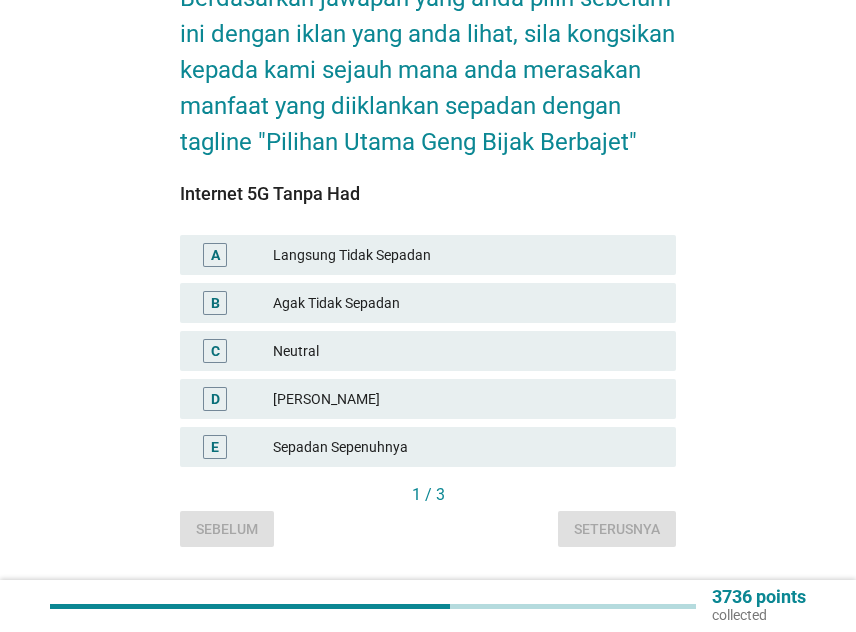 click on "Sepadan Sepenuhnya" at bounding box center (466, 447) 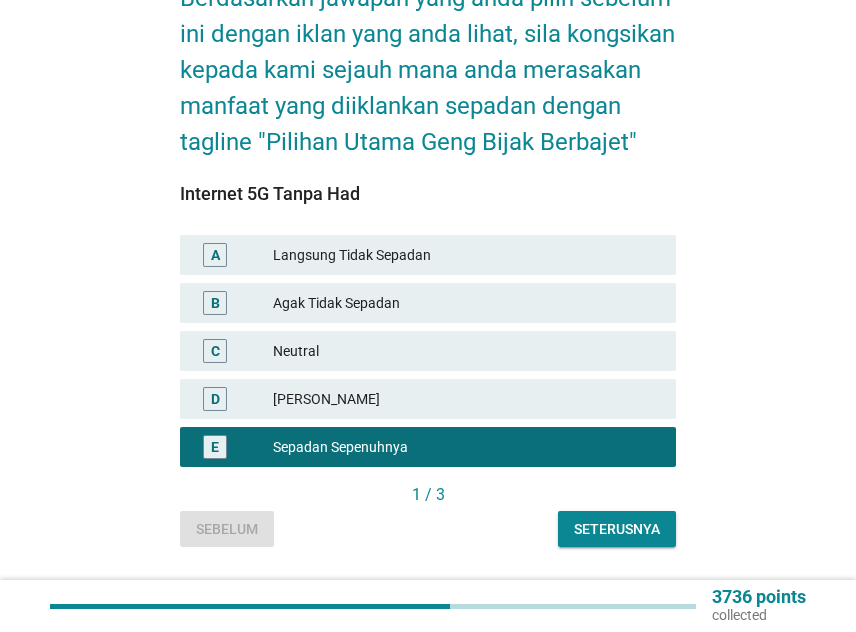 click on "Seterusnya" at bounding box center (617, 529) 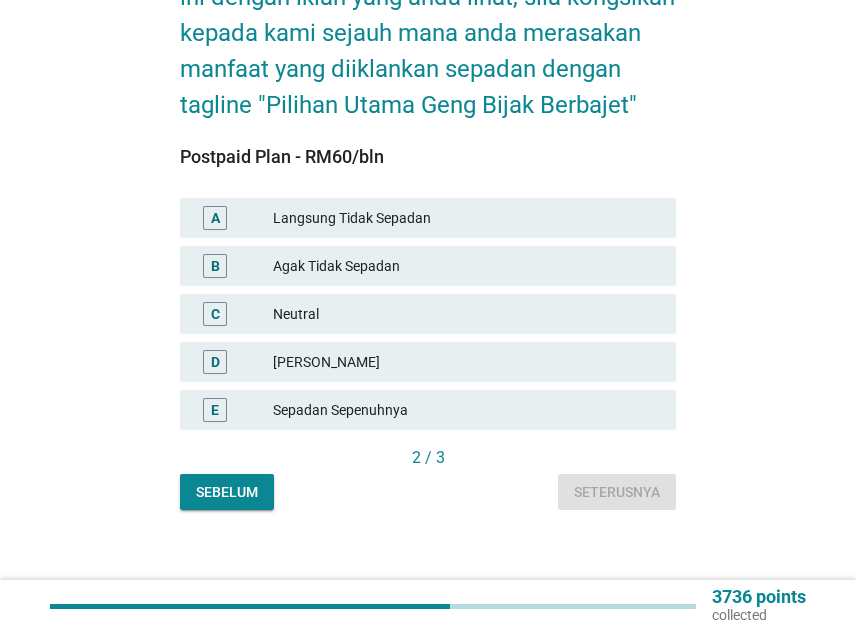 scroll, scrollTop: 259, scrollLeft: 0, axis: vertical 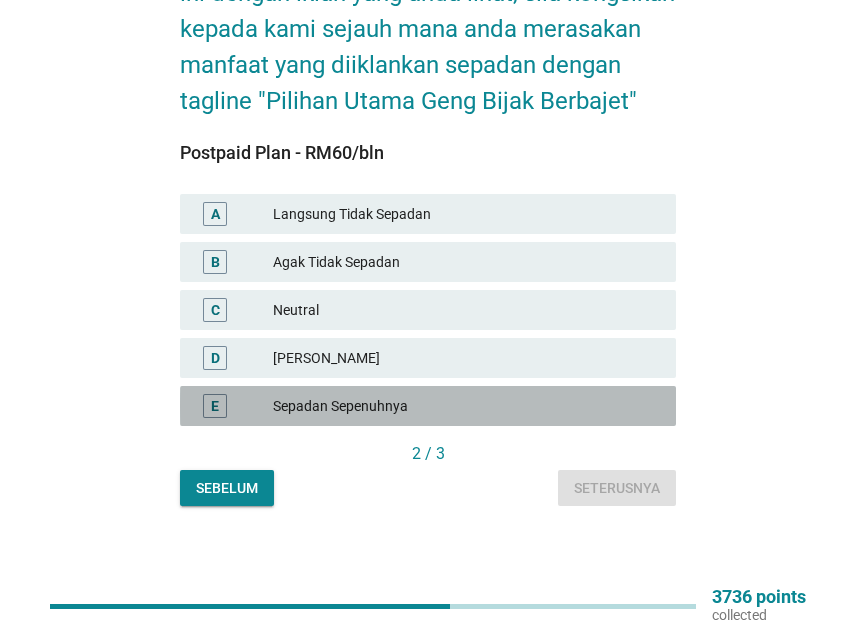 click on "Sepadan Sepenuhnya" at bounding box center [466, 406] 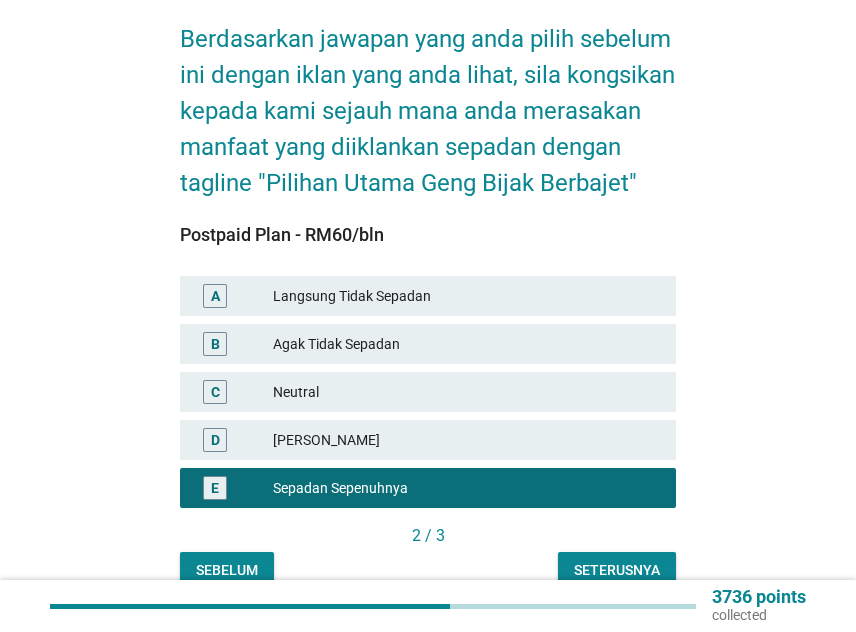 scroll, scrollTop: 259, scrollLeft: 0, axis: vertical 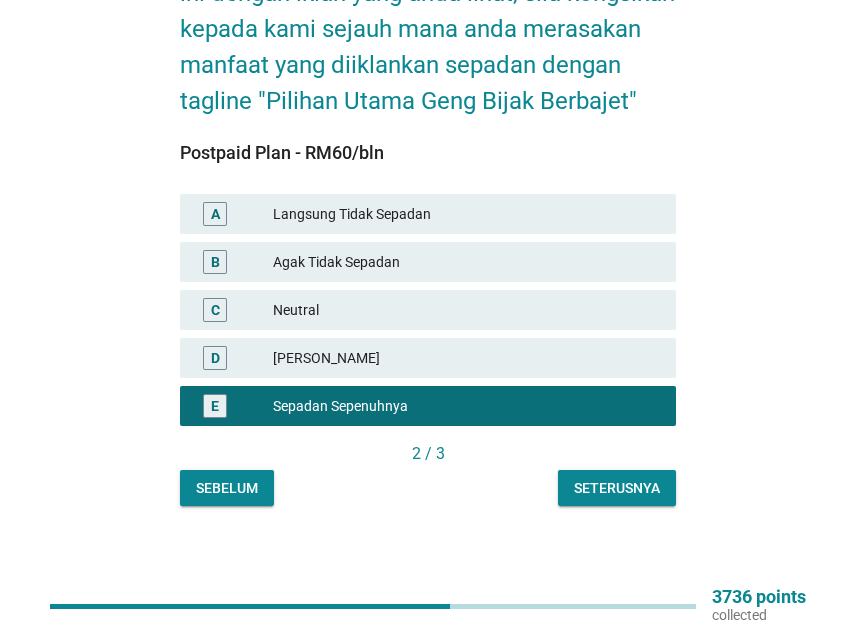 click on "Seterusnya" at bounding box center [617, 488] 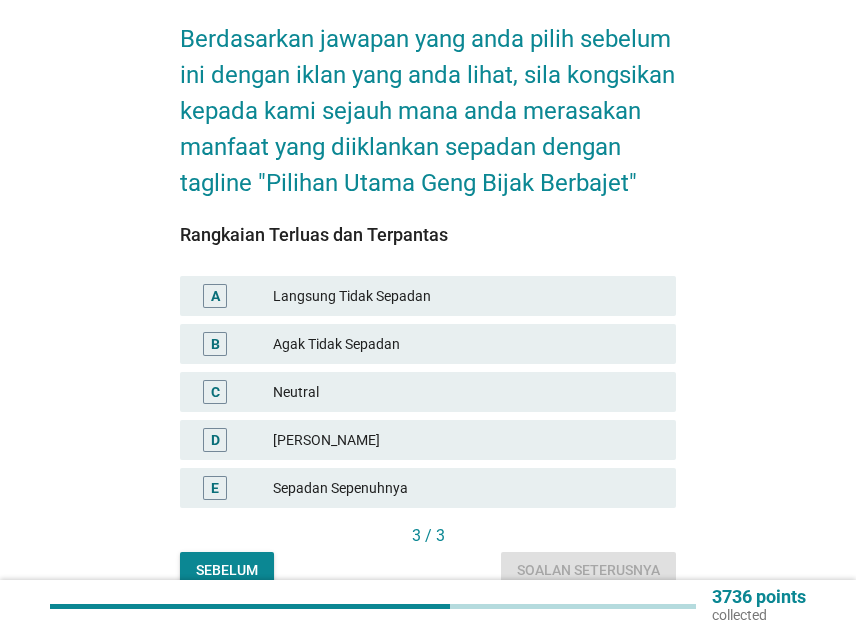 scroll, scrollTop: 200, scrollLeft: 0, axis: vertical 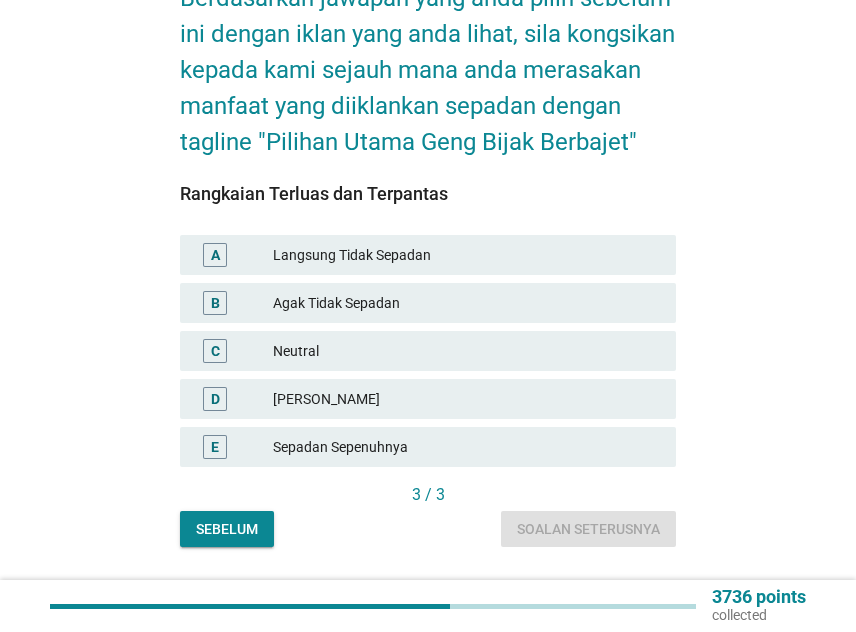 click on "Sepadan Sepenuhnya" at bounding box center [466, 447] 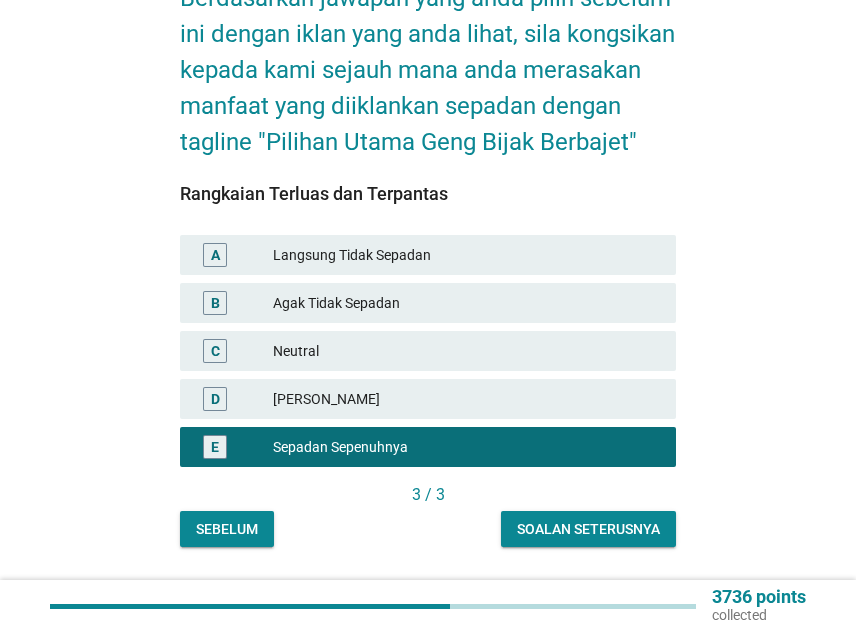 click on "Soalan seterusnya" at bounding box center (588, 529) 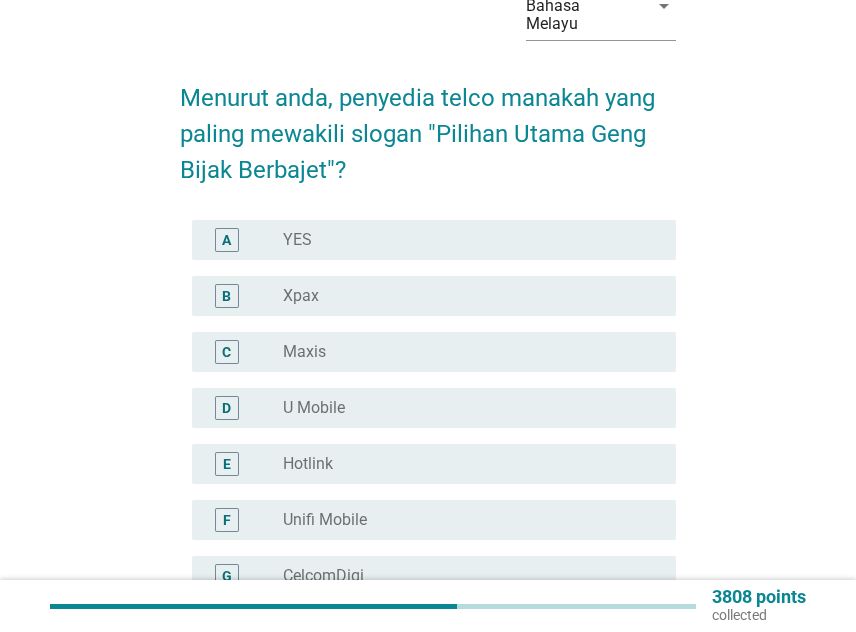 scroll, scrollTop: 200, scrollLeft: 0, axis: vertical 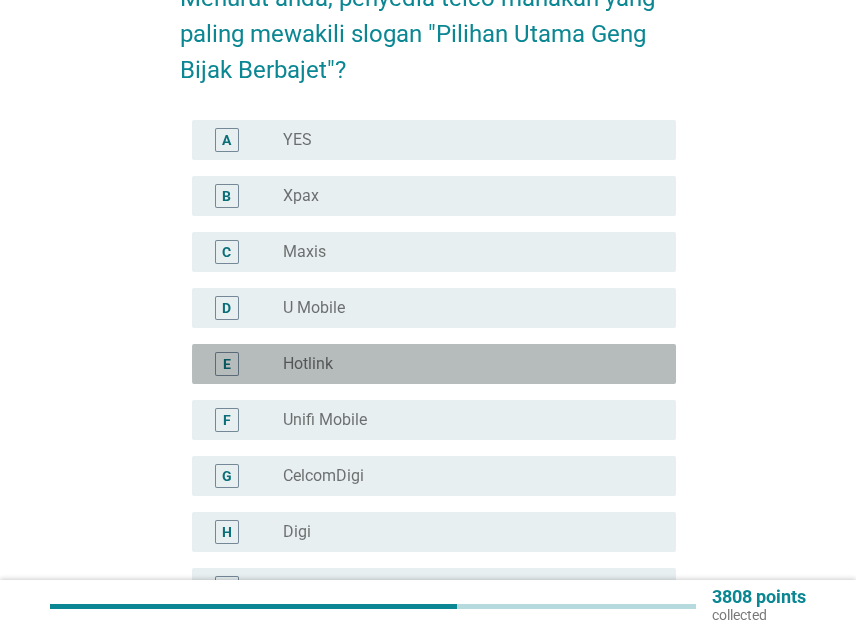 click on "radio_button_unchecked Hotlink" at bounding box center (463, 364) 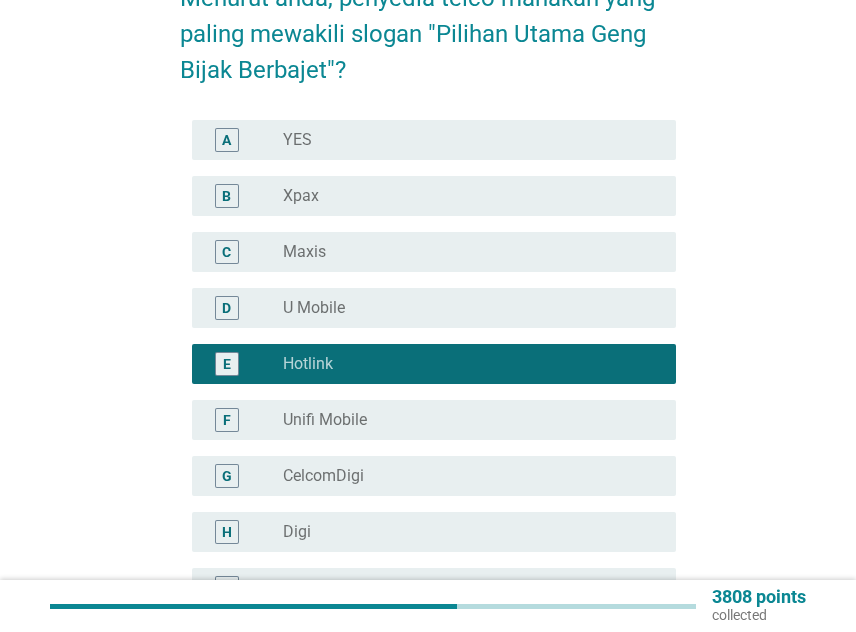 click on "radio_button_unchecked Maxis" at bounding box center [463, 252] 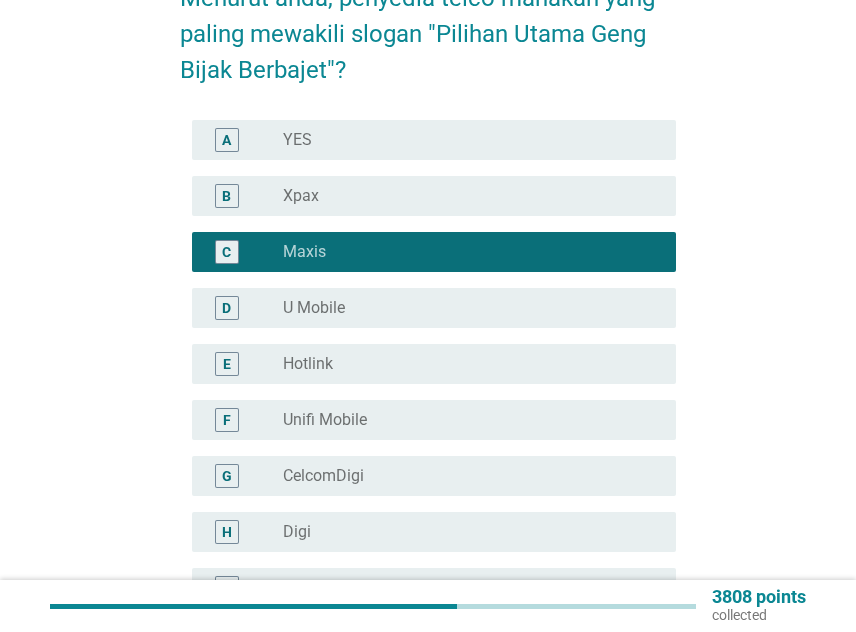 click on "radio_button_unchecked Hotlink" at bounding box center (471, 364) 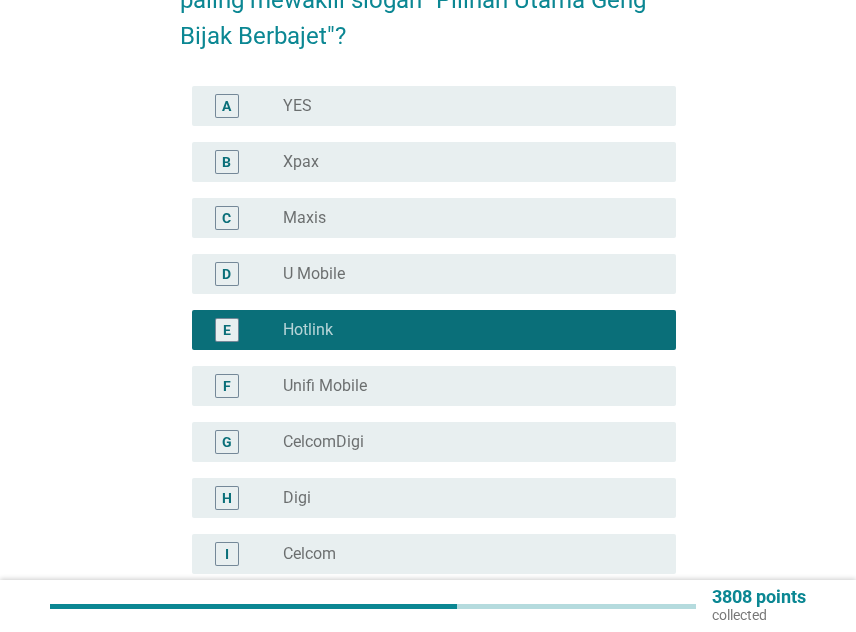 scroll, scrollTop: 572, scrollLeft: 0, axis: vertical 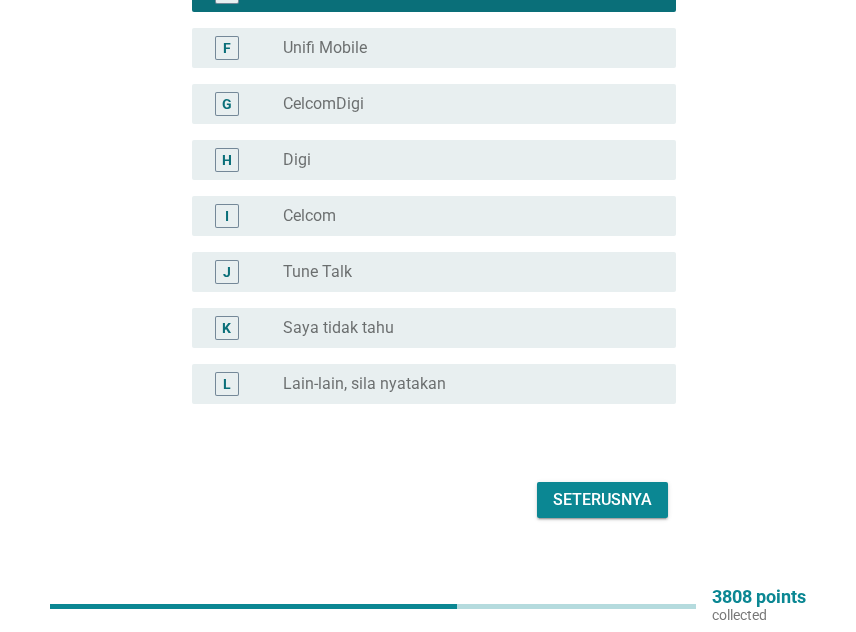 click on "Seterusnya" at bounding box center [428, 500] 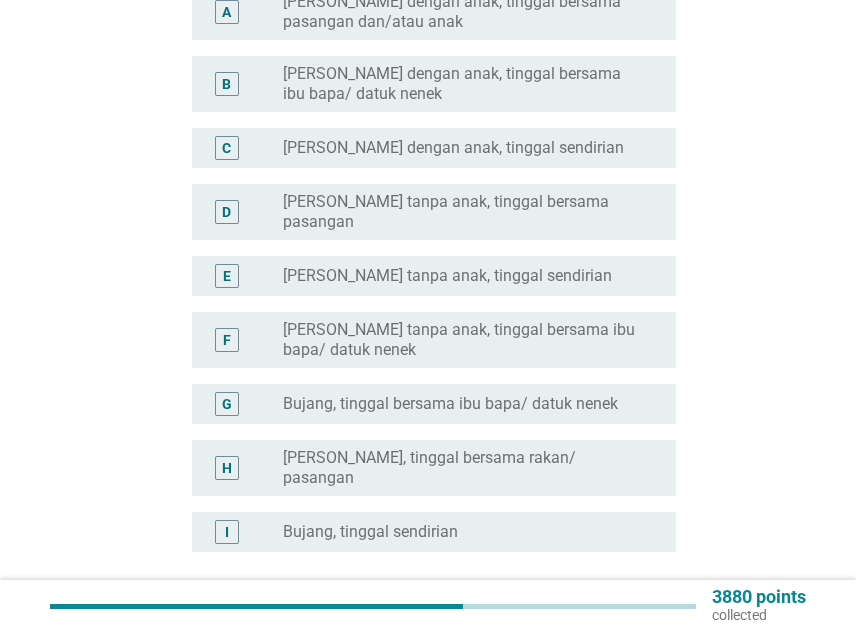 scroll, scrollTop: 200, scrollLeft: 0, axis: vertical 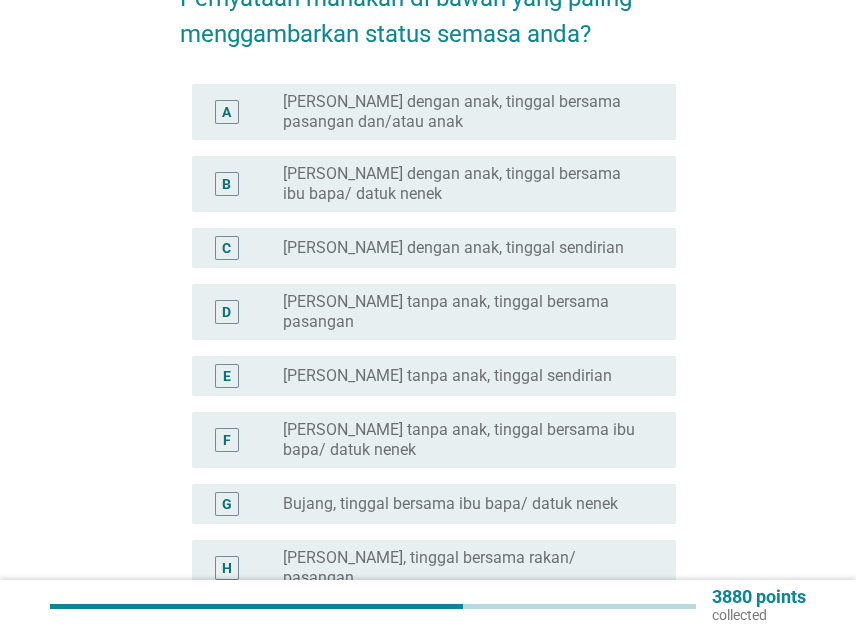 click on "E     radio_button_unchecked [PERSON_NAME] tanpa anak, tinggal sendirian" at bounding box center [428, 376] 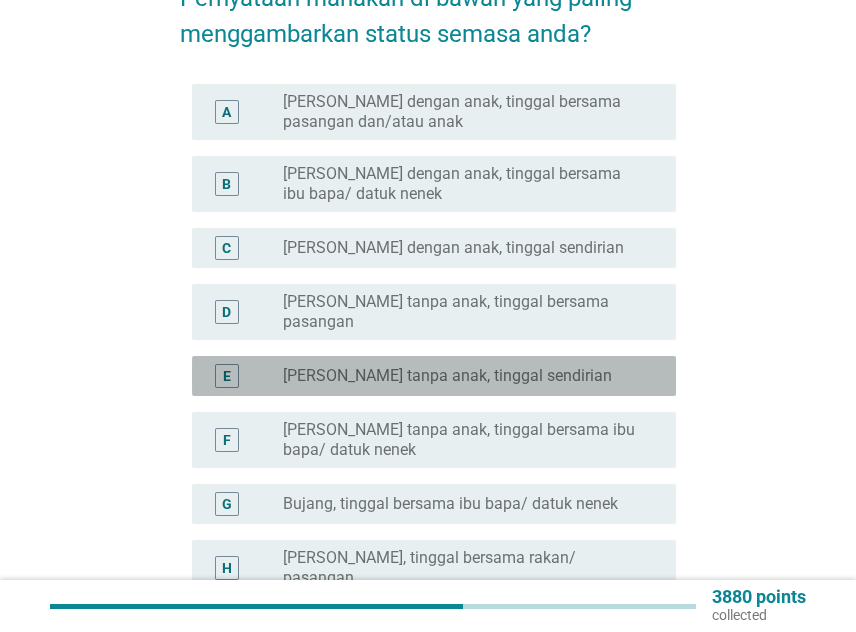 click on "radio_button_unchecked [PERSON_NAME] tanpa anak, tinggal sendirian" at bounding box center [471, 376] 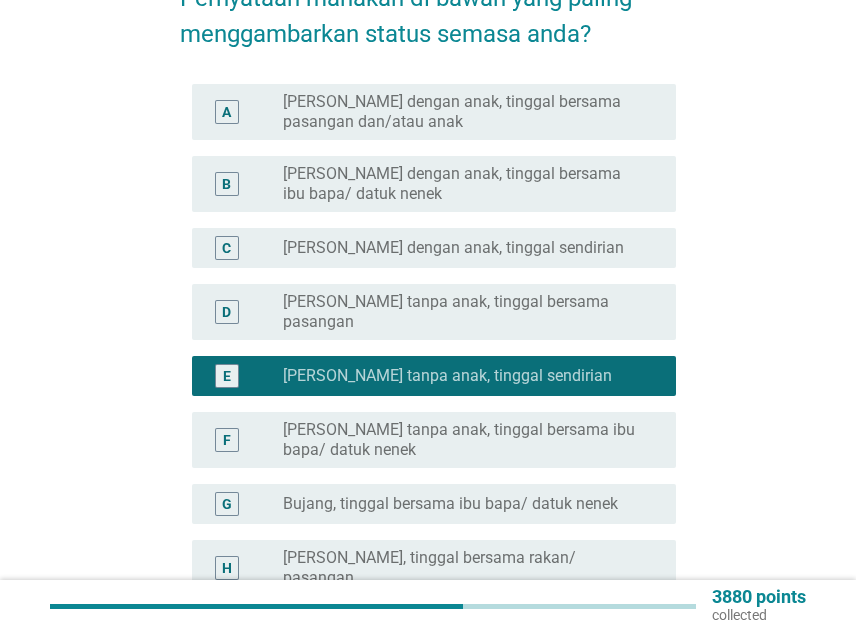 click on "radio_button_unchecked [PERSON_NAME] tanpa anak, tinggal bersama pasangan" at bounding box center (463, 312) 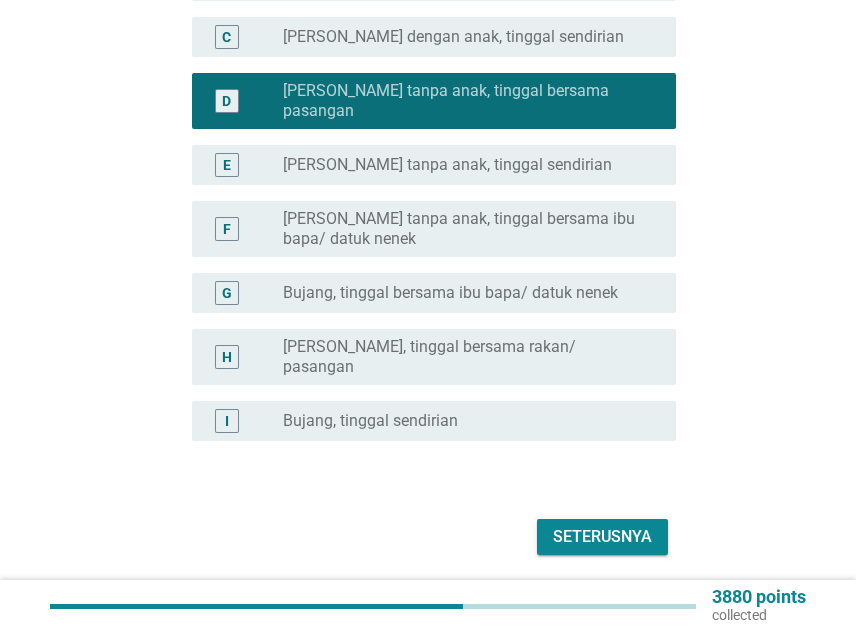 scroll, scrollTop: 416, scrollLeft: 0, axis: vertical 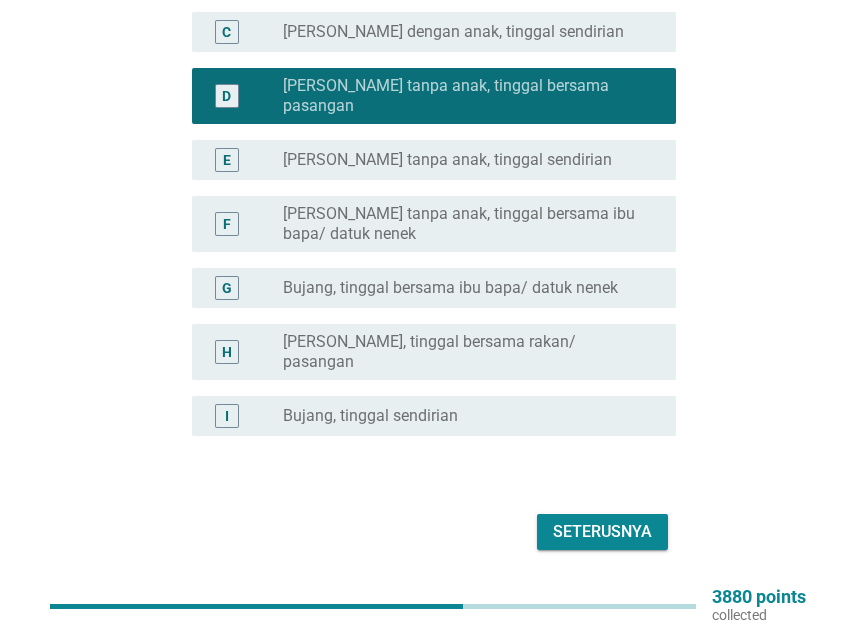 click on "Seterusnya" at bounding box center (602, 532) 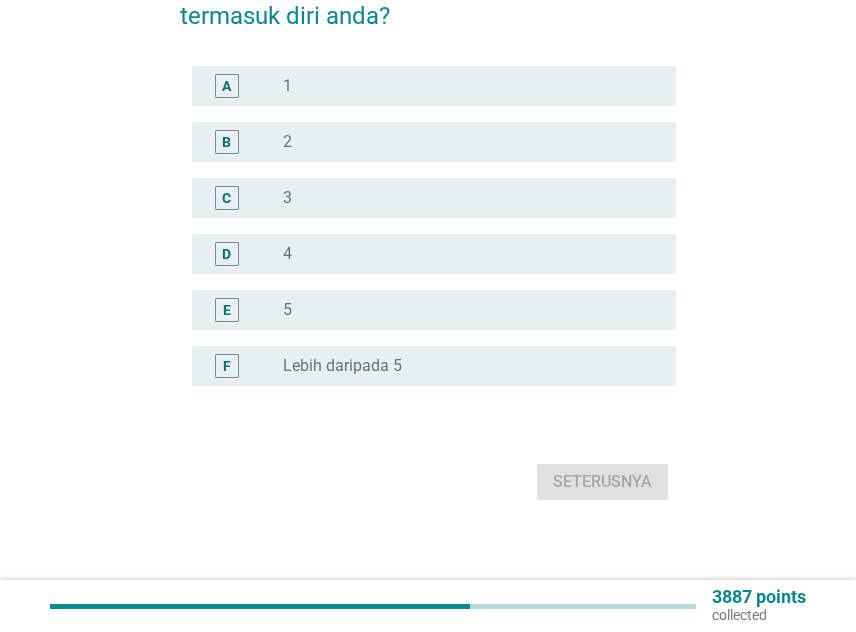 scroll, scrollTop: 0, scrollLeft: 0, axis: both 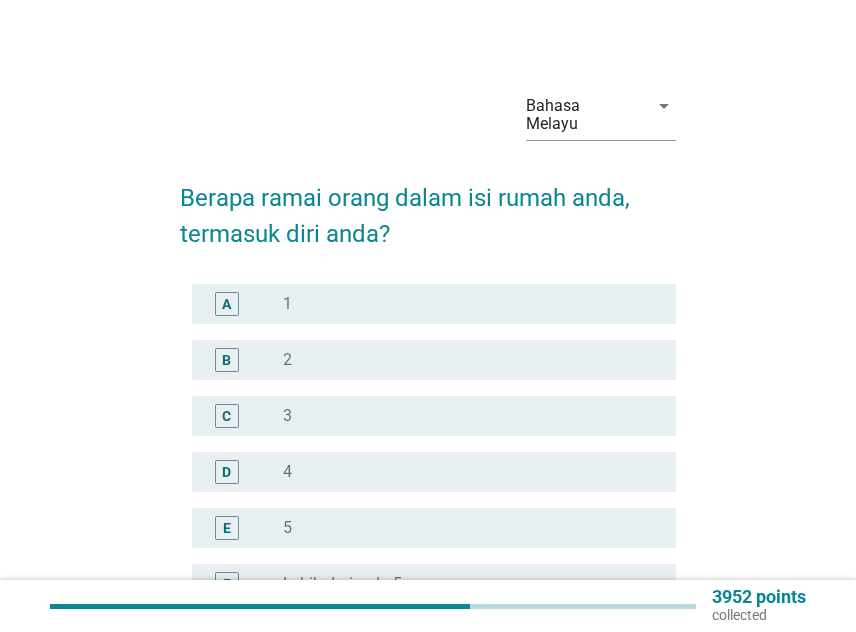 click on "radio_button_unchecked 2" at bounding box center (463, 360) 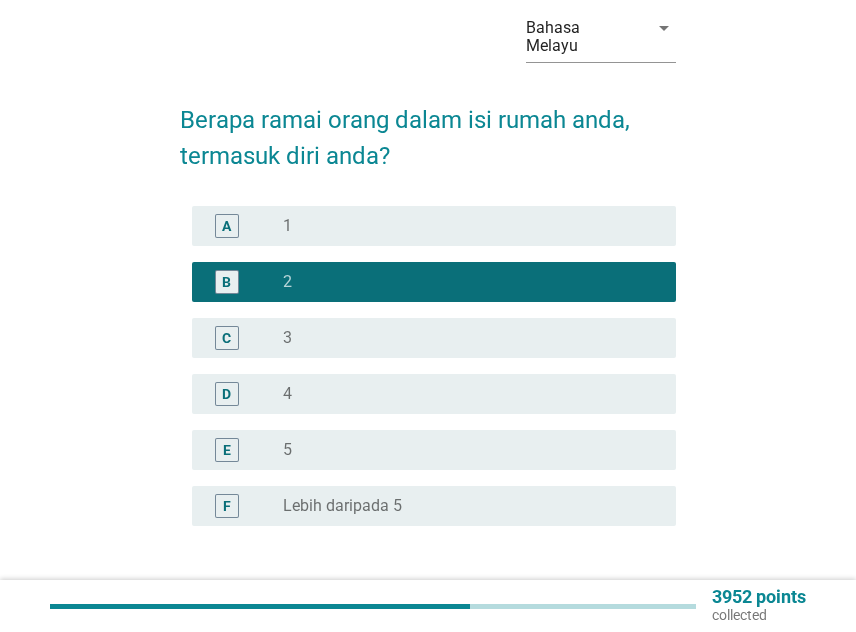 scroll, scrollTop: 200, scrollLeft: 0, axis: vertical 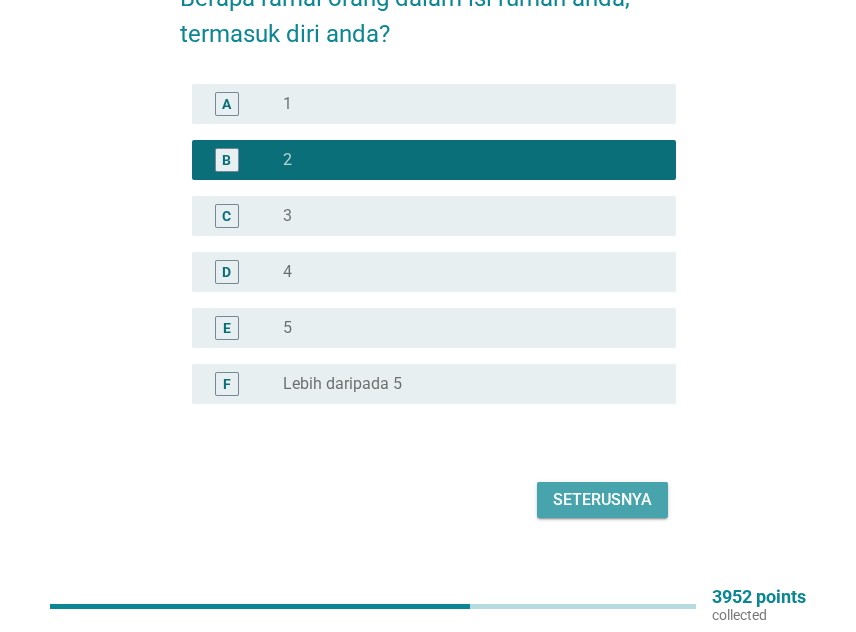 click on "Seterusnya" at bounding box center (602, 500) 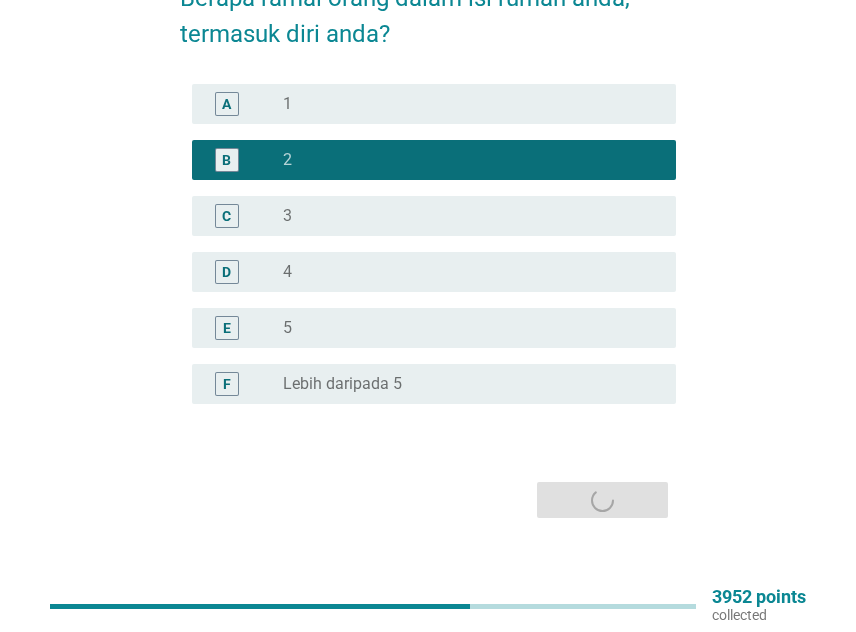 scroll, scrollTop: 0, scrollLeft: 0, axis: both 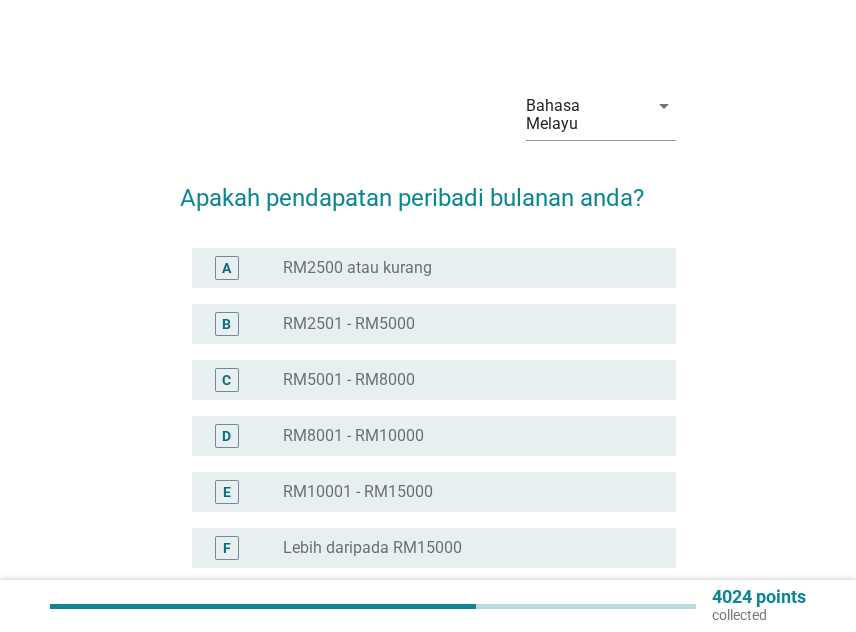 click on "RM2501 - RM5000" at bounding box center [349, 324] 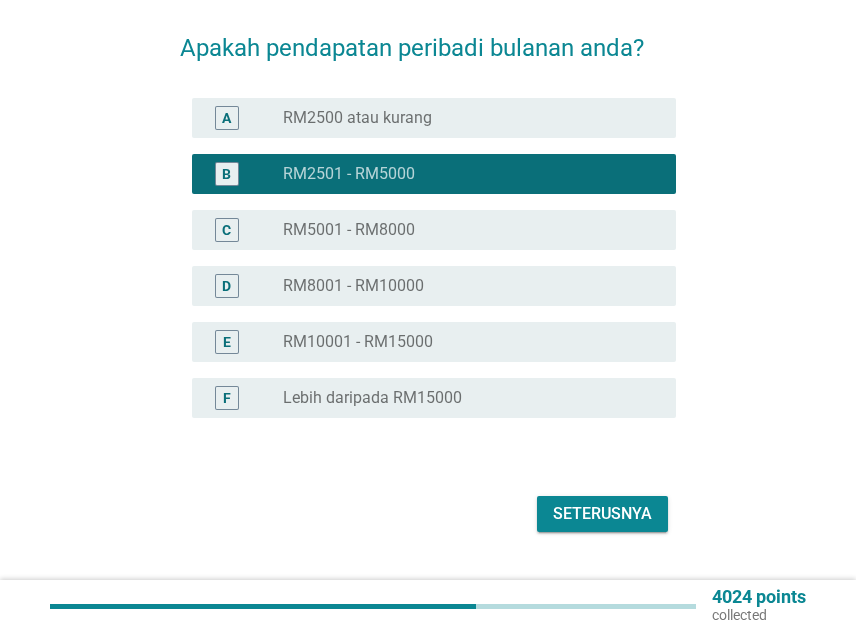 scroll, scrollTop: 164, scrollLeft: 0, axis: vertical 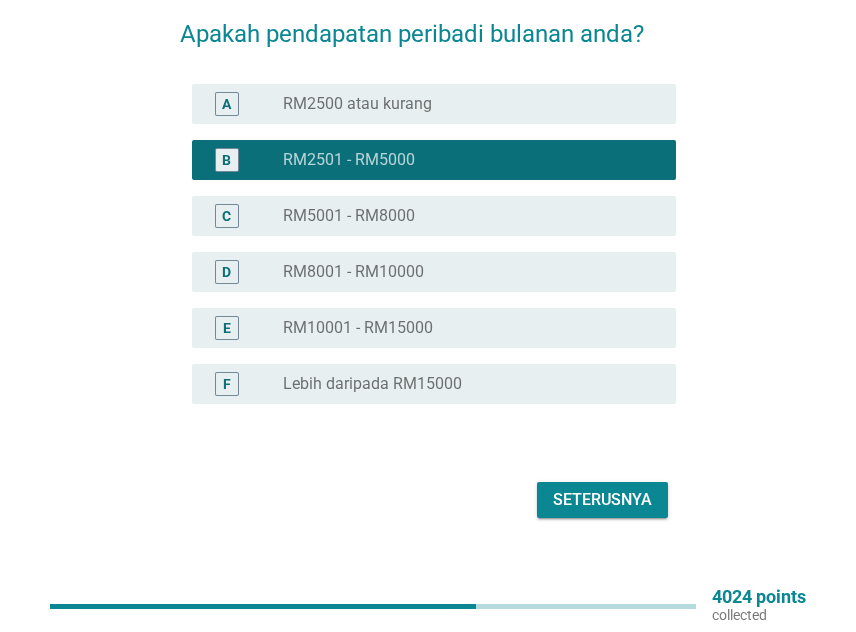 click on "Seterusnya" at bounding box center (602, 500) 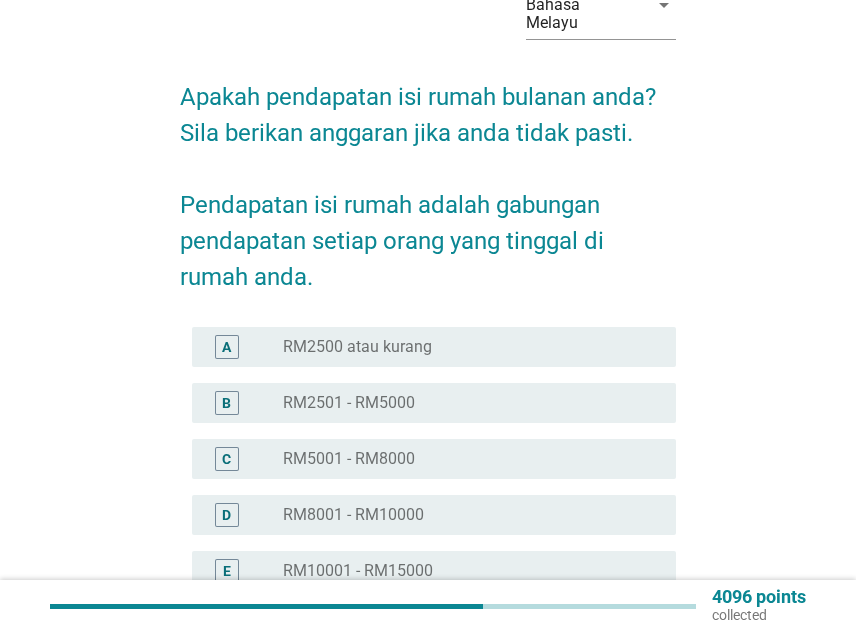 scroll, scrollTop: 200, scrollLeft: 0, axis: vertical 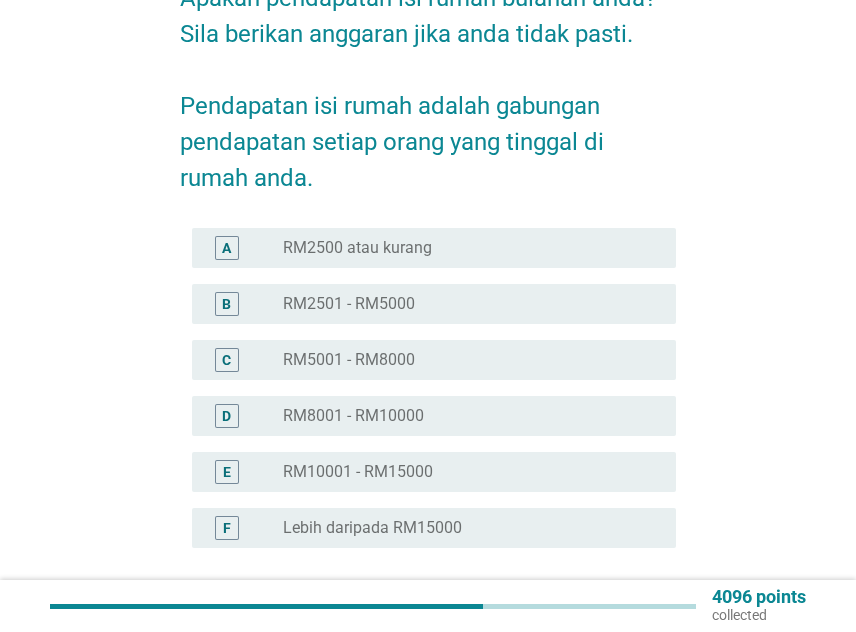 click on "radio_button_unchecked RM5001 - RM8000" at bounding box center (463, 360) 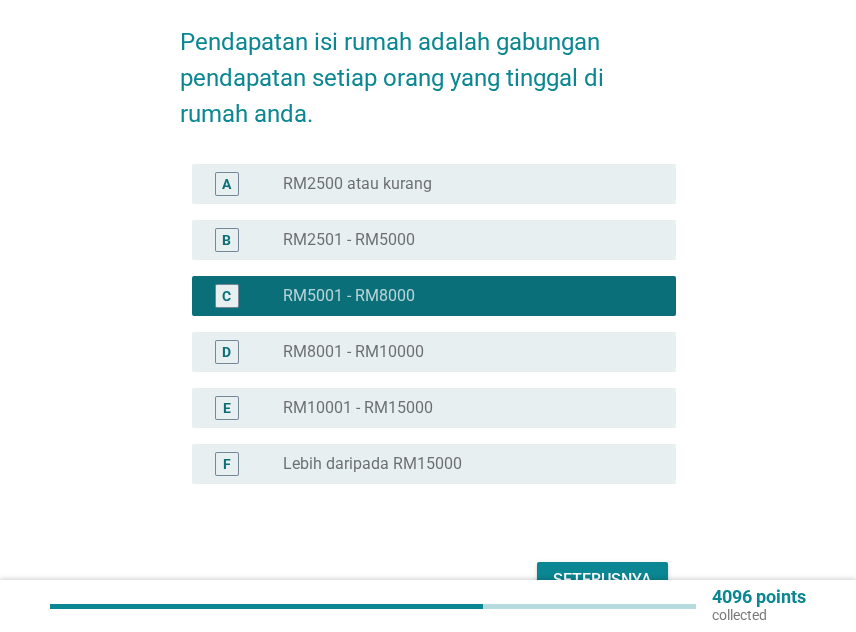 scroll, scrollTop: 344, scrollLeft: 0, axis: vertical 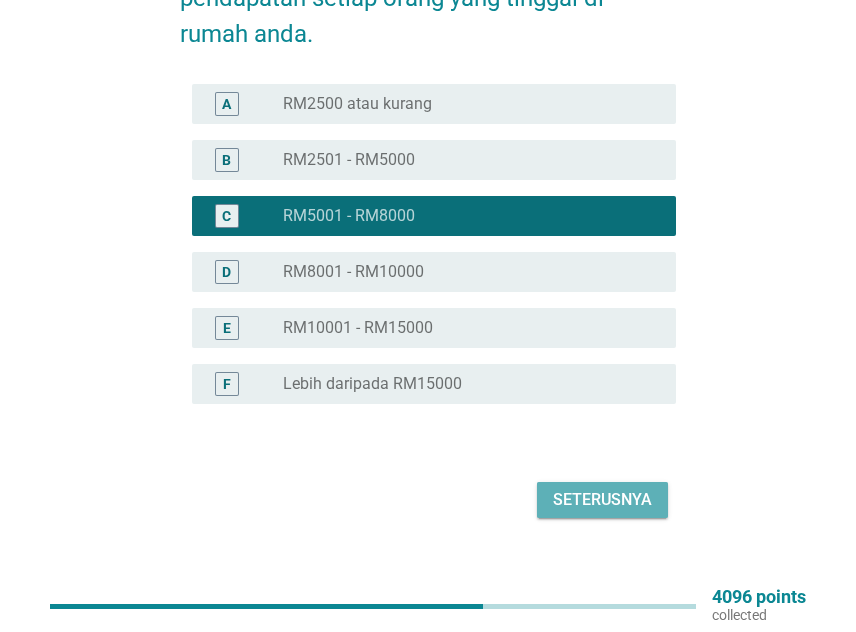 drag, startPoint x: 664, startPoint y: 465, endPoint x: 622, endPoint y: 482, distance: 45.310043 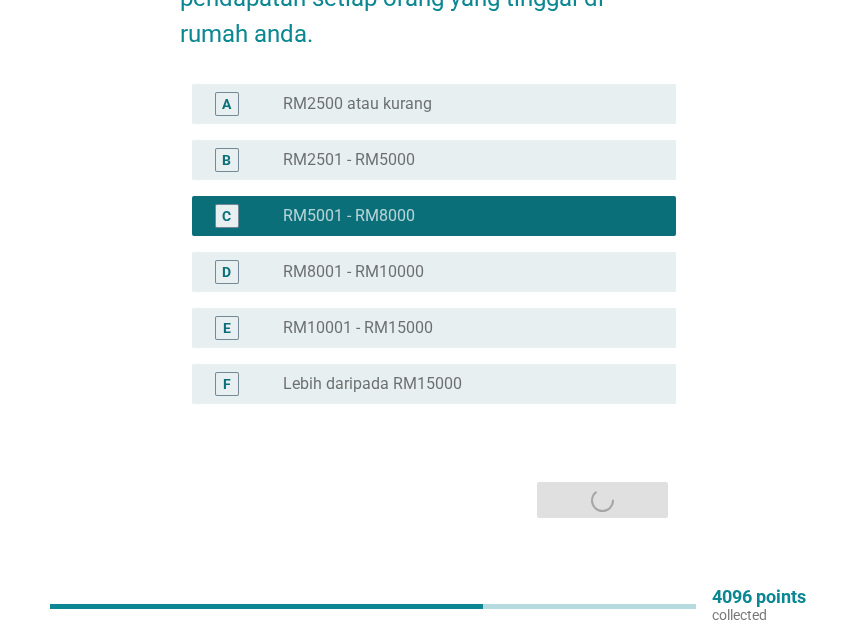 scroll, scrollTop: 0, scrollLeft: 0, axis: both 